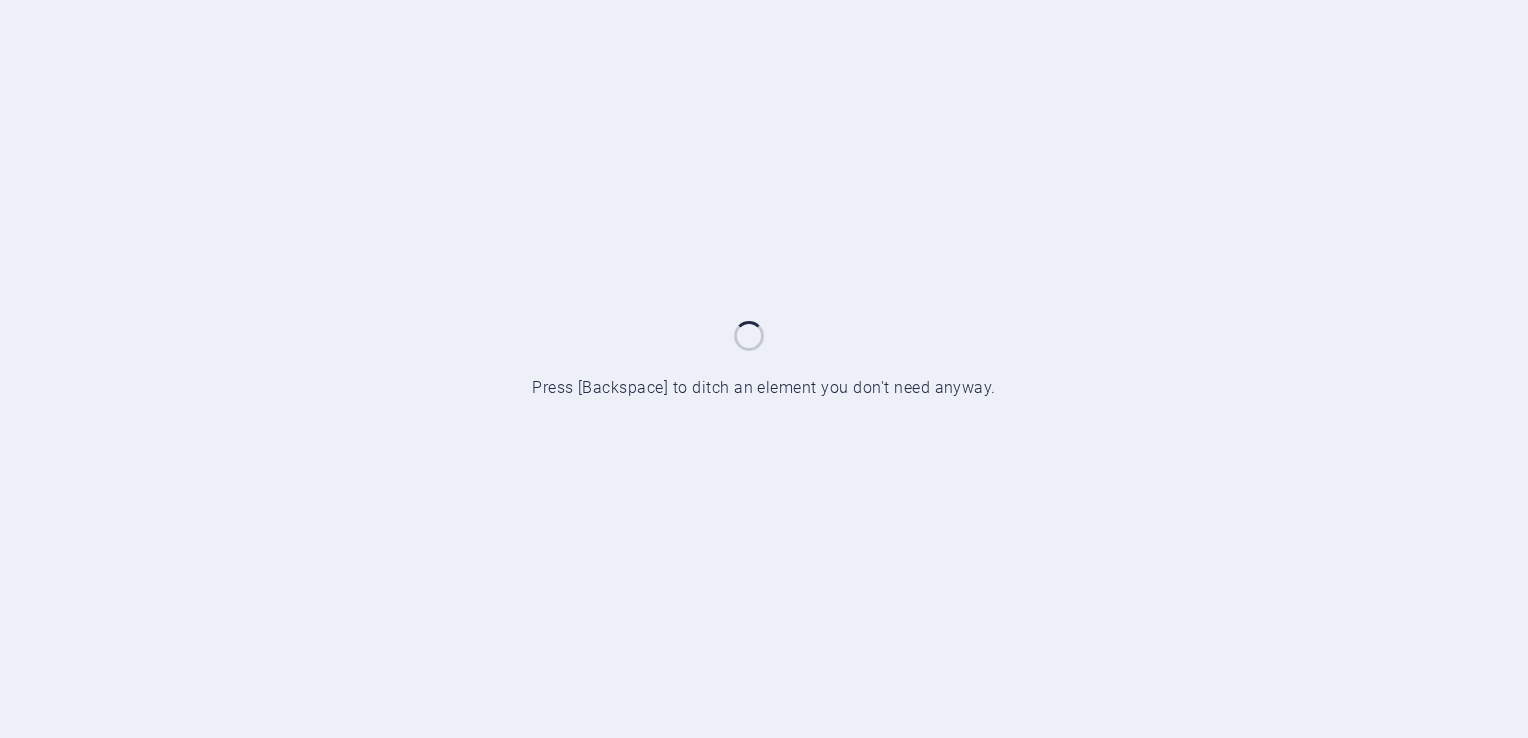 scroll, scrollTop: 0, scrollLeft: 0, axis: both 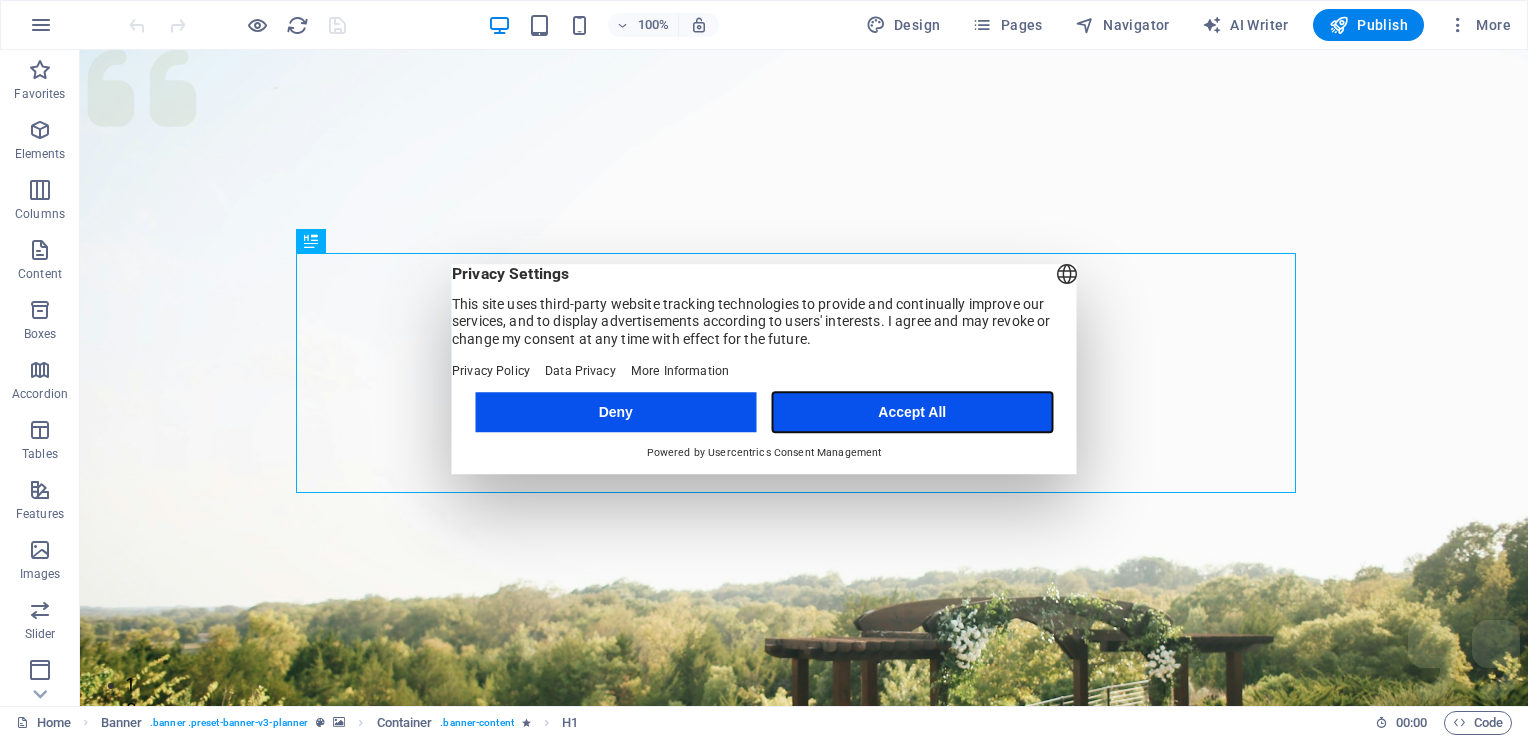 click on "Accept All" at bounding box center (912, 412) 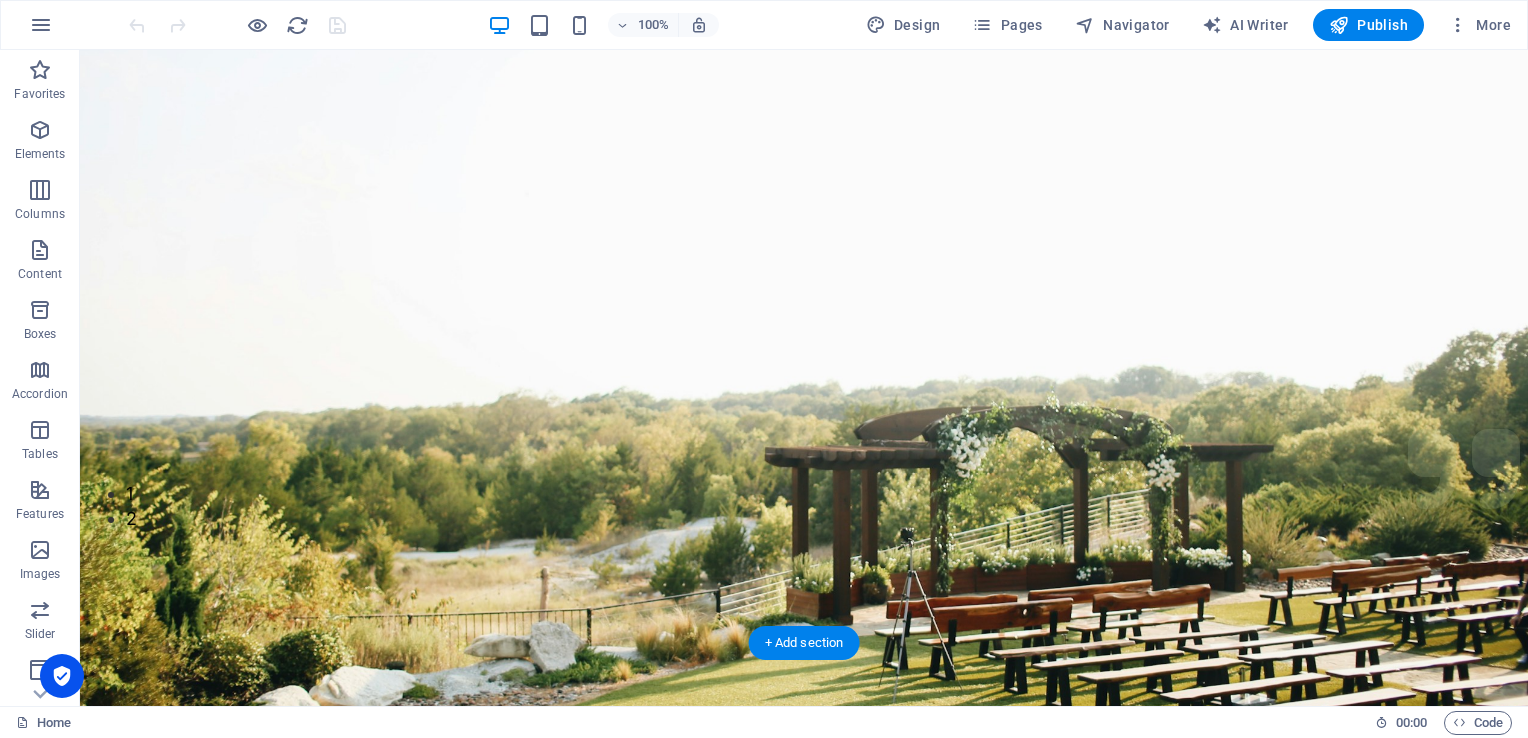 scroll, scrollTop: 0, scrollLeft: 0, axis: both 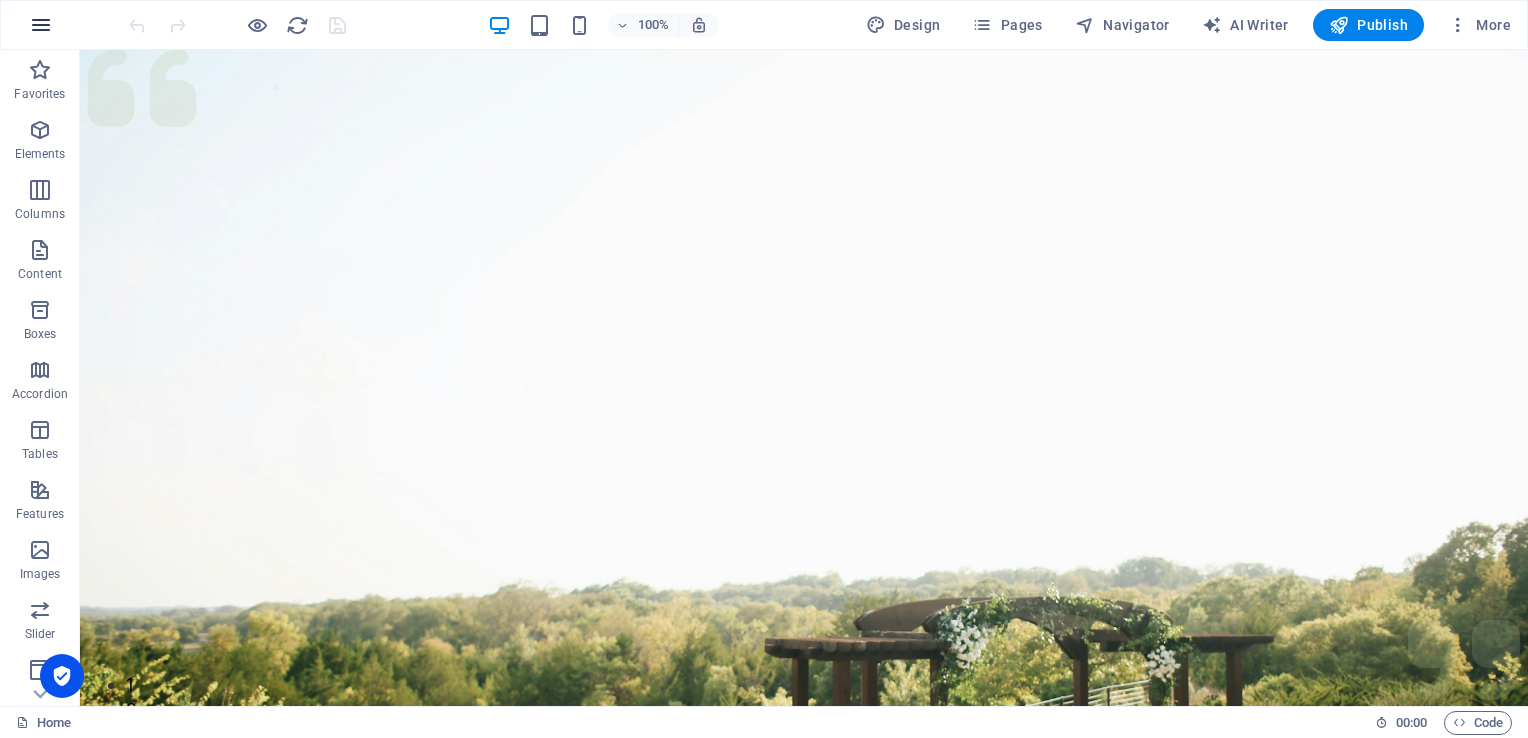 click at bounding box center [41, 25] 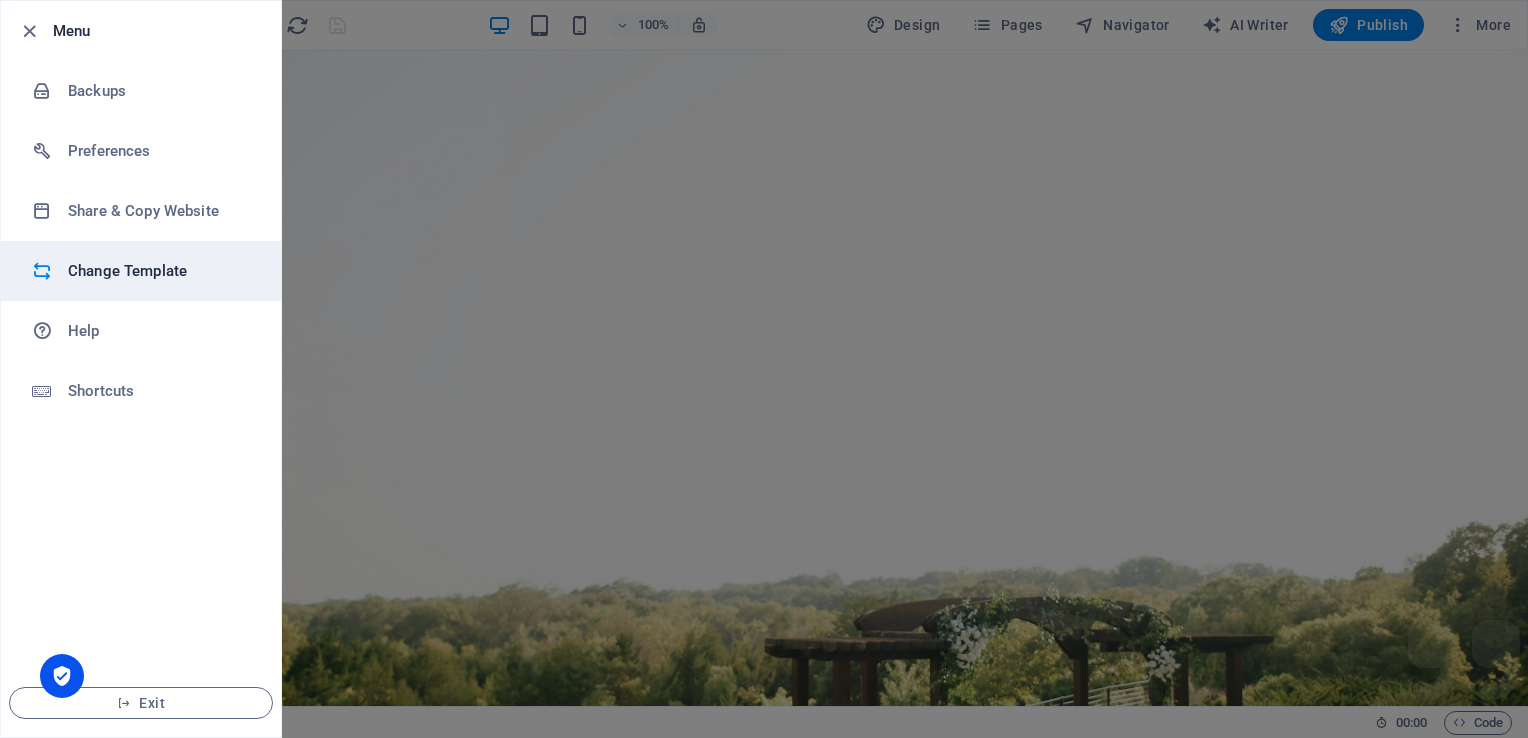 click on "Change Template" at bounding box center [160, 271] 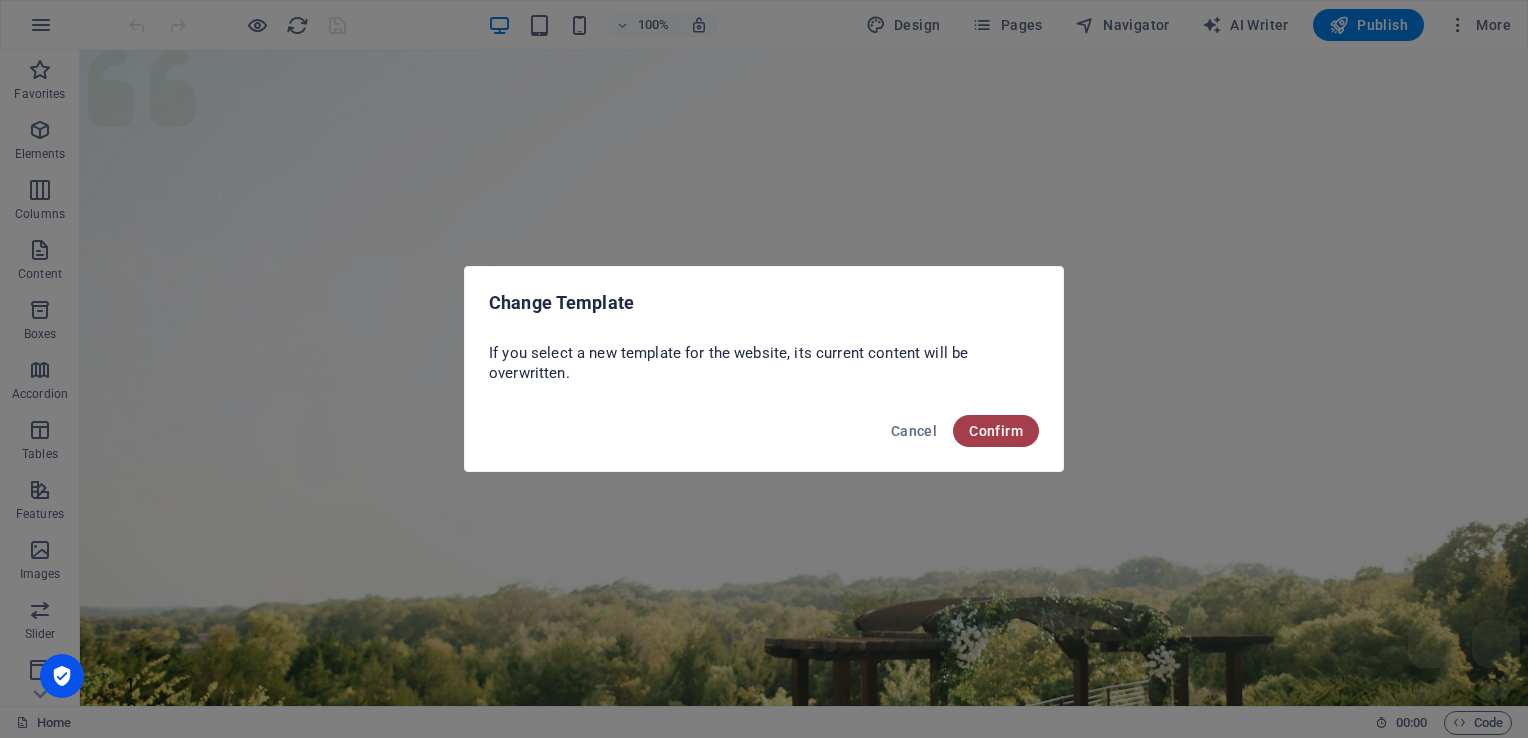 click on "Confirm" at bounding box center [996, 431] 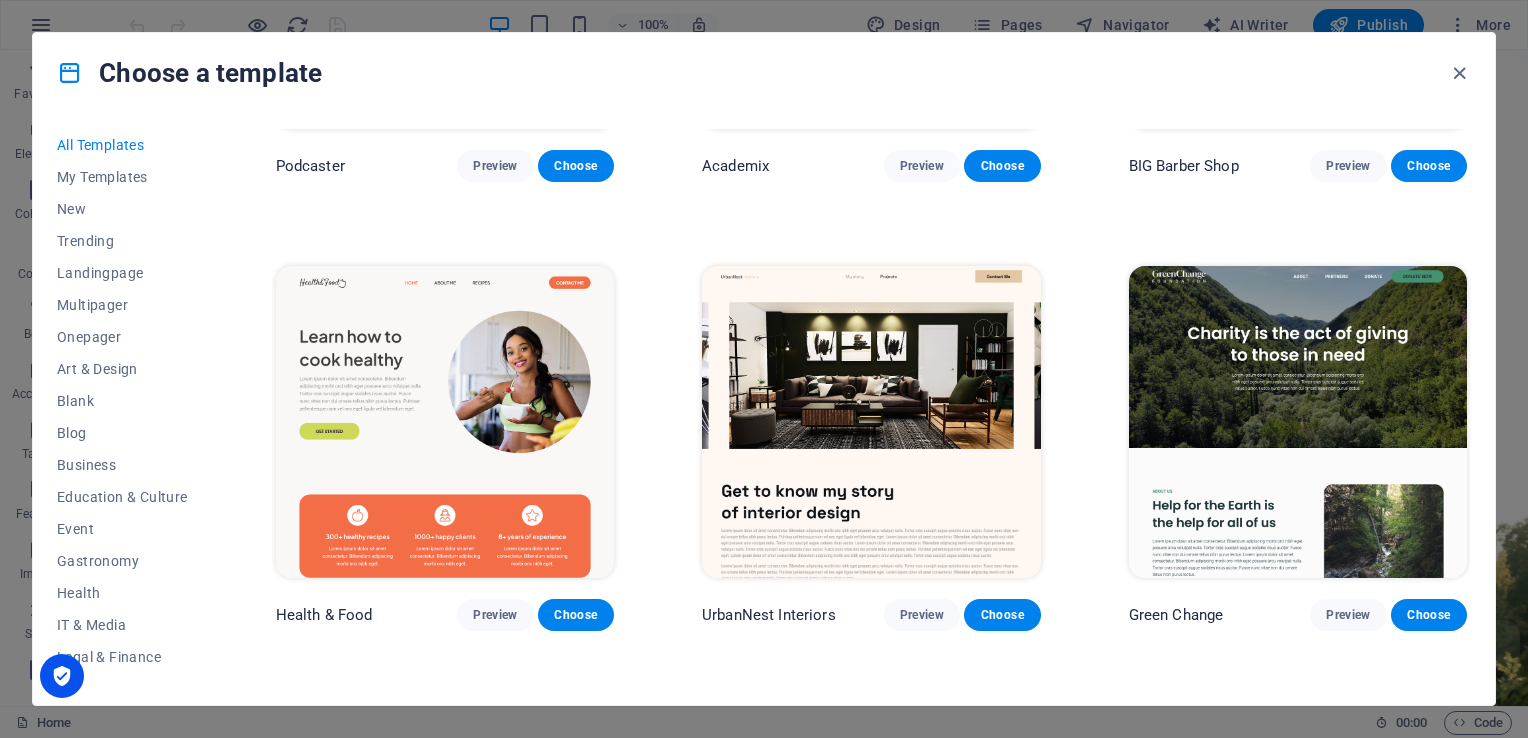 scroll, scrollTop: 1676, scrollLeft: 0, axis: vertical 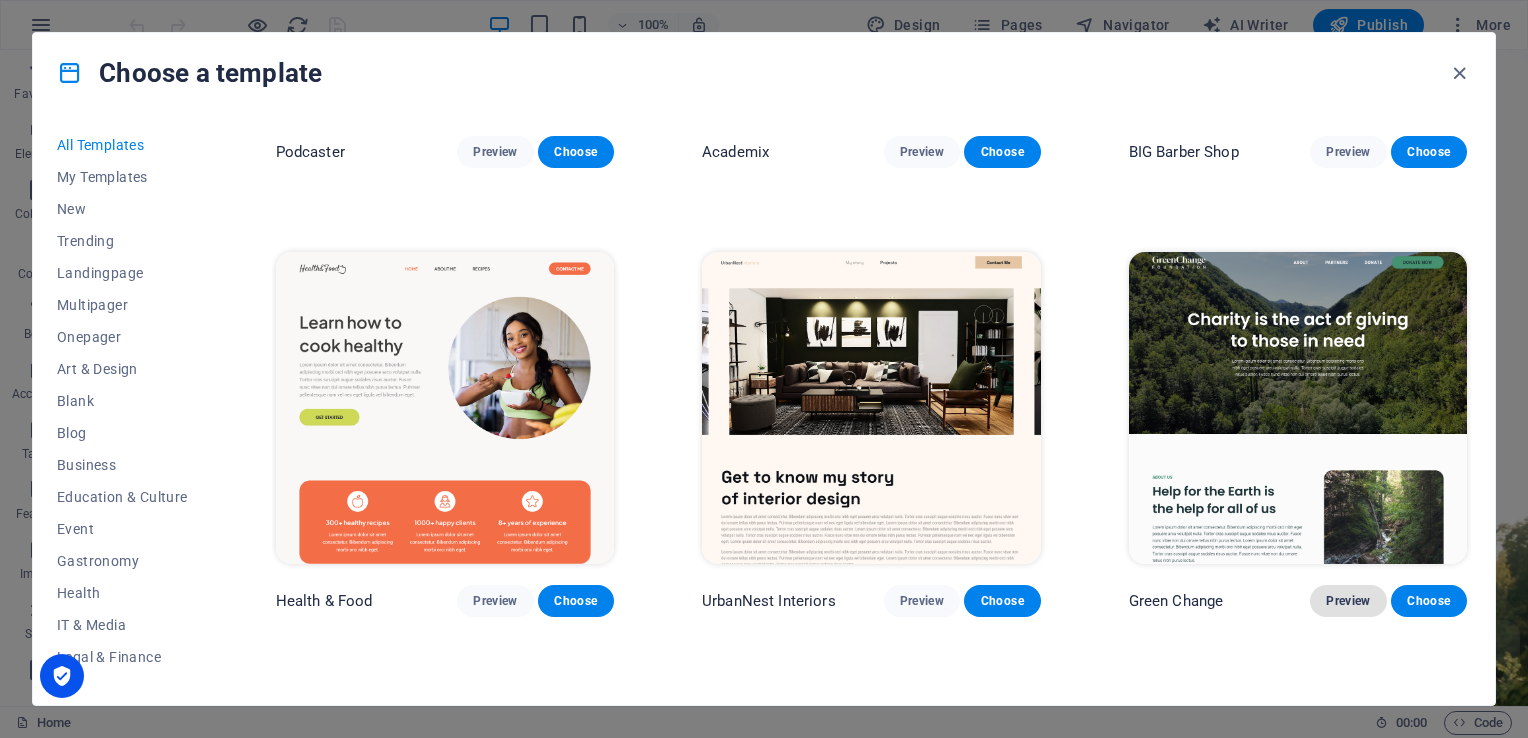 click on "Preview" at bounding box center [1348, 601] 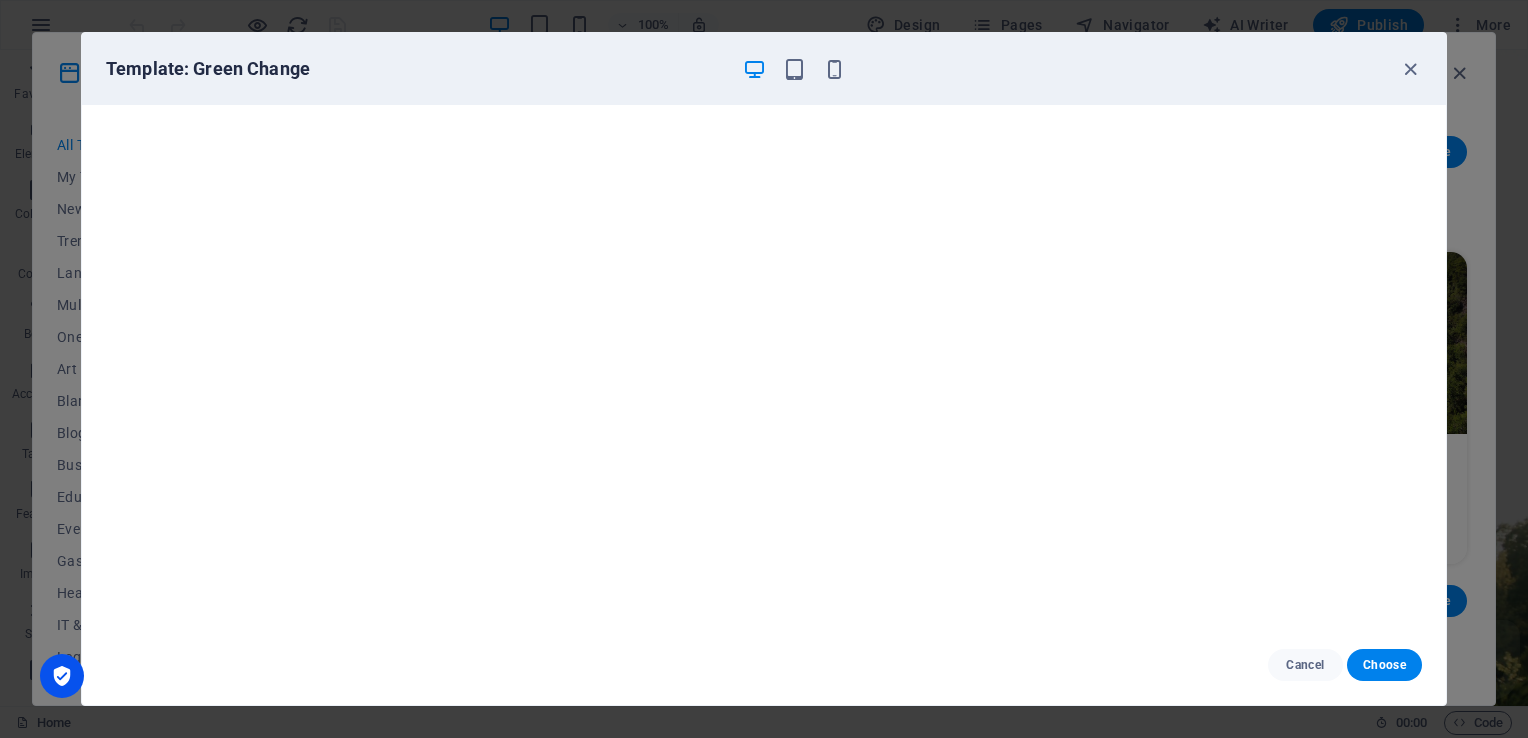 scroll, scrollTop: 0, scrollLeft: 0, axis: both 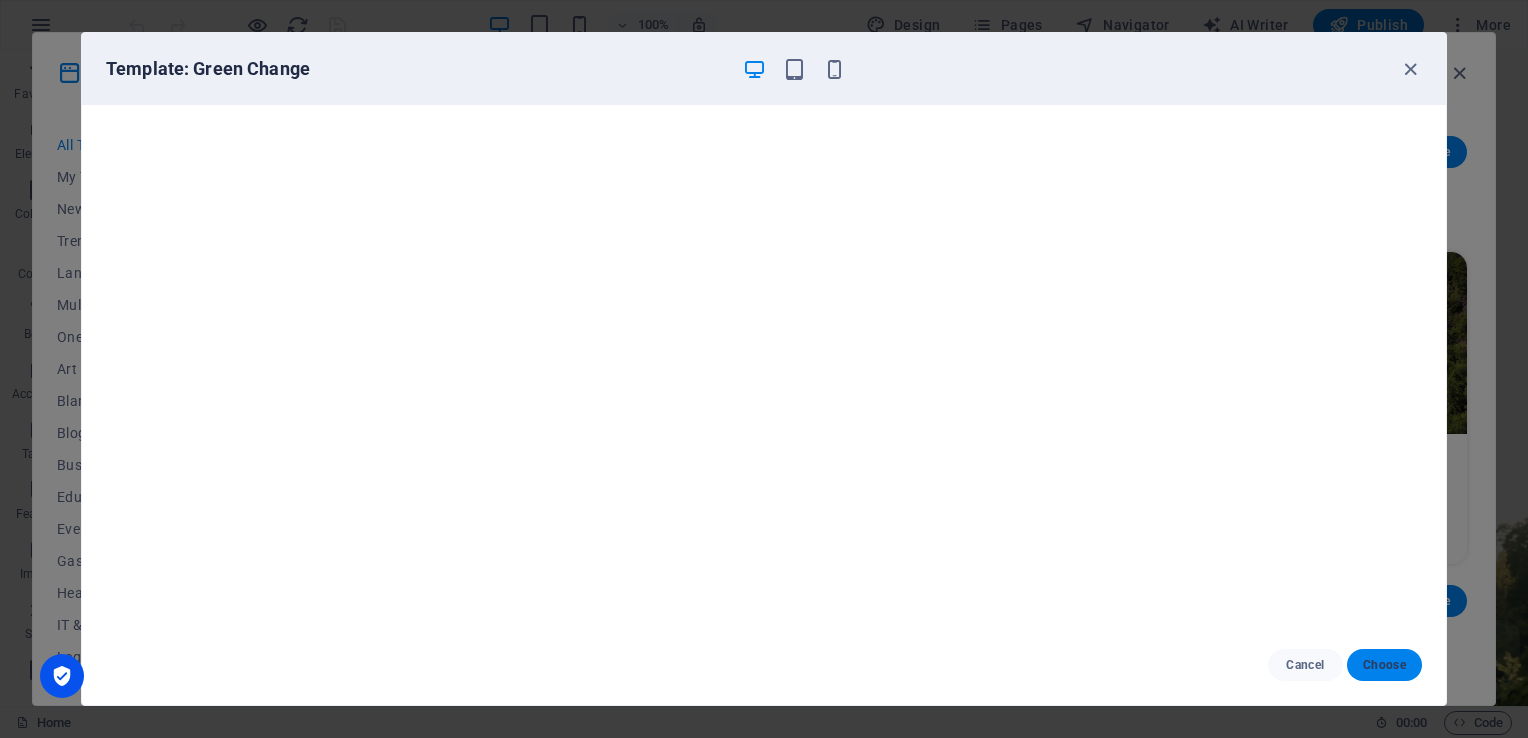 click on "Choose" at bounding box center (1384, 665) 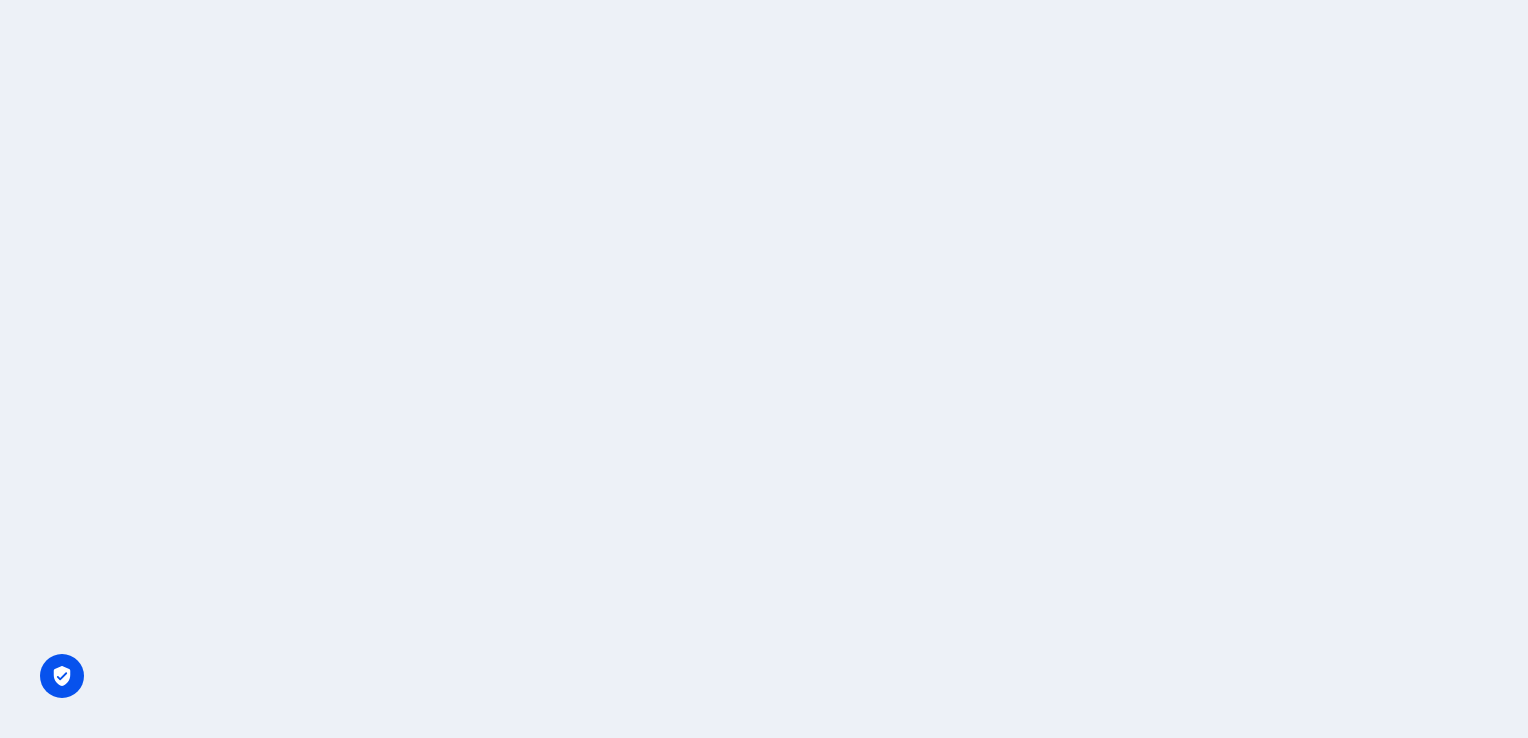 scroll, scrollTop: 0, scrollLeft: 0, axis: both 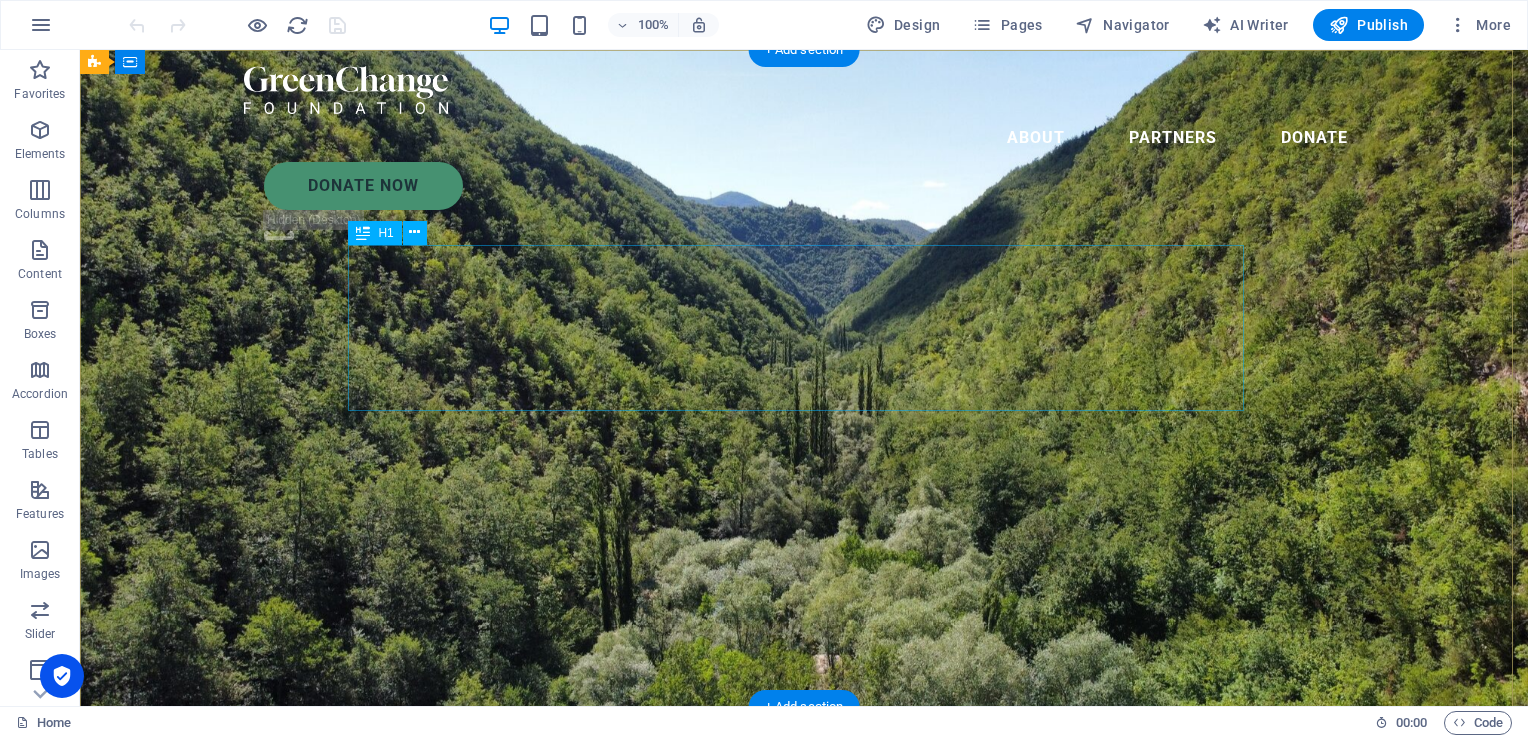 click on "Charity is the act of giving to those in need" at bounding box center [804, 870] 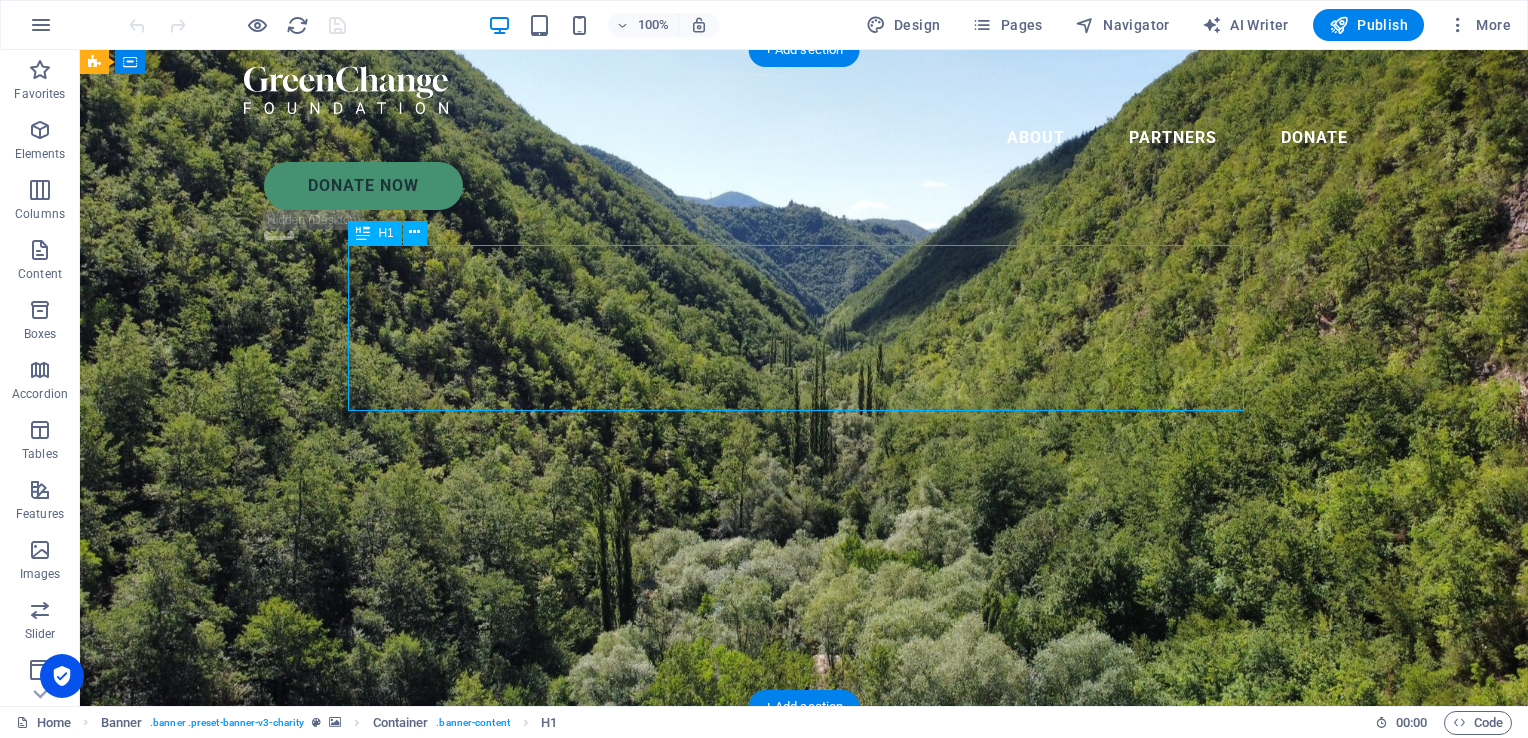 click on "Charity is the act of giving to those in need" at bounding box center (804, 870) 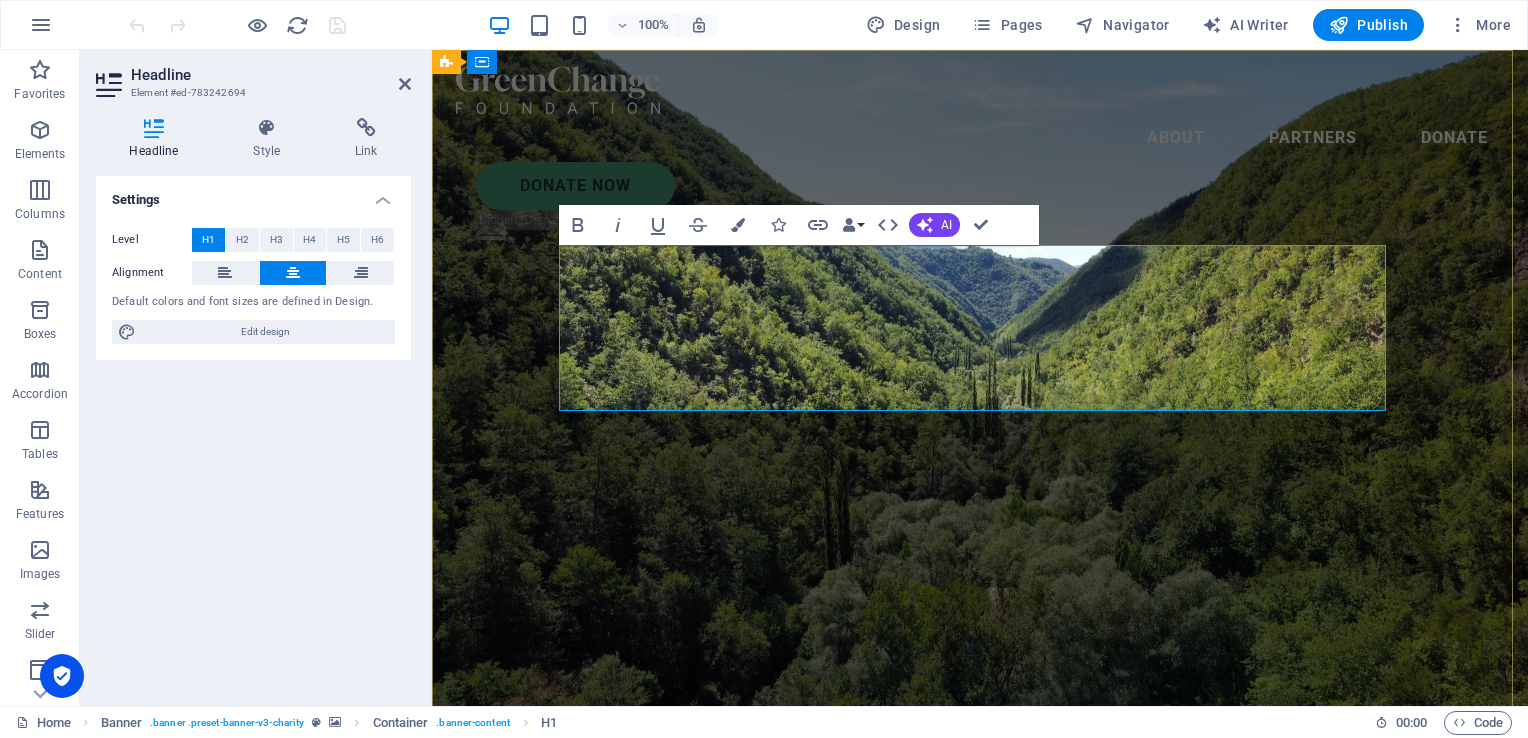 type 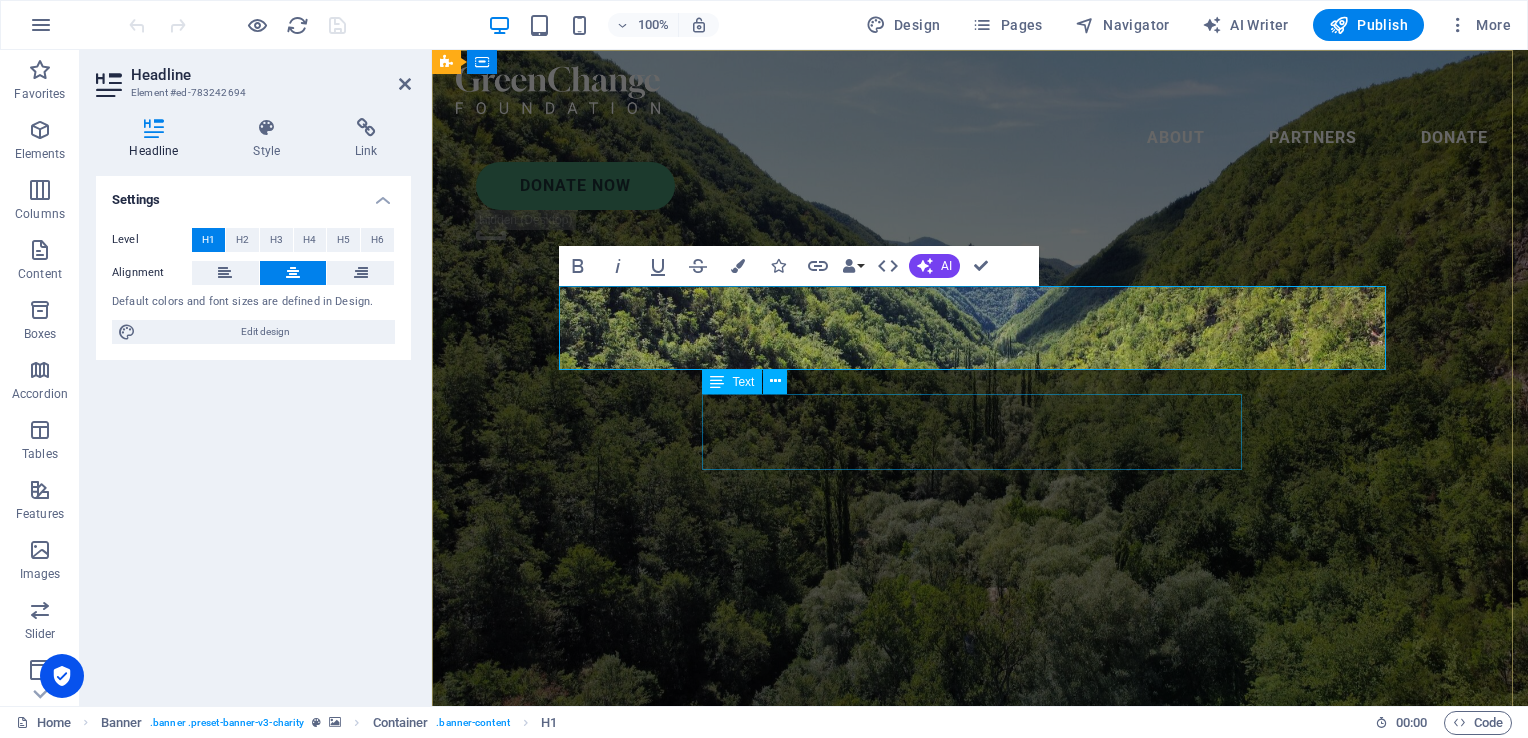 click on "Lorem ipsum dolor sit amet consectetur. Bibendum adipiscing morbi orci nibh eget posuere arcu volutpat nulla. Tortor cras suscipit augue sodales risus auctor. Fusce nunc vitae non dui ornare tellus nibh purus lectus." at bounding box center (980, 919) 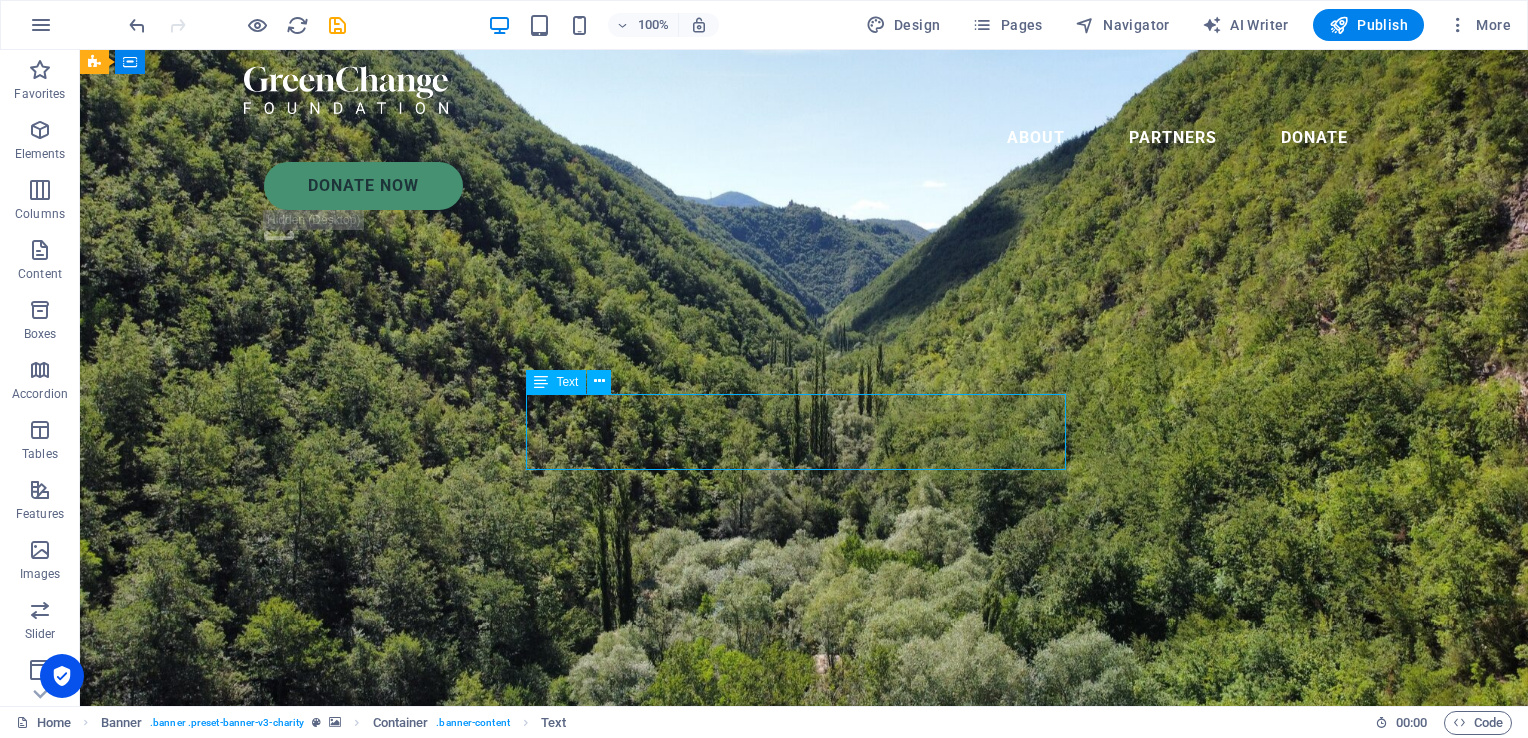 click on "Lorem ipsum dolor sit amet consectetur. Bibendum adipiscing morbi orci nibh eget posuere arcu volutpat nulla. Tortor cras suscipit augue sodales risus auctor. Fusce nunc vitae non dui ornare tellus nibh purus lectus." at bounding box center (804, 919) 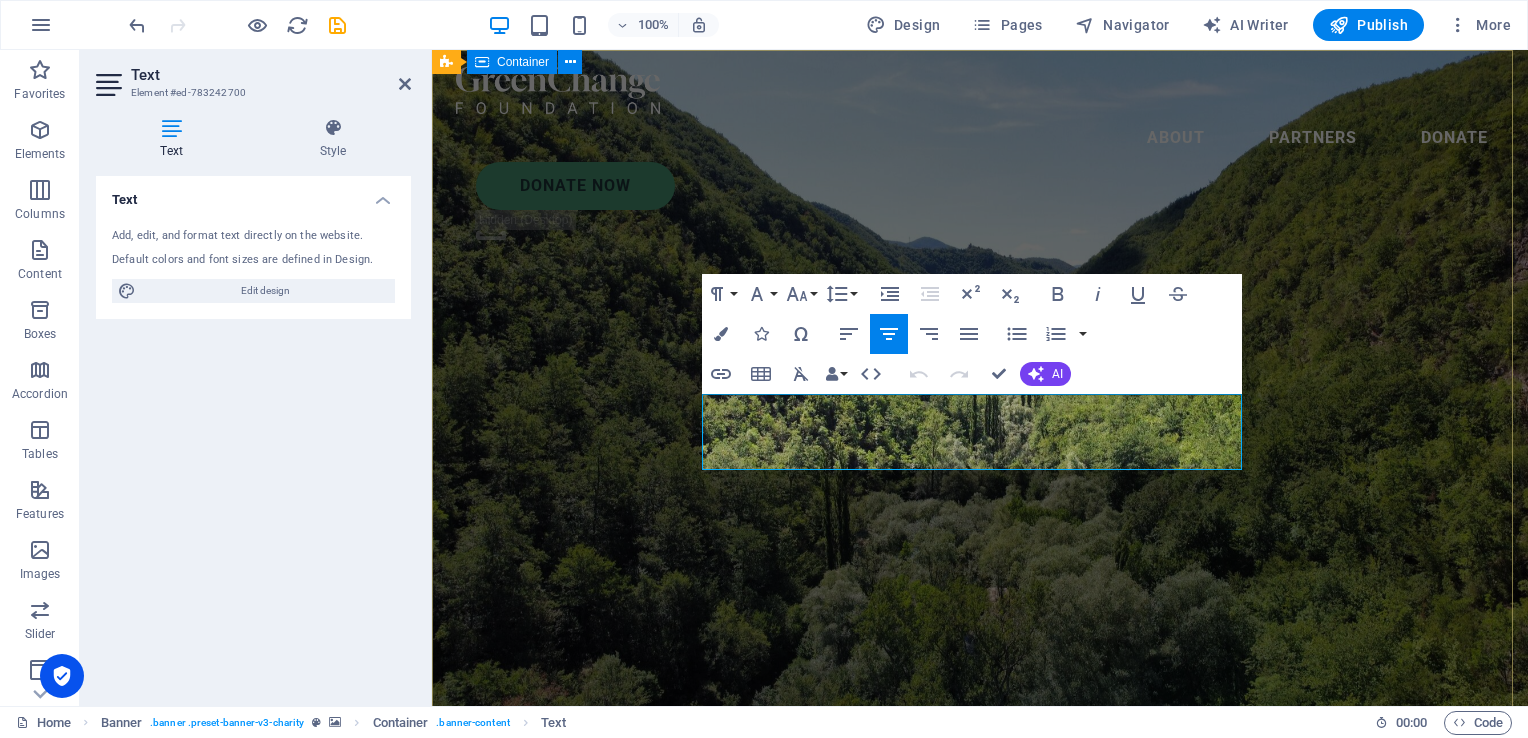 type 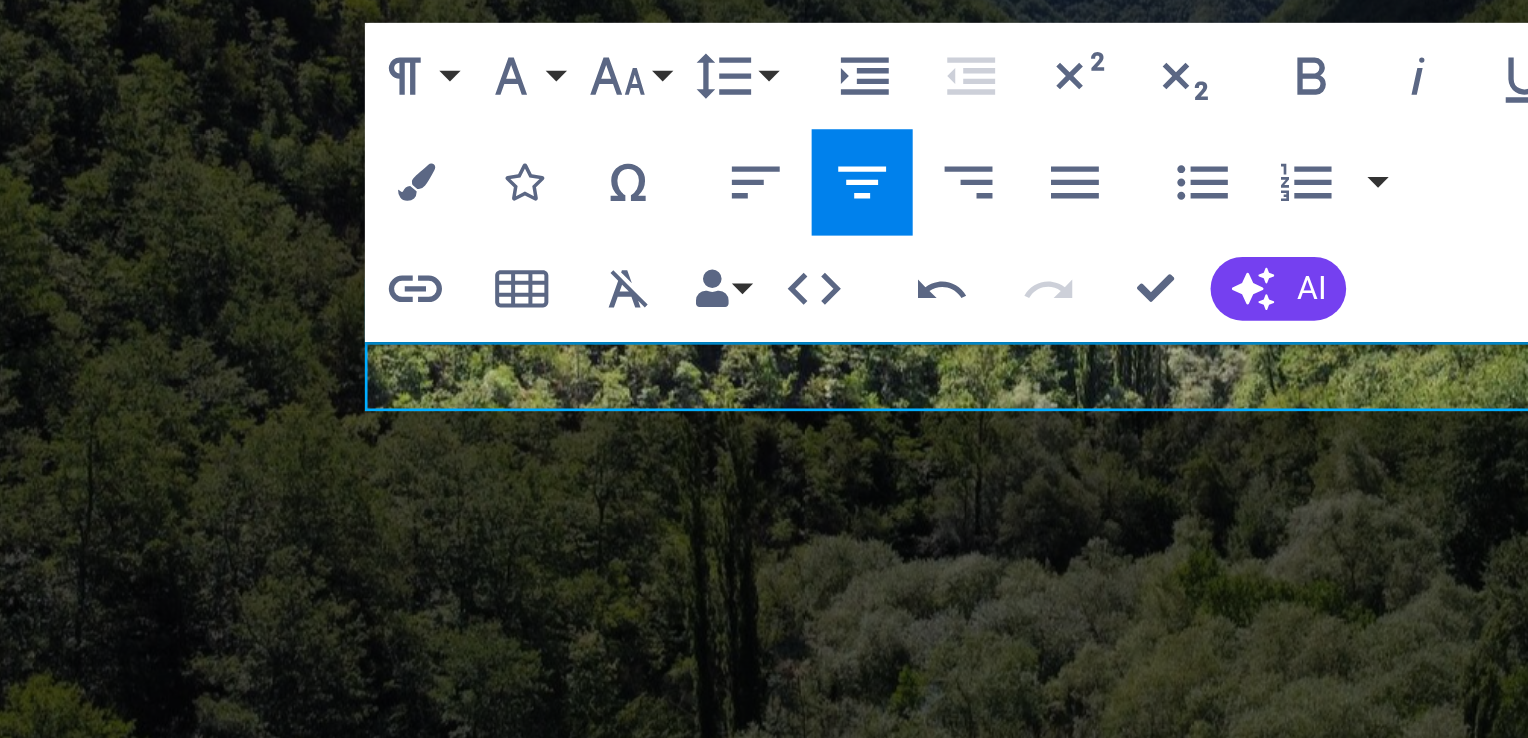 click on "Waar koffie, gemeenschpap en geschiedenis elkaar ontmoeten." at bounding box center (195, 217) 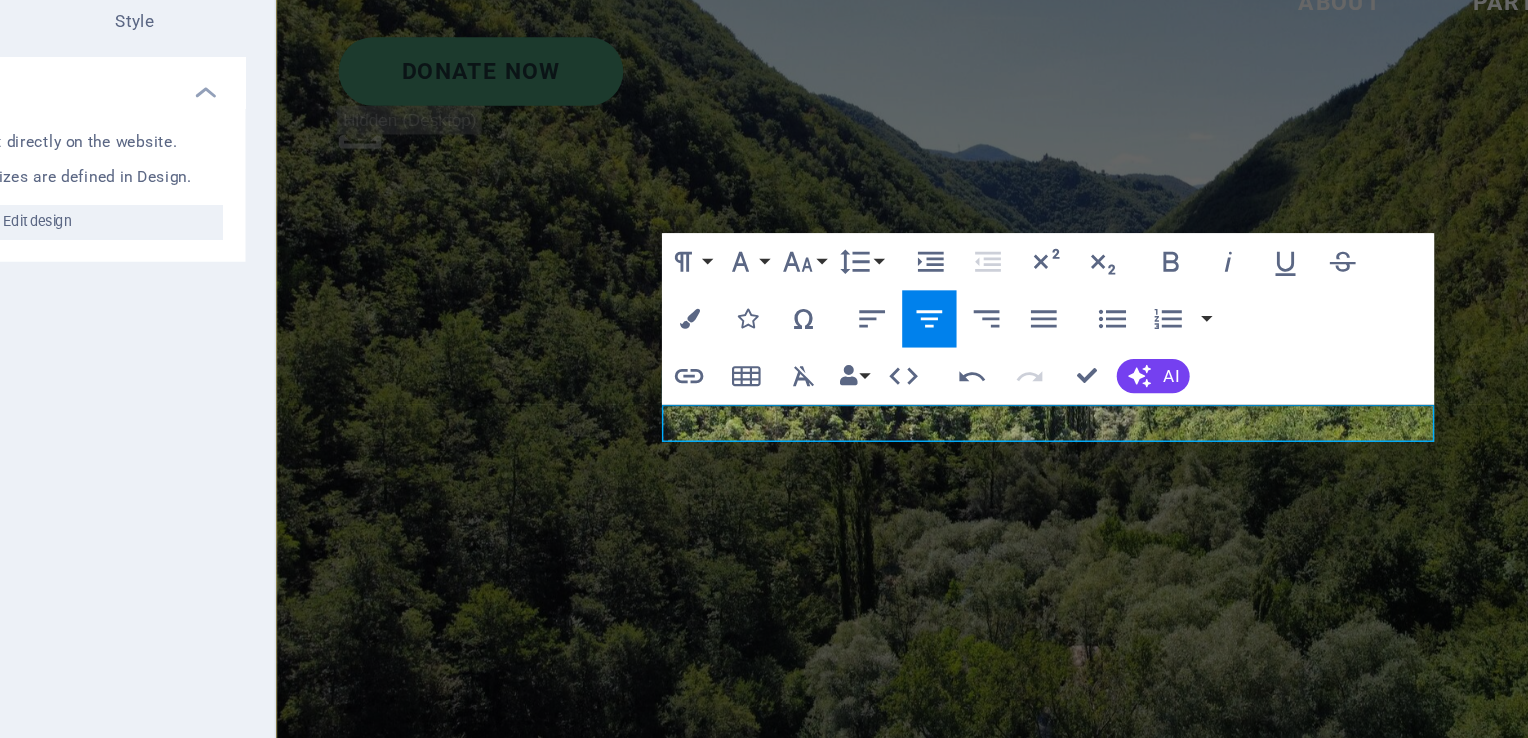 click on "[PERSON_NAME], gemeenschap en geschiedenis elkaar ontmoeten." at bounding box center [823, 734] 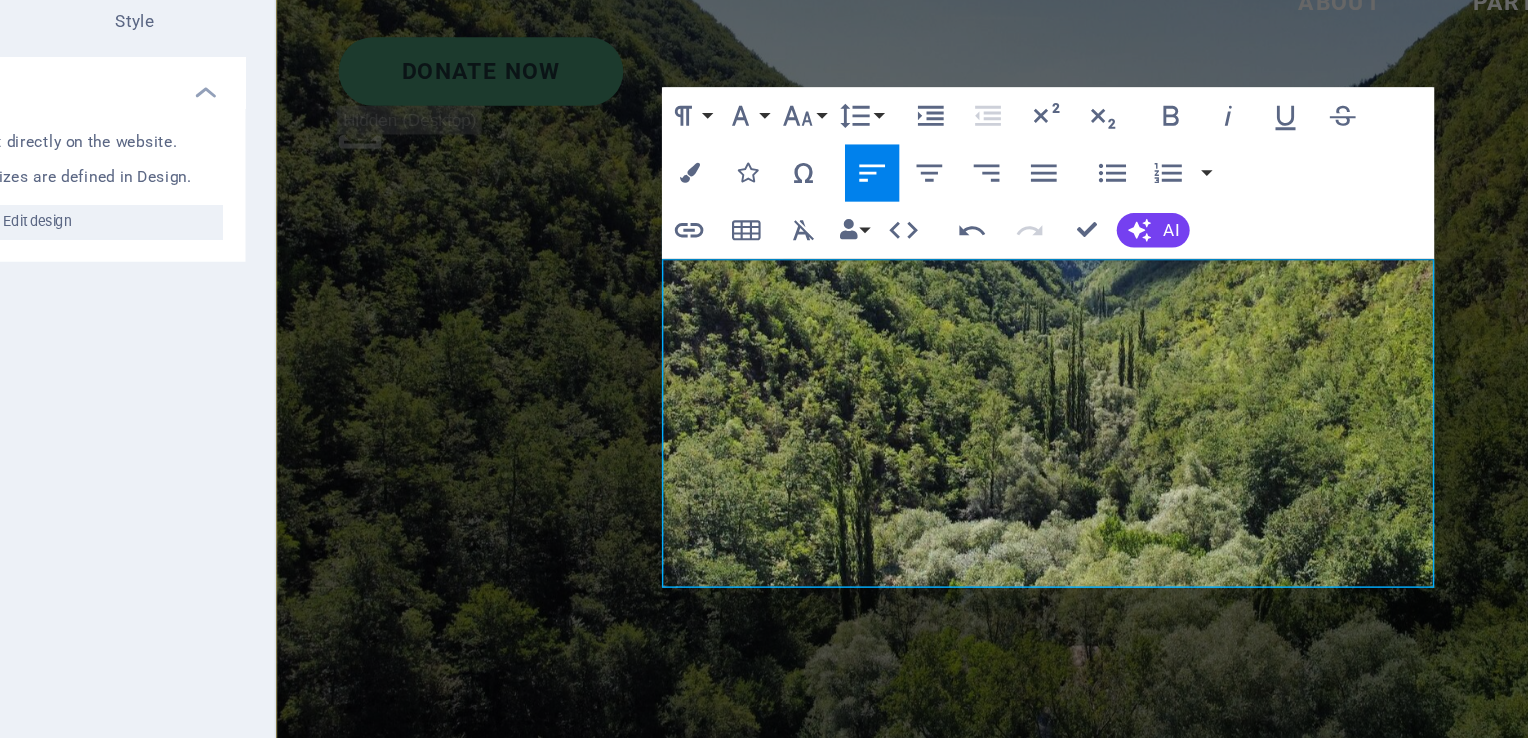 scroll, scrollTop: 4538, scrollLeft: 2, axis: both 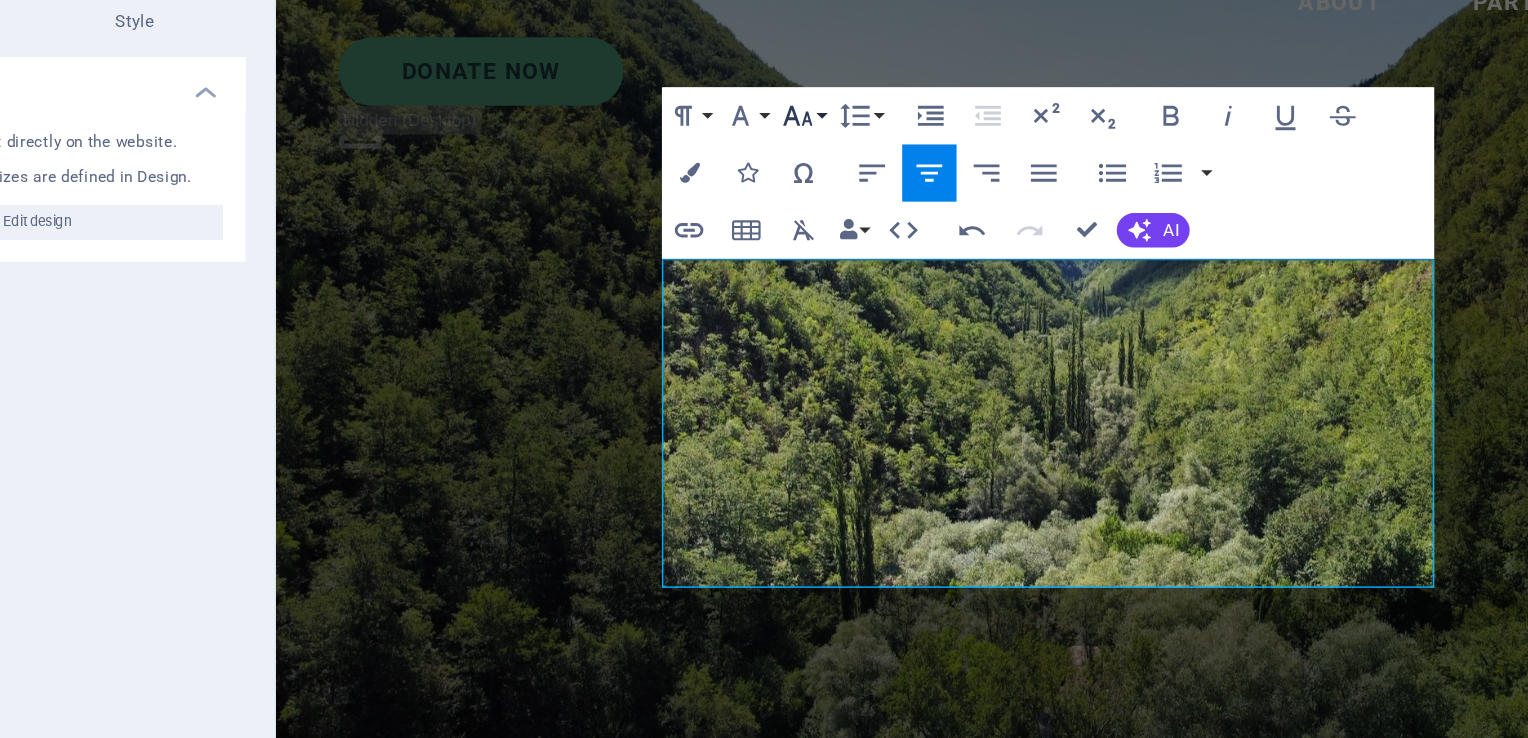 click on "Font Size" at bounding box center (801, 217) 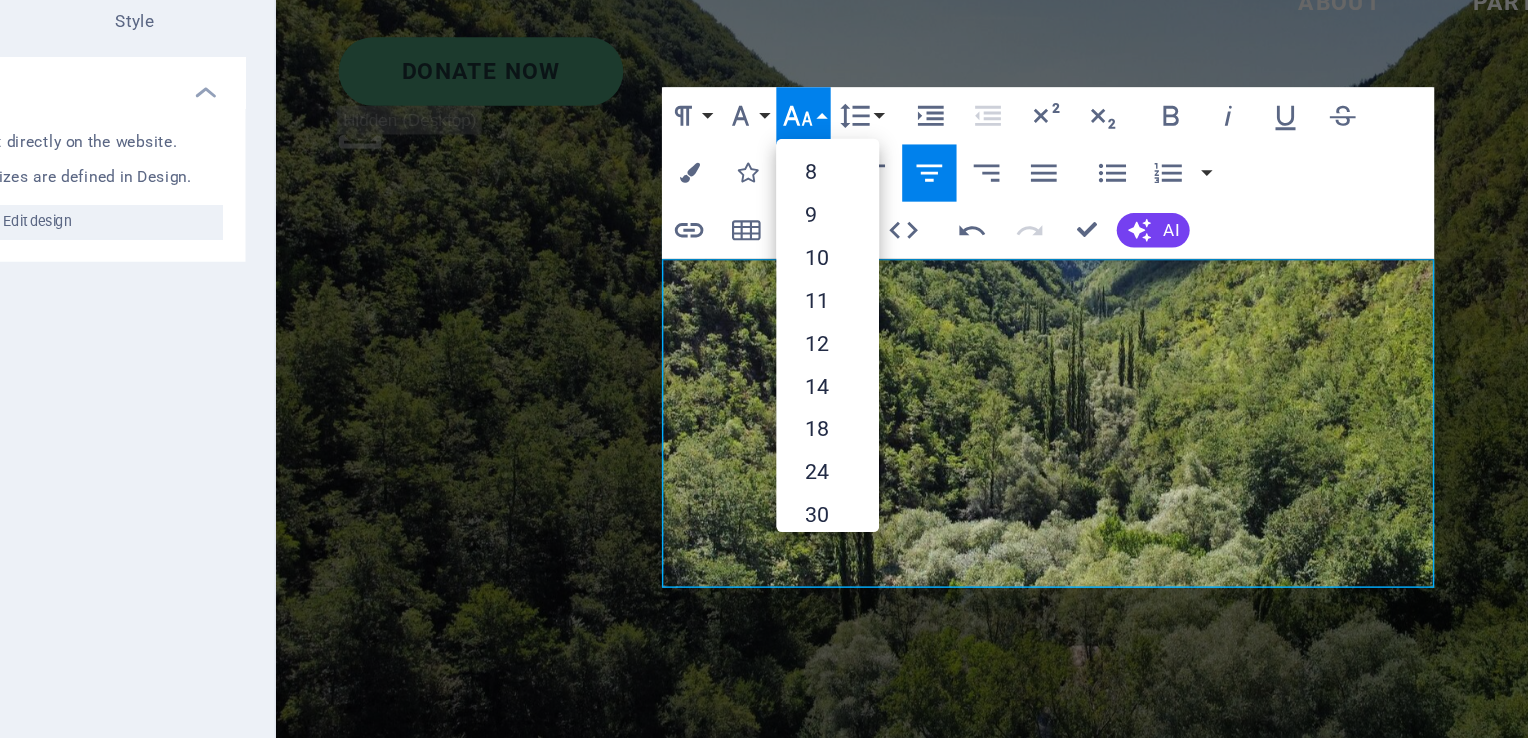 click on "Font Size" at bounding box center [801, 217] 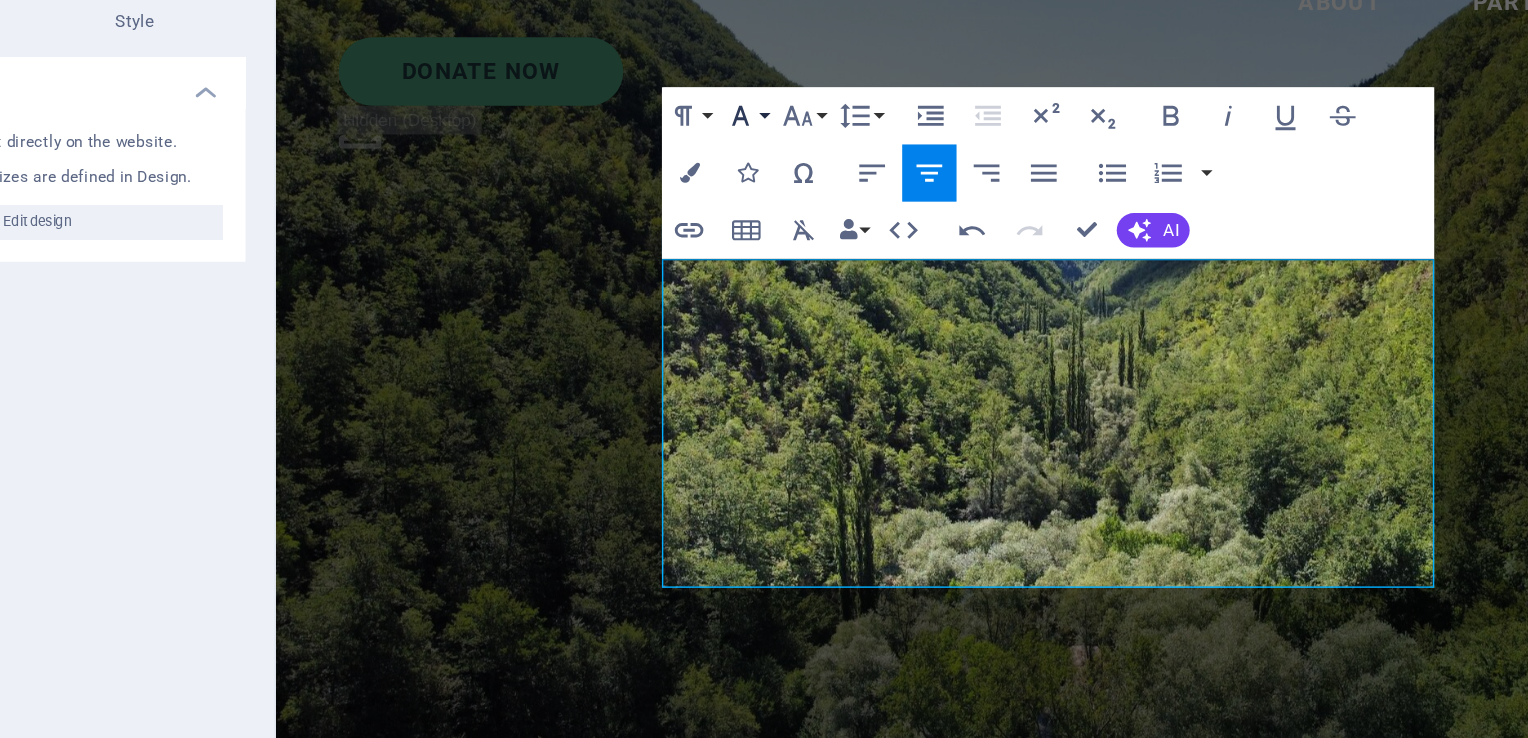 click on "Font Family" at bounding box center (761, 217) 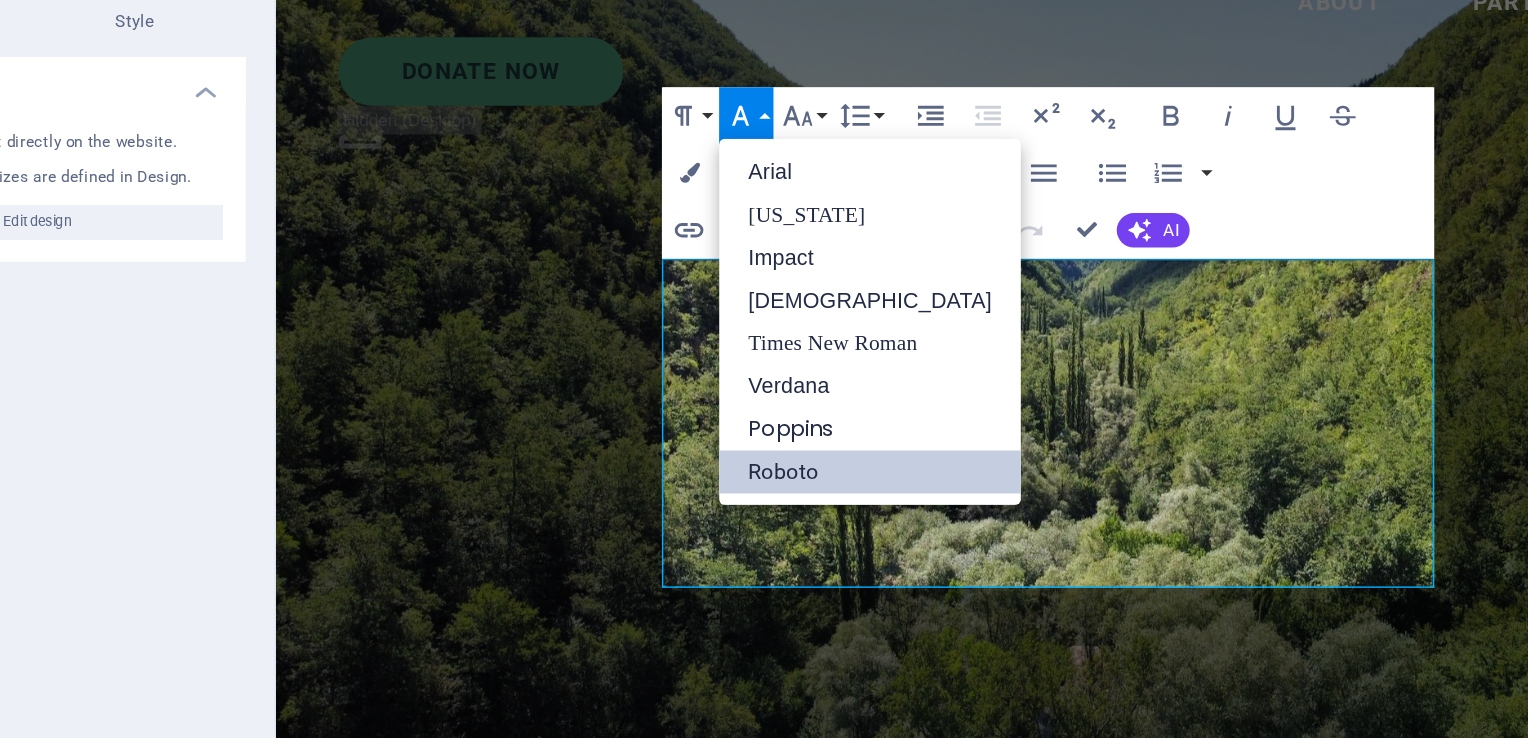 scroll, scrollTop: 0, scrollLeft: 0, axis: both 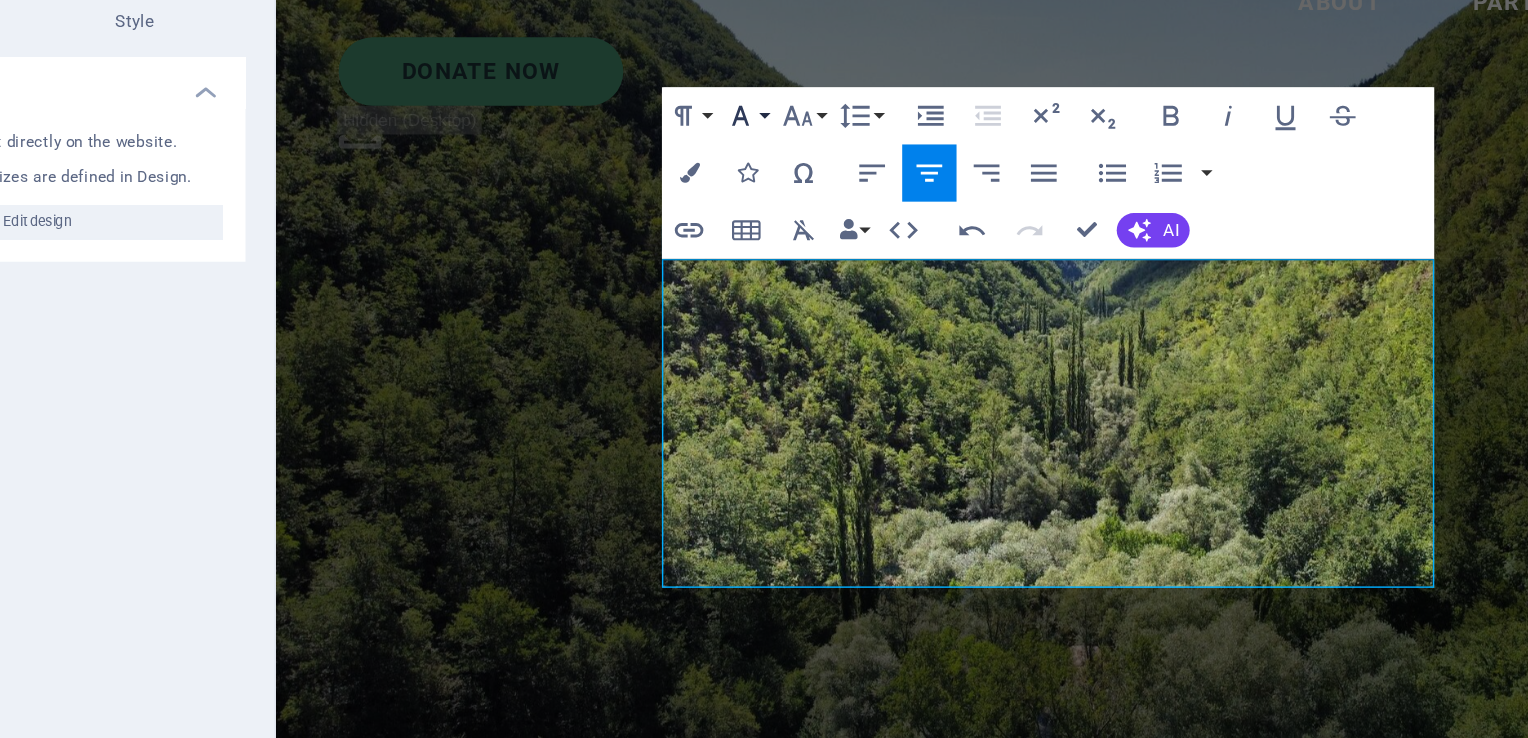 click 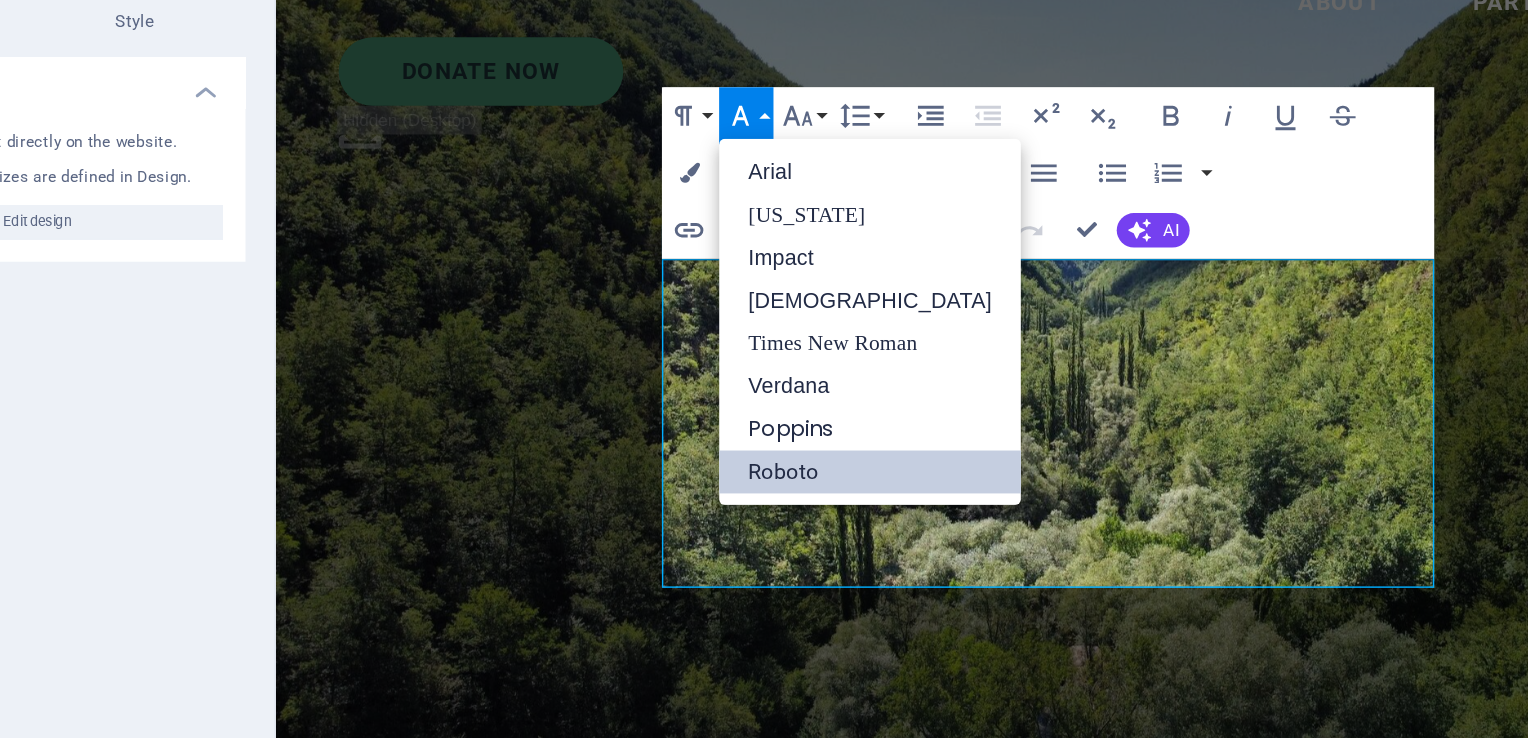 click 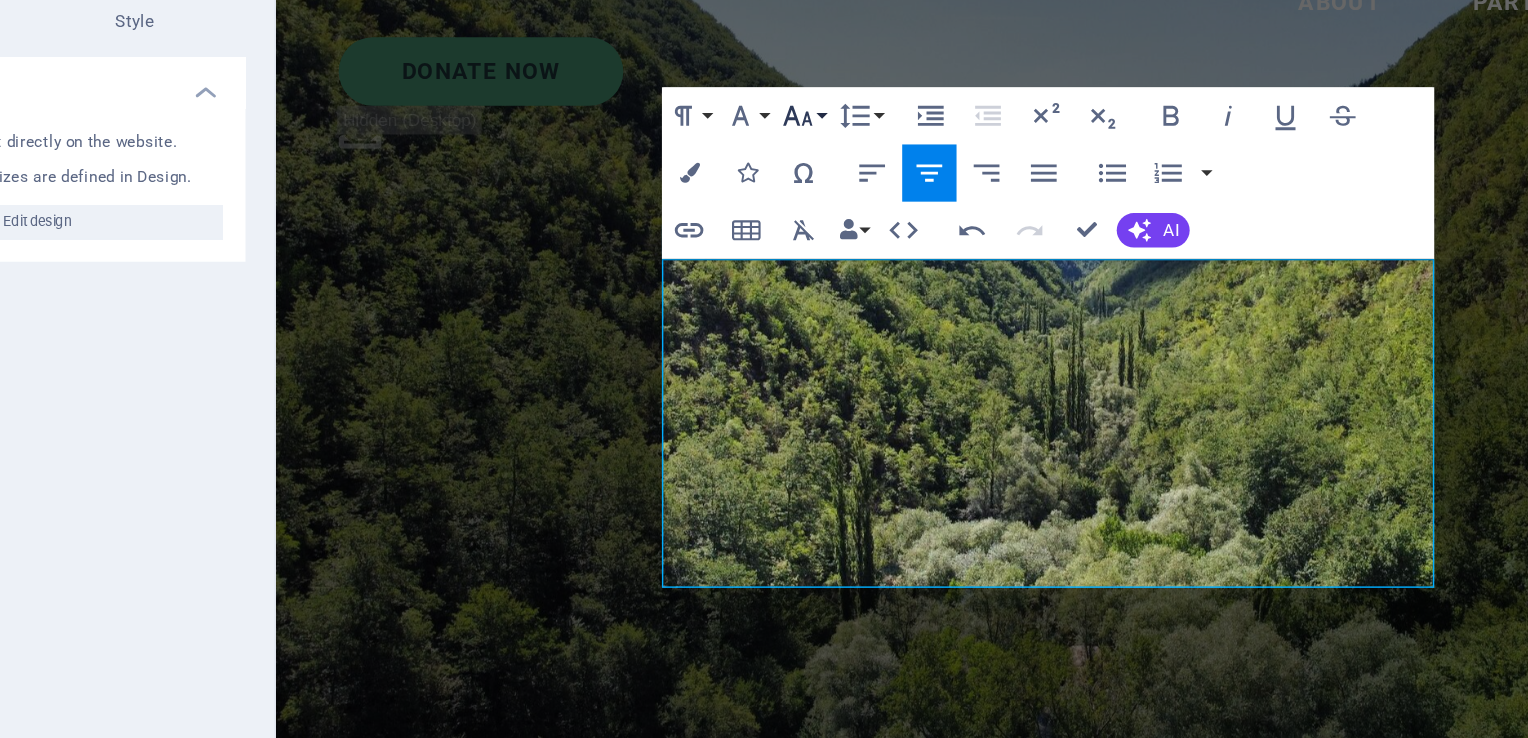 click 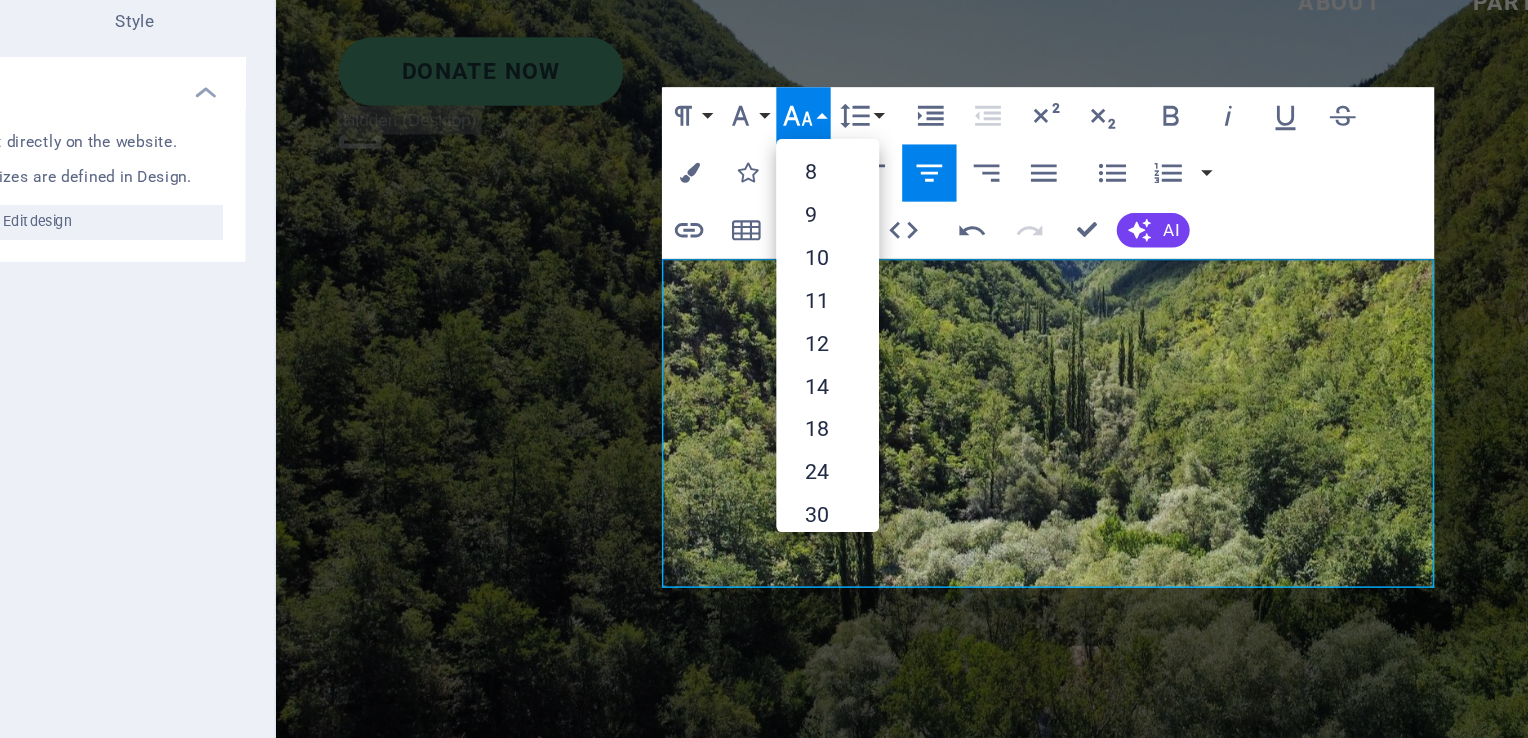 click 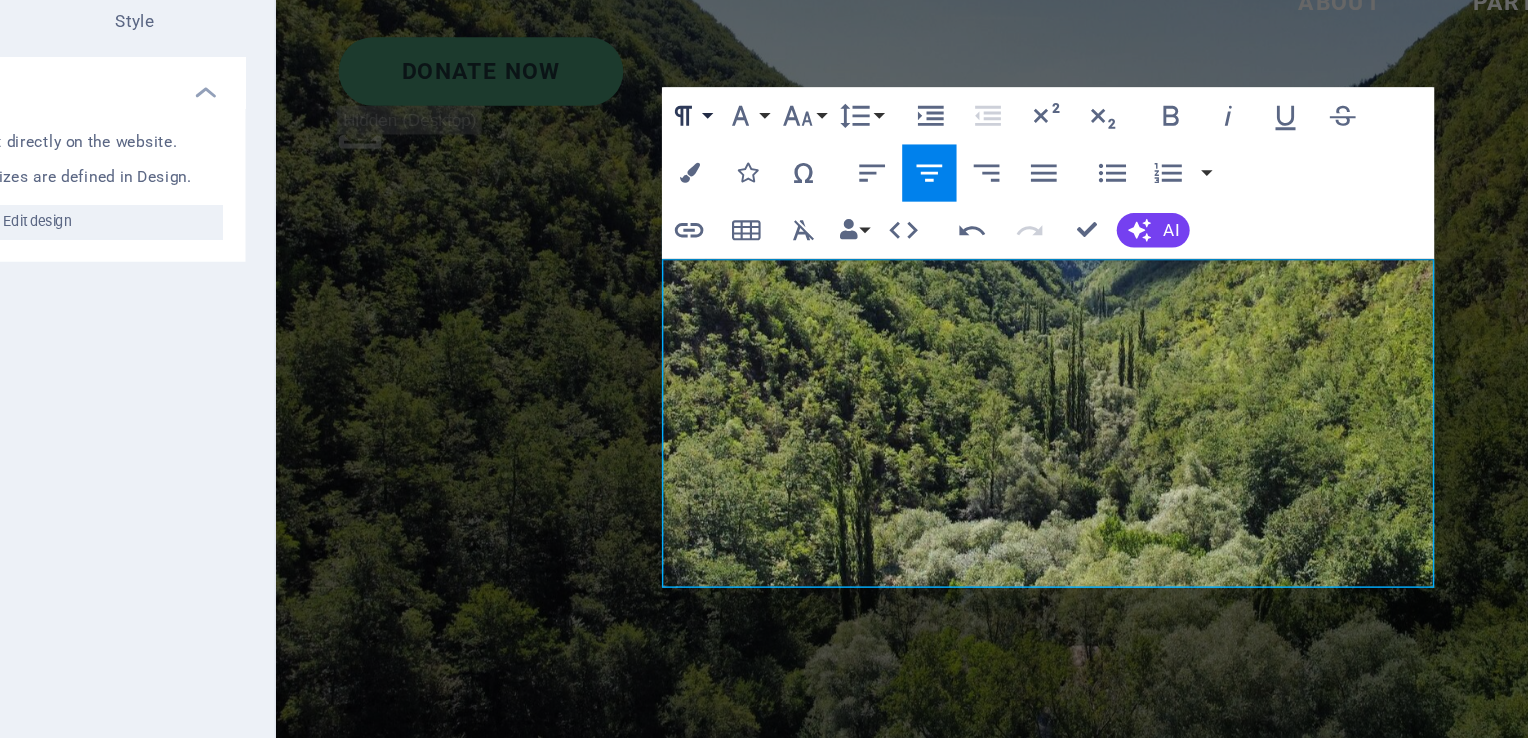 click on "Paragraph Format" at bounding box center [721, 217] 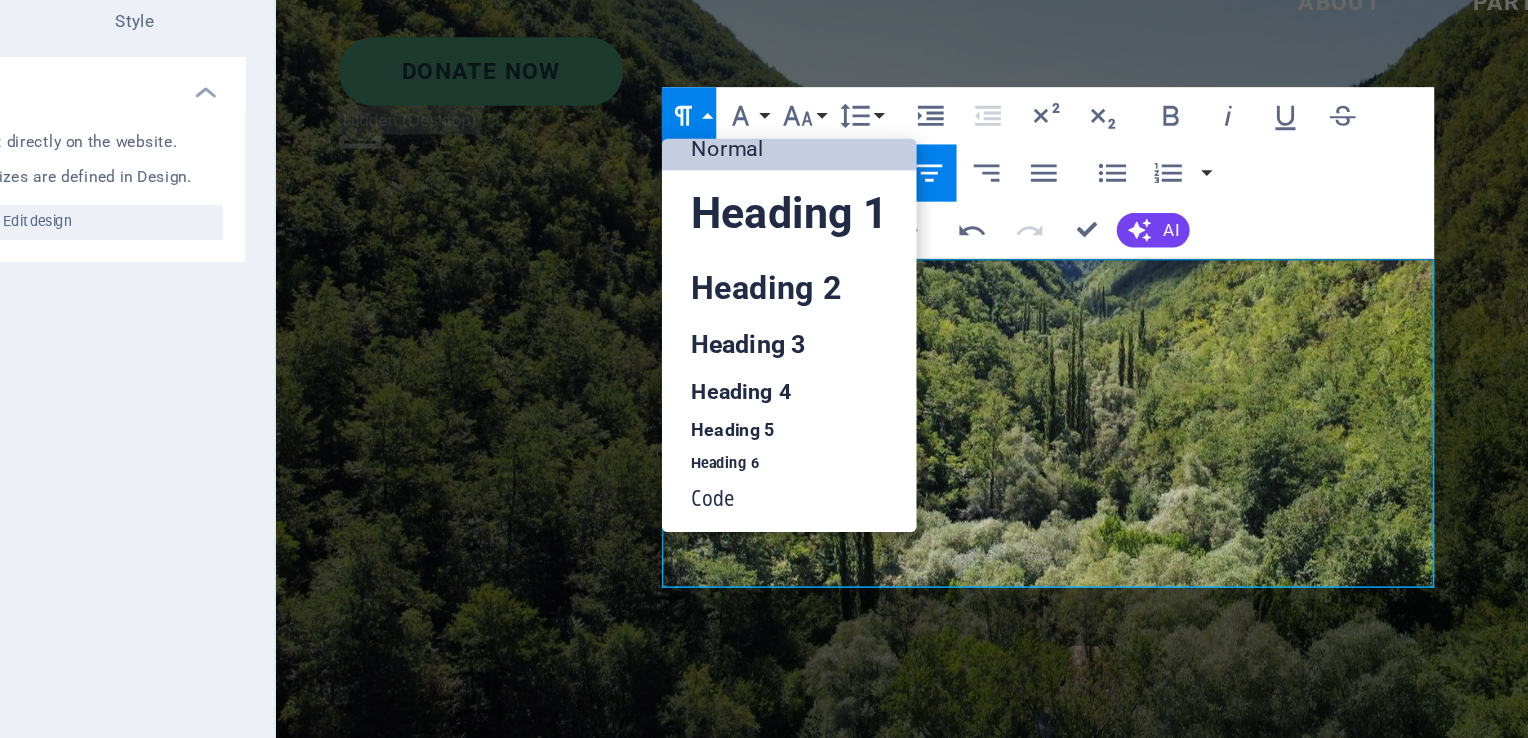 scroll, scrollTop: 16, scrollLeft: 0, axis: vertical 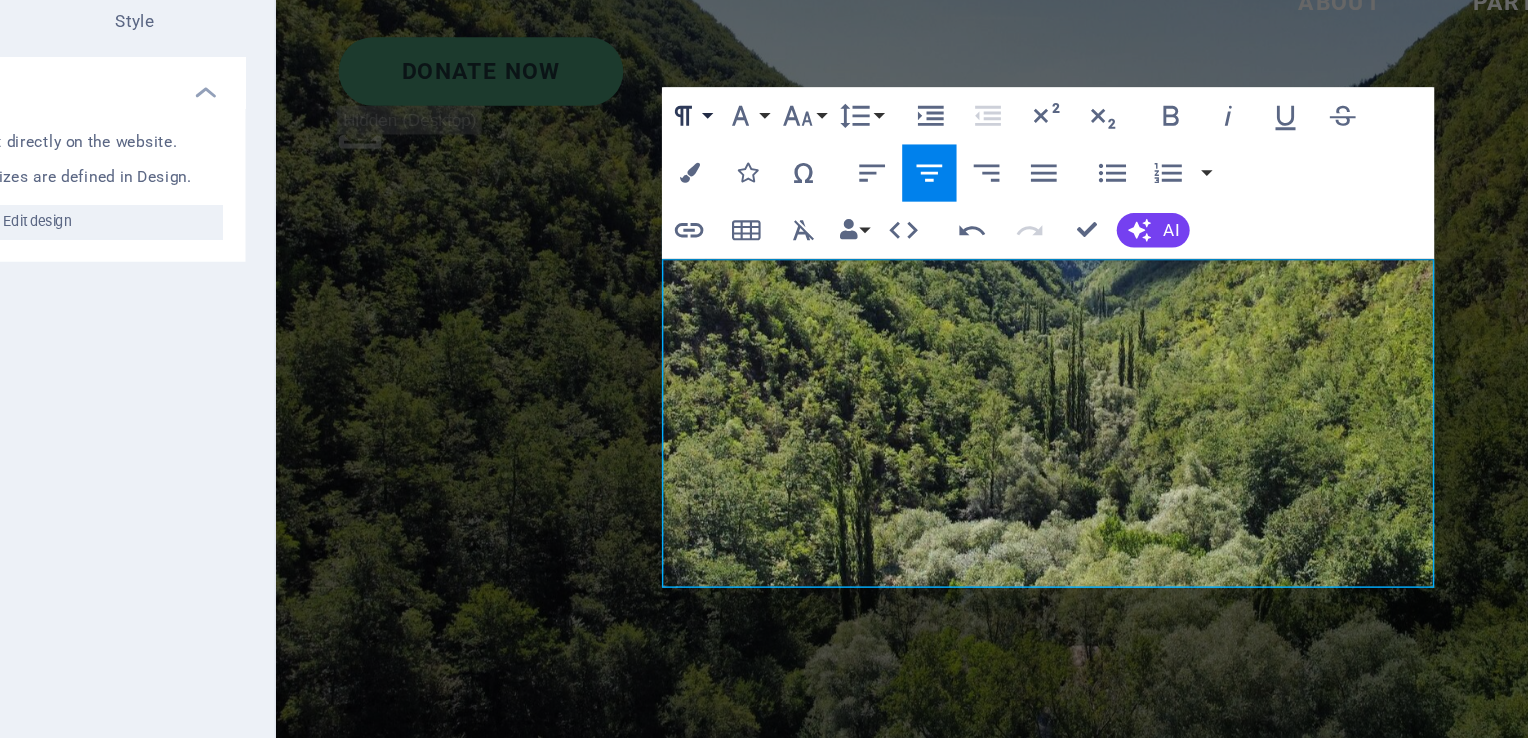 click 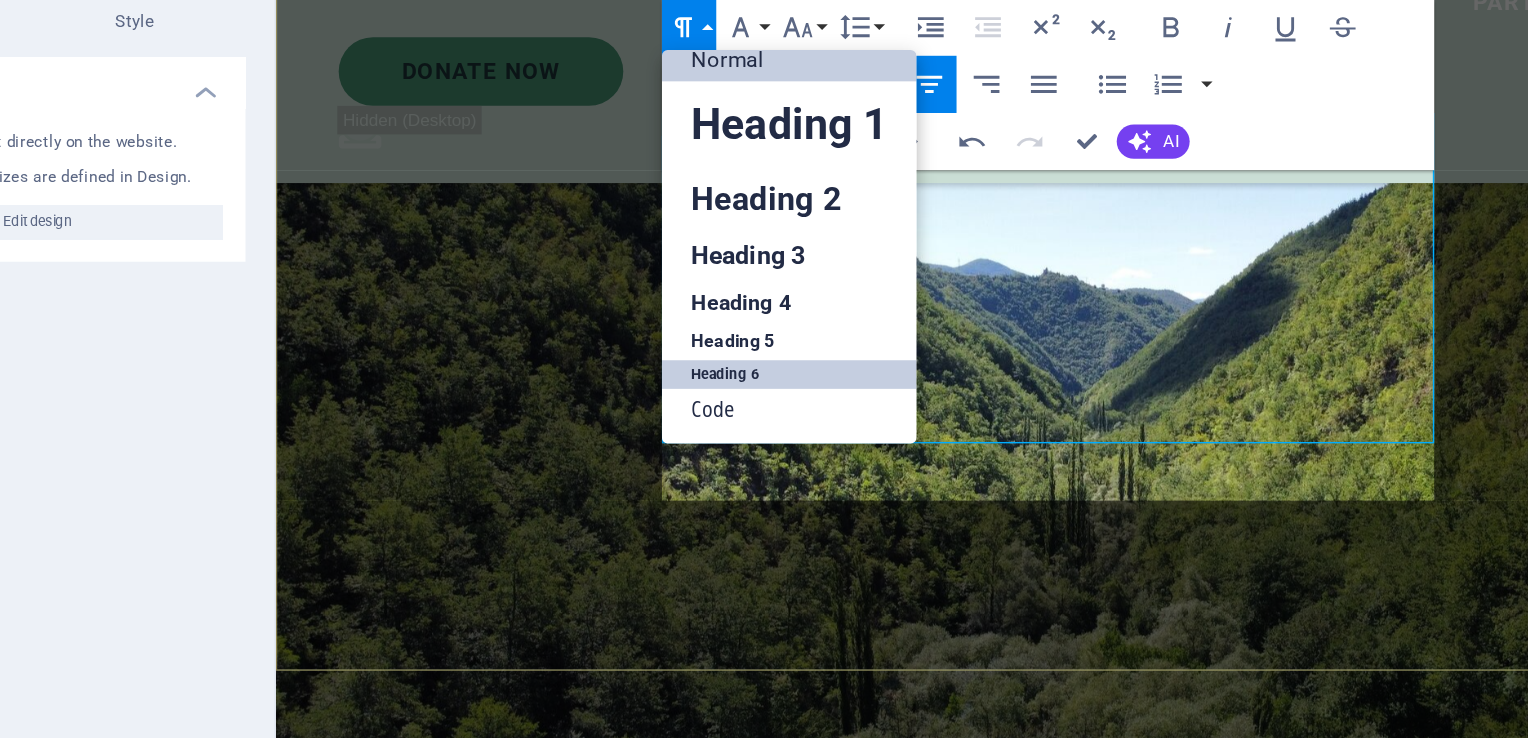 scroll, scrollTop: 113, scrollLeft: 0, axis: vertical 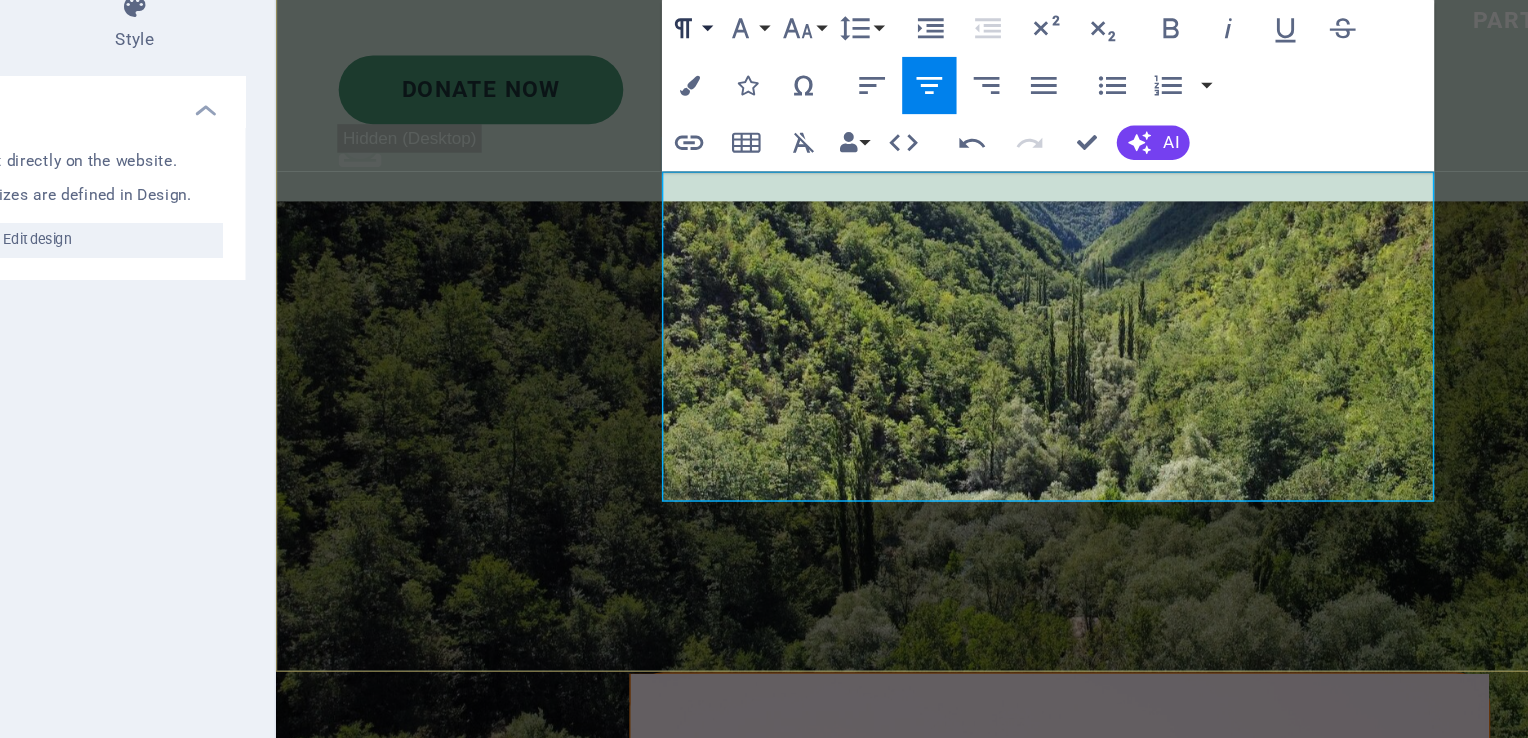 type 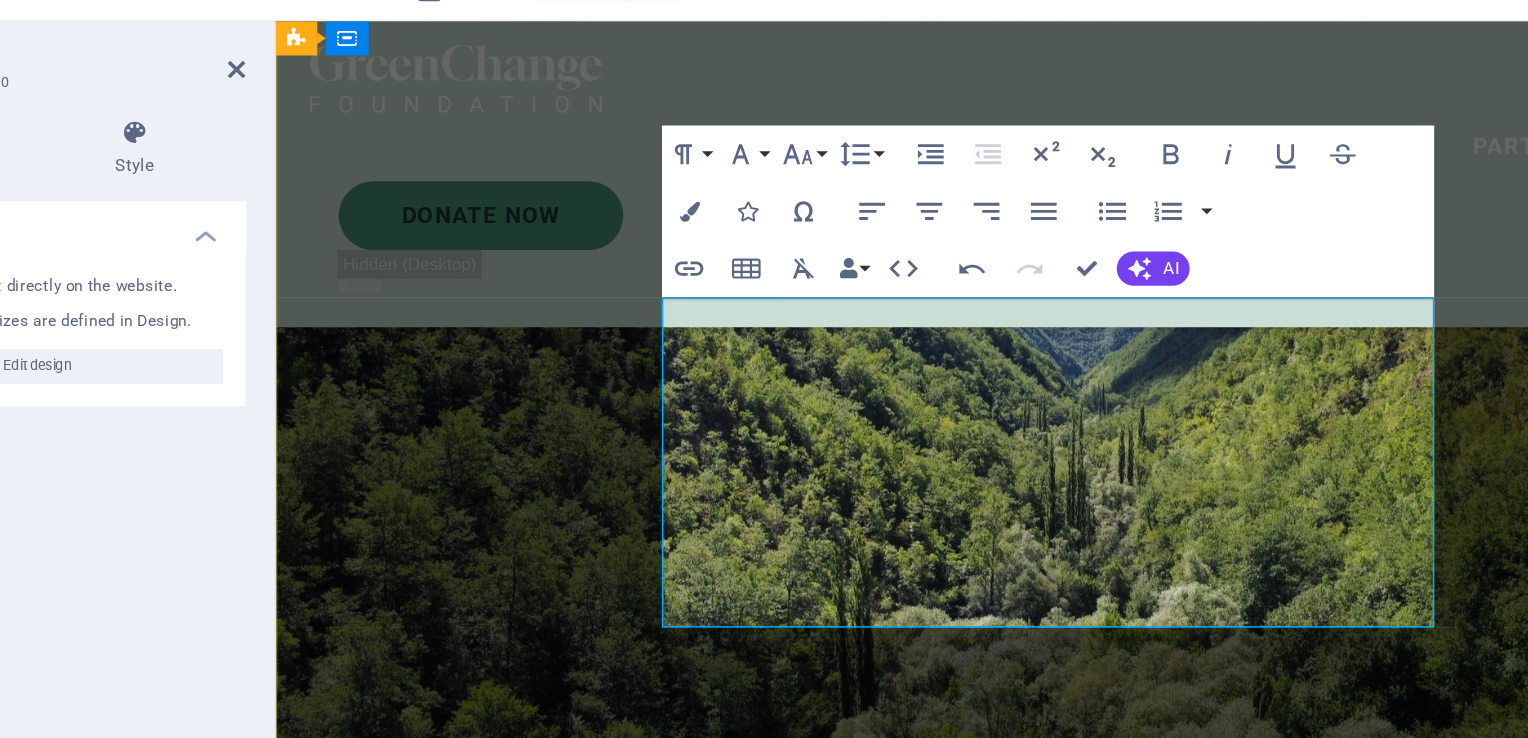 click on "​" at bounding box center (823, 871) 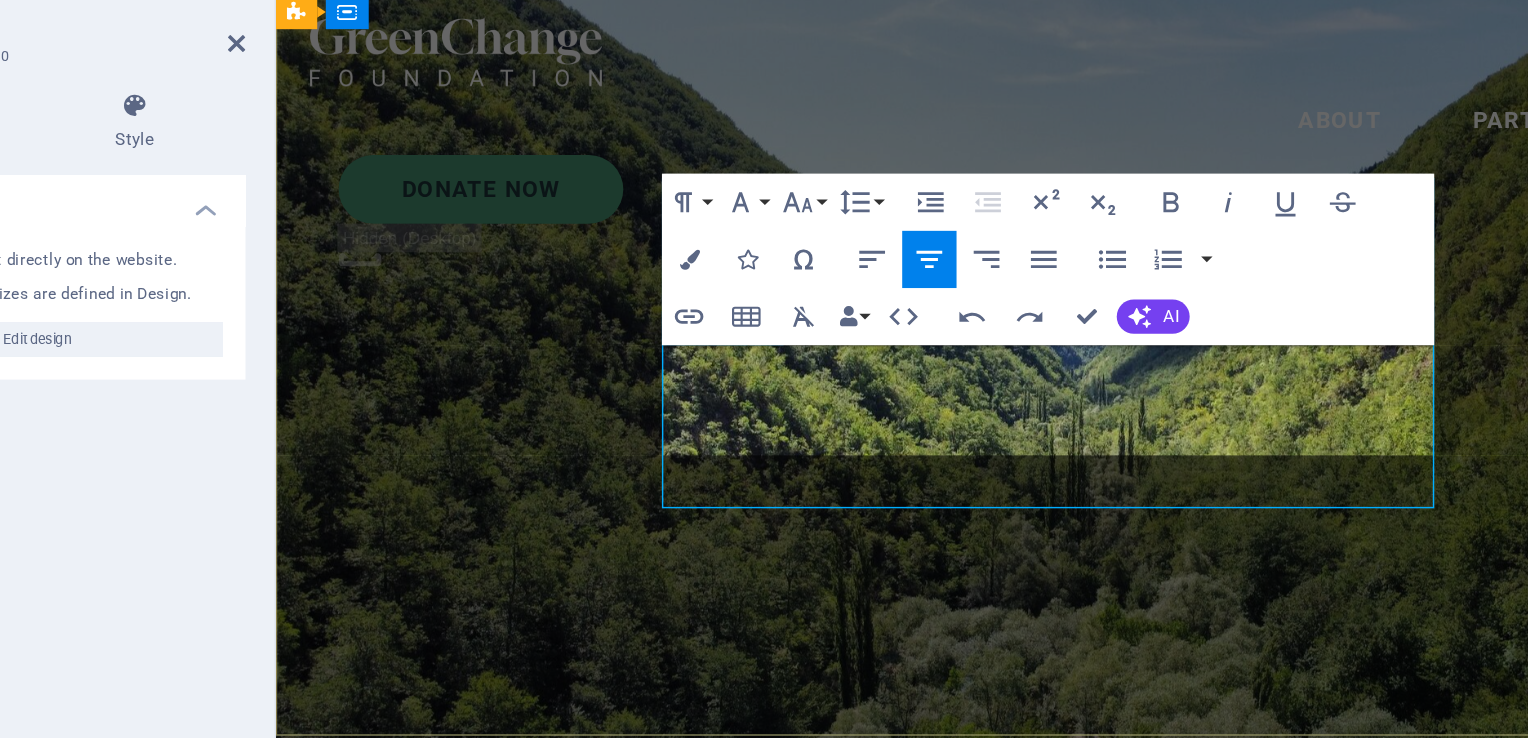 scroll, scrollTop: 138, scrollLeft: 0, axis: vertical 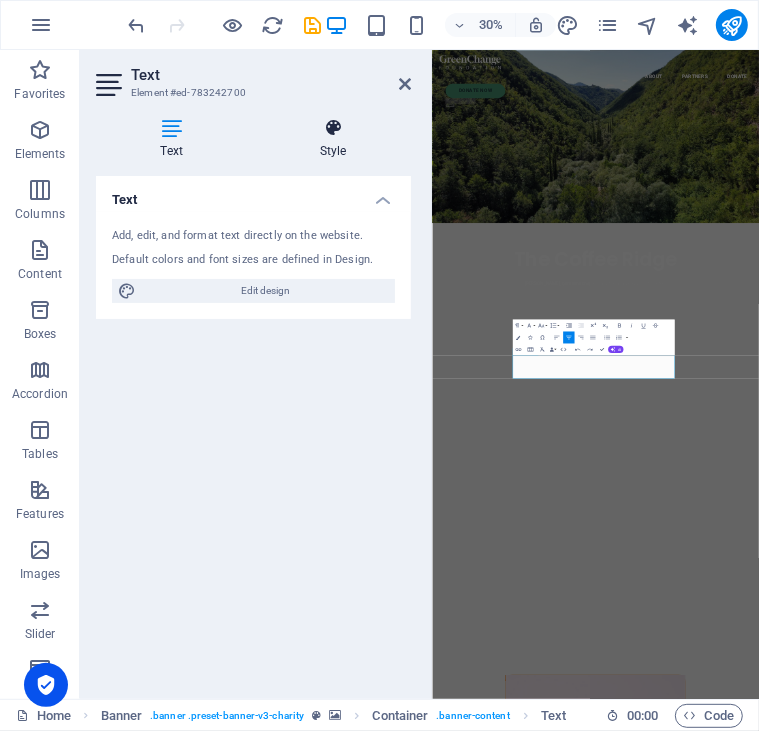 click on "Style" at bounding box center [333, 139] 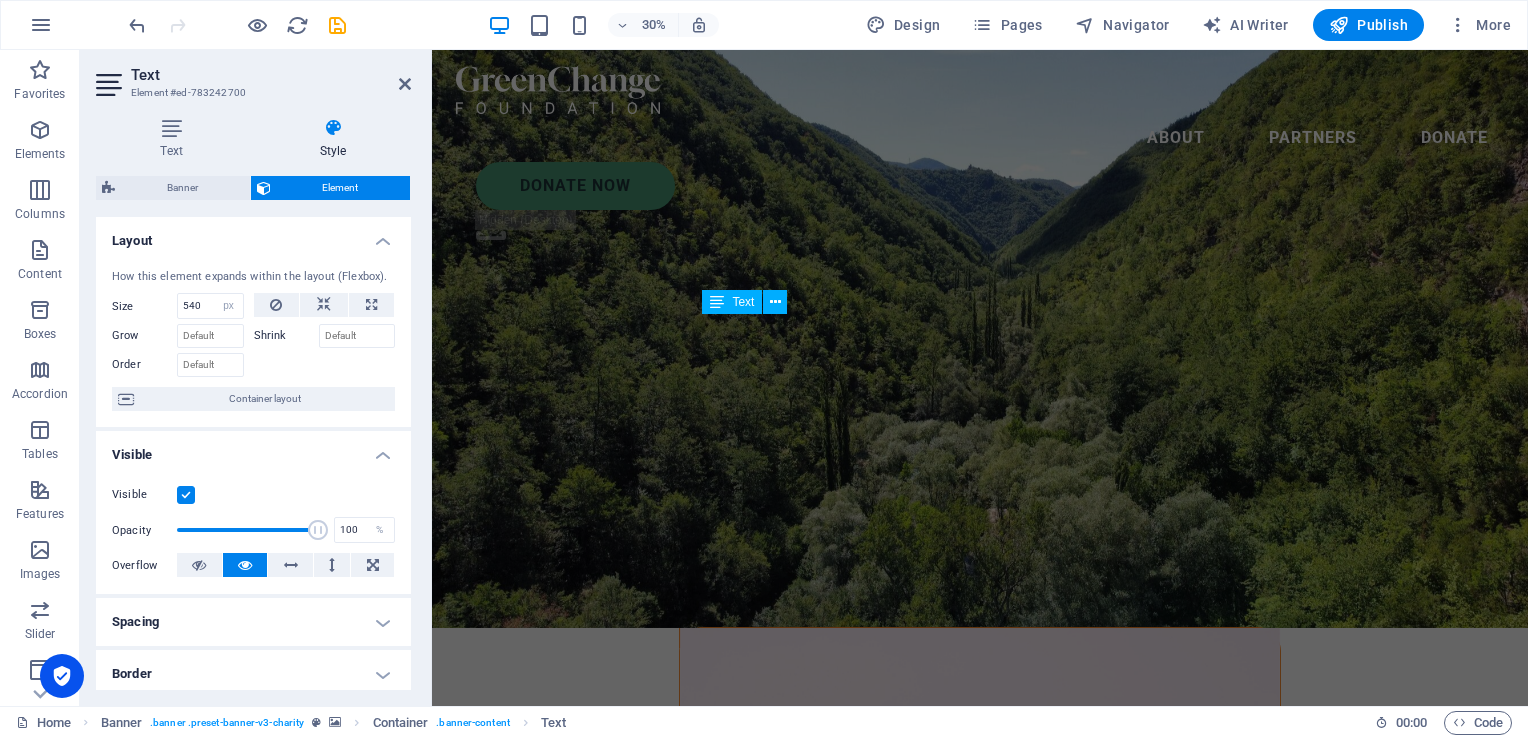 scroll, scrollTop: 3008, scrollLeft: 2, axis: both 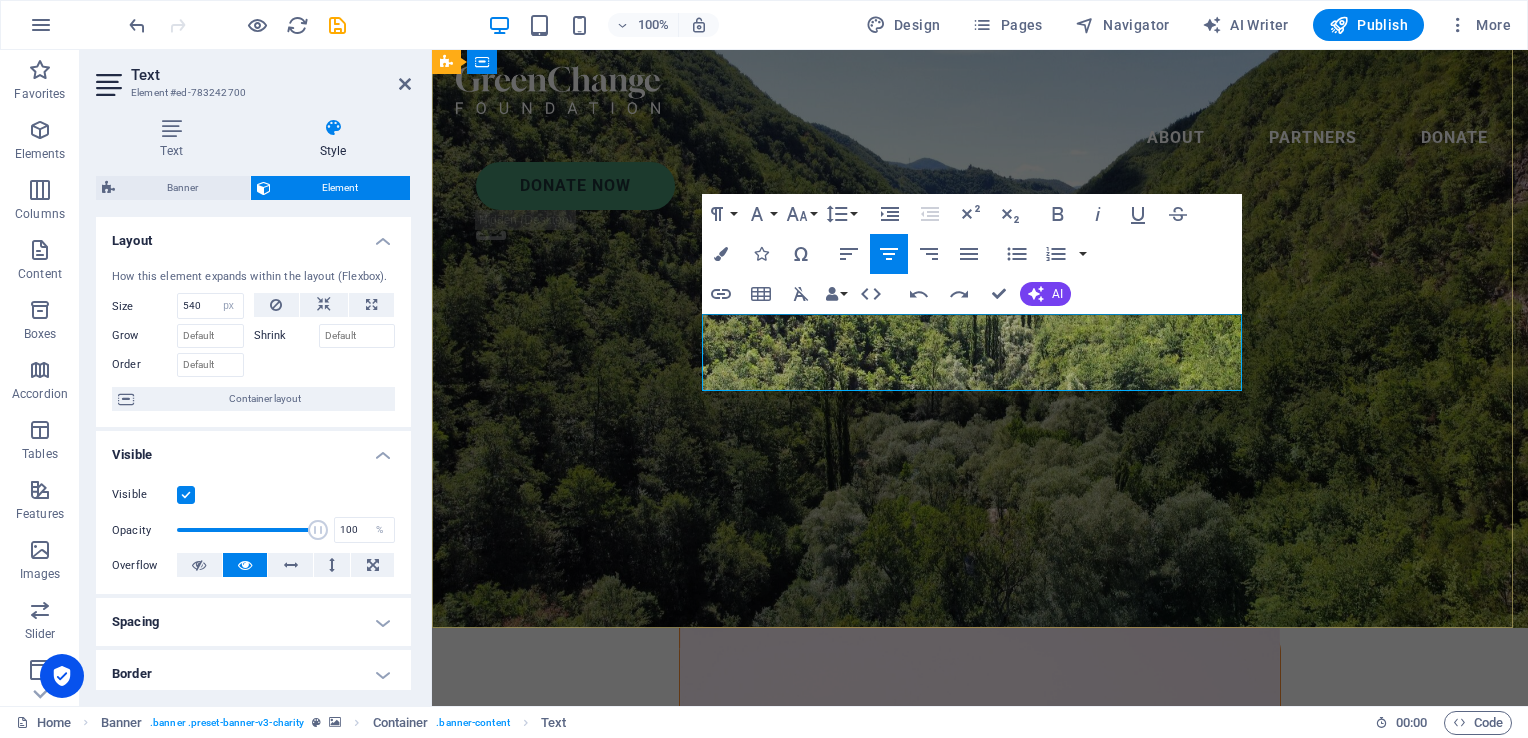 click on "​" at bounding box center [980, 854] 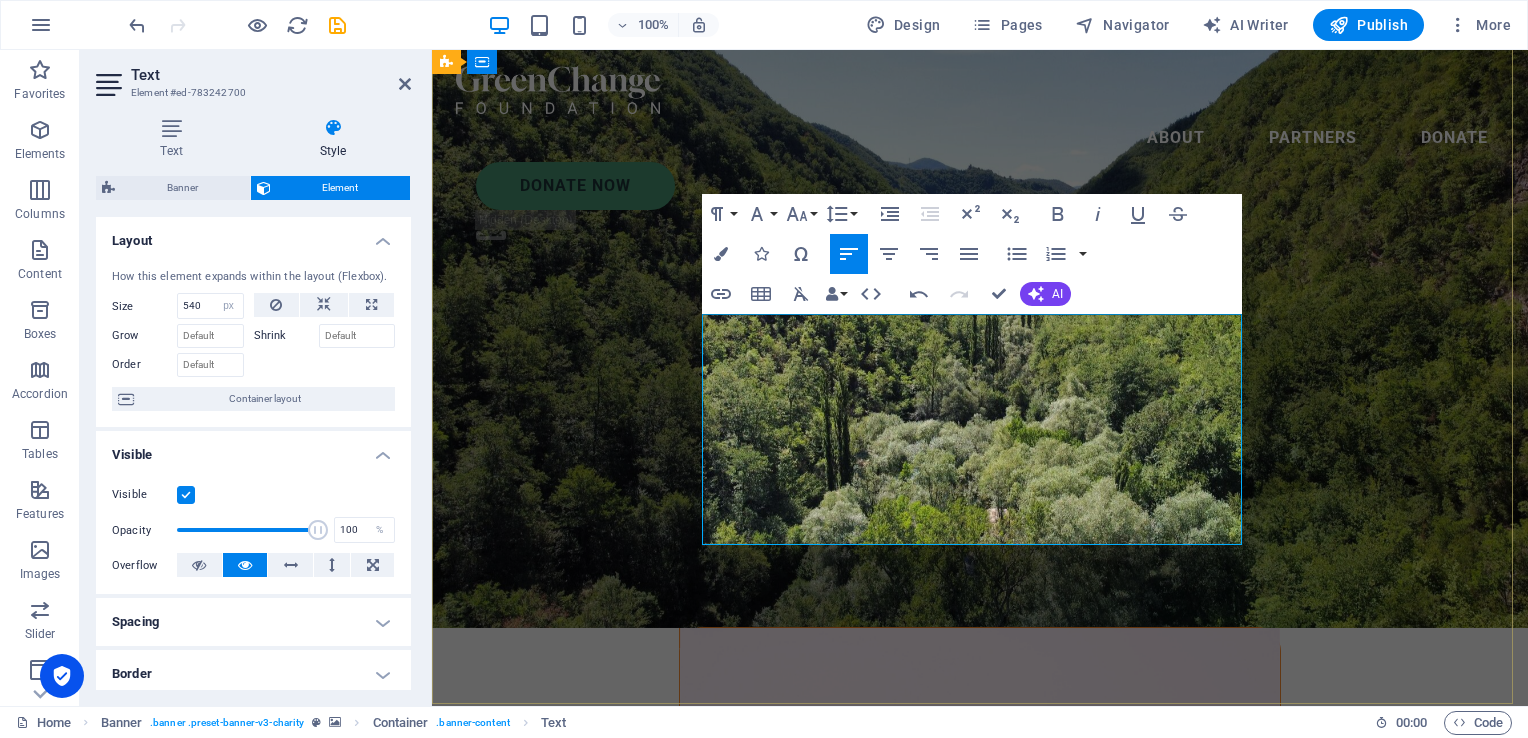 scroll, scrollTop: 2, scrollLeft: 0, axis: vertical 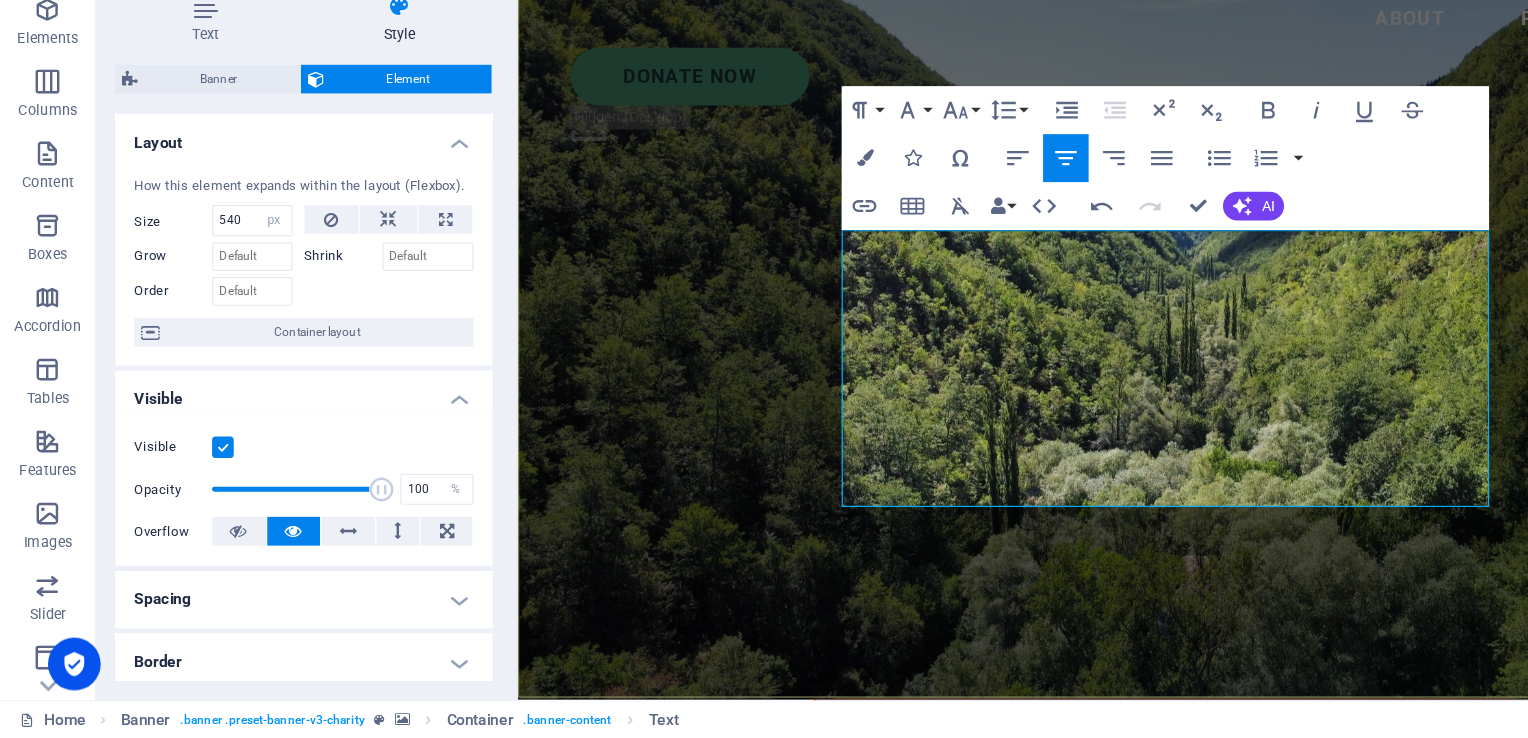 click at bounding box center (1065, 897) 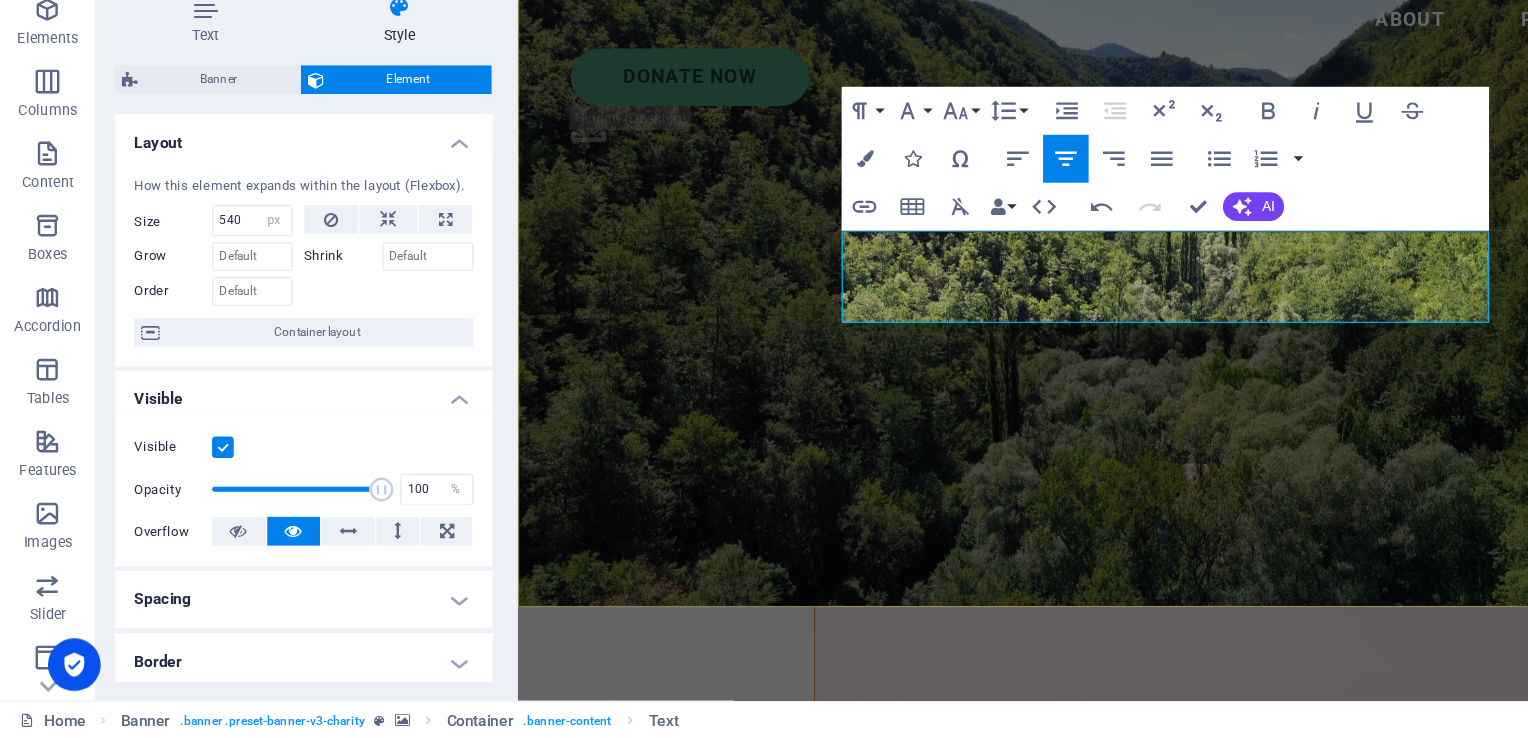 scroll, scrollTop: 66, scrollLeft: 0, axis: vertical 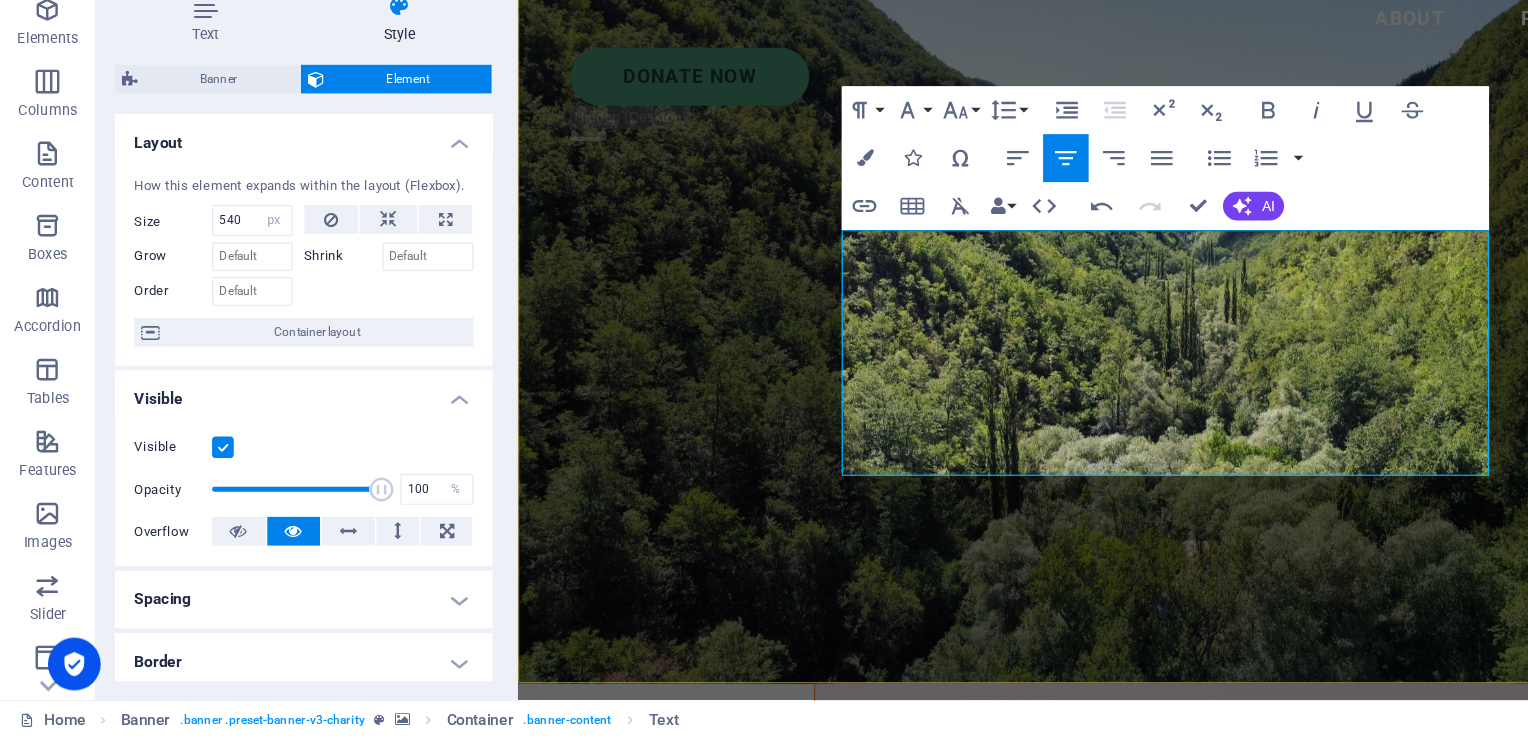 click on "Kgff" at bounding box center (1065, 910) 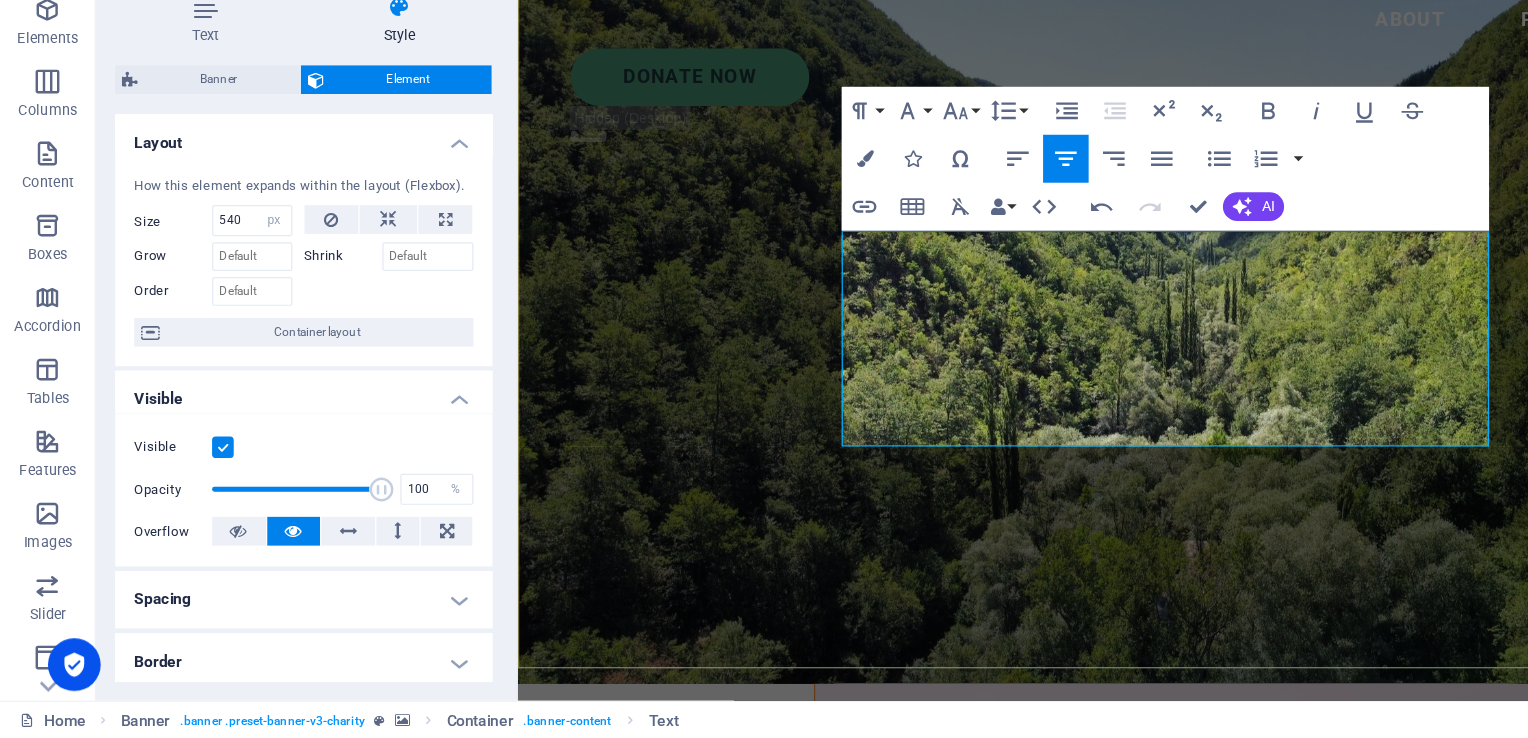 scroll, scrollTop: 0, scrollLeft: 0, axis: both 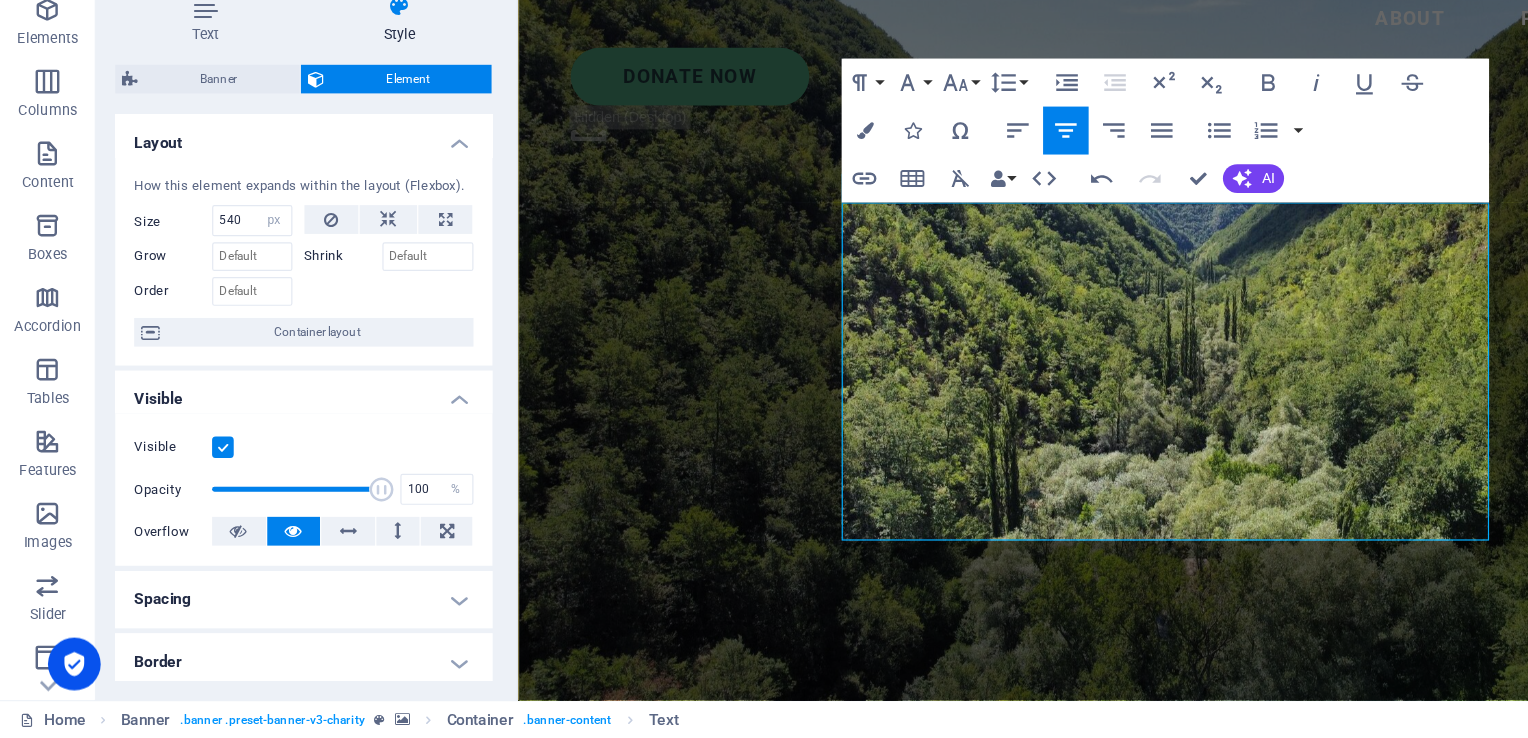 click on "The Coffee Ridge Waar koffie, gemeenschap en geschiedenis elkaar ontmoeten. ​ Welkom bij The Coffee Ridge. Hier verbinden we Zui-Sumagraanse koffitraditie met Nederlandse koffieliefde. ​ Wij steunen de Petani. Kleinschalige kofieboeren uit vijf regio's in Sumsel - en vertellen hun verhaal in elke slok.  ​ Ontdek pref en deel deze vergeten erfenis. Welkom bij The Coffee Ridge. Hier verbinden we Zuid-Sumatraanse koffietraditie met Nederlandse koffieliefde. Wij steunen de petani – kleinschalige koffieboeren uit vijf regio’s in Sumsel – en vertellen hun verhaal in elke slok. Ontdek, proef en deel deze vergeten erfenis." at bounding box center [1065, 820] 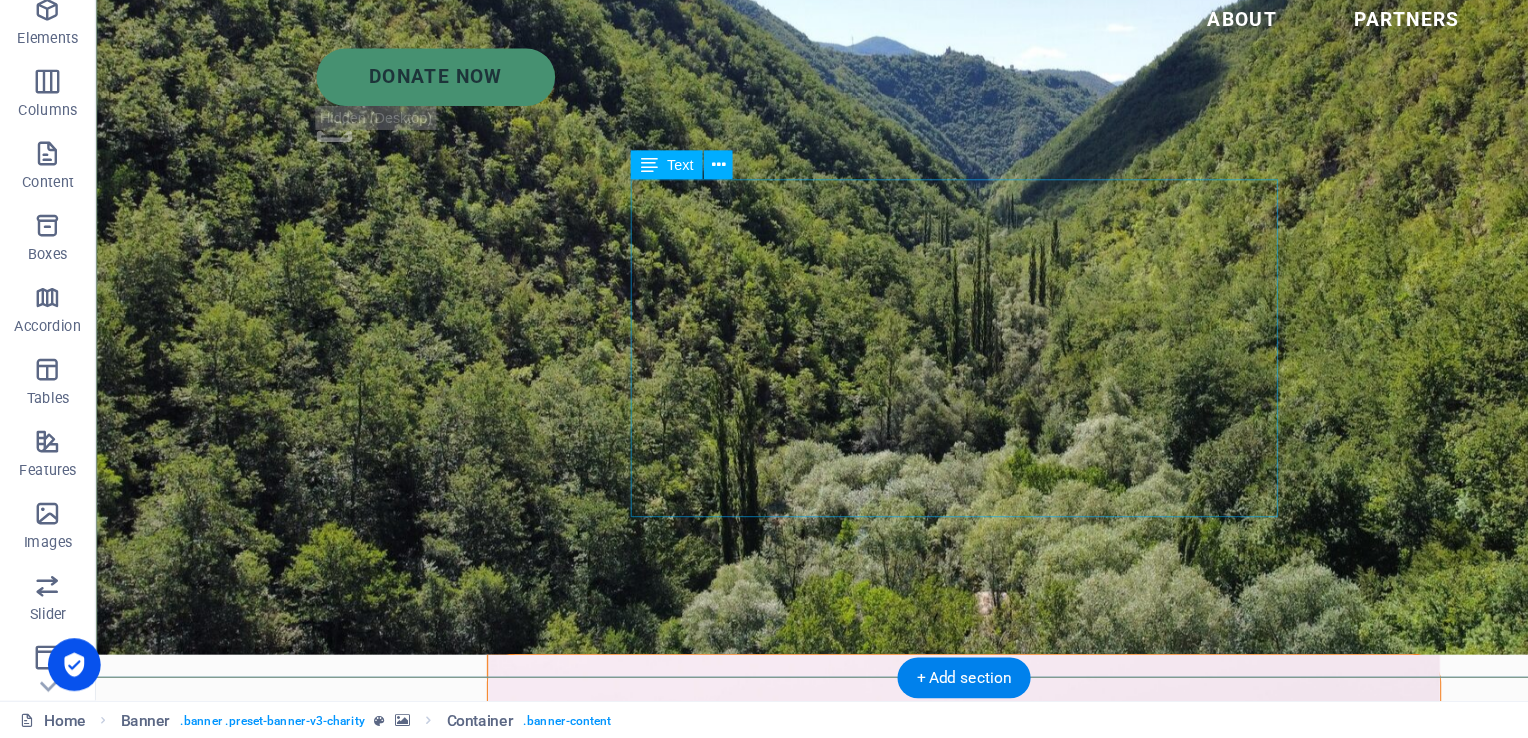 scroll, scrollTop: 11, scrollLeft: 0, axis: vertical 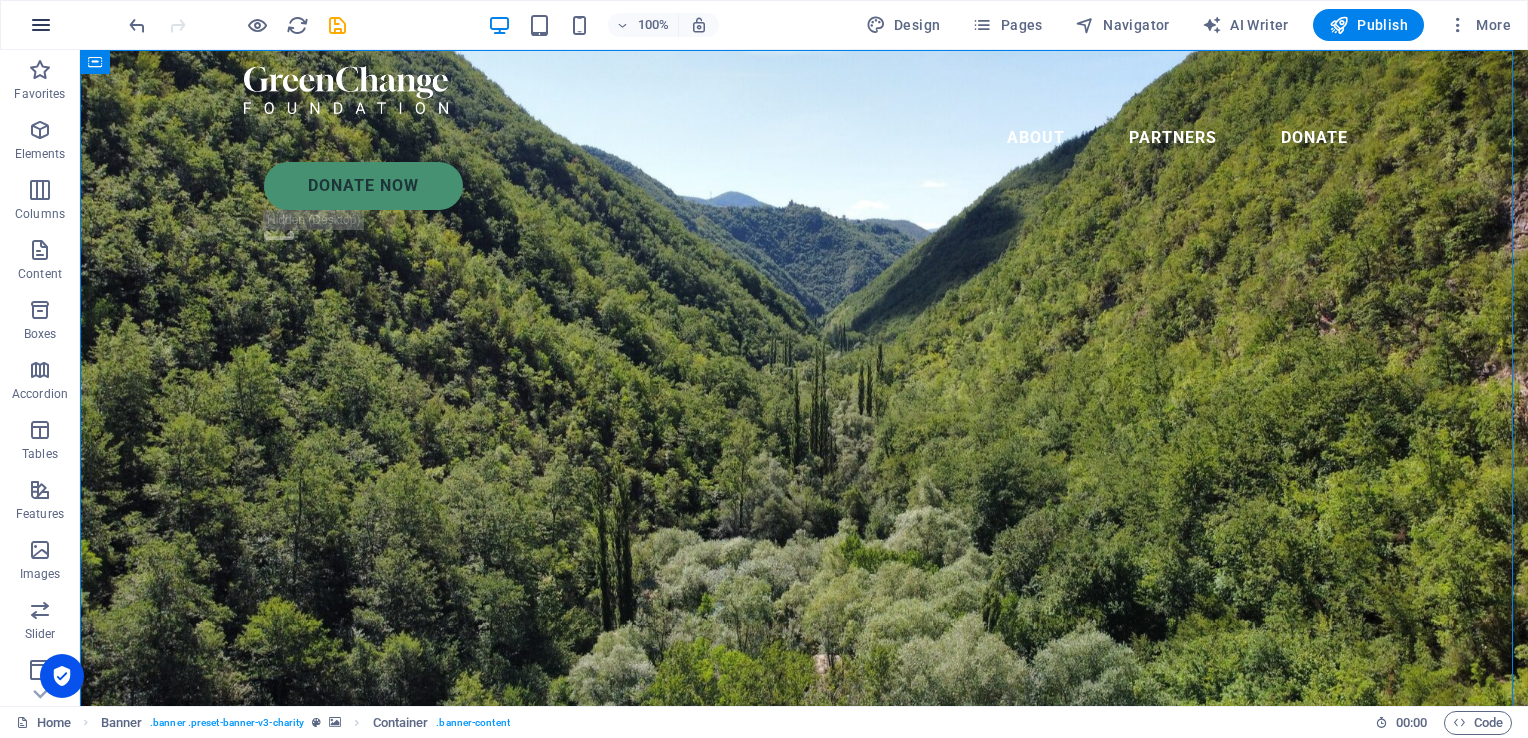 click at bounding box center (41, 25) 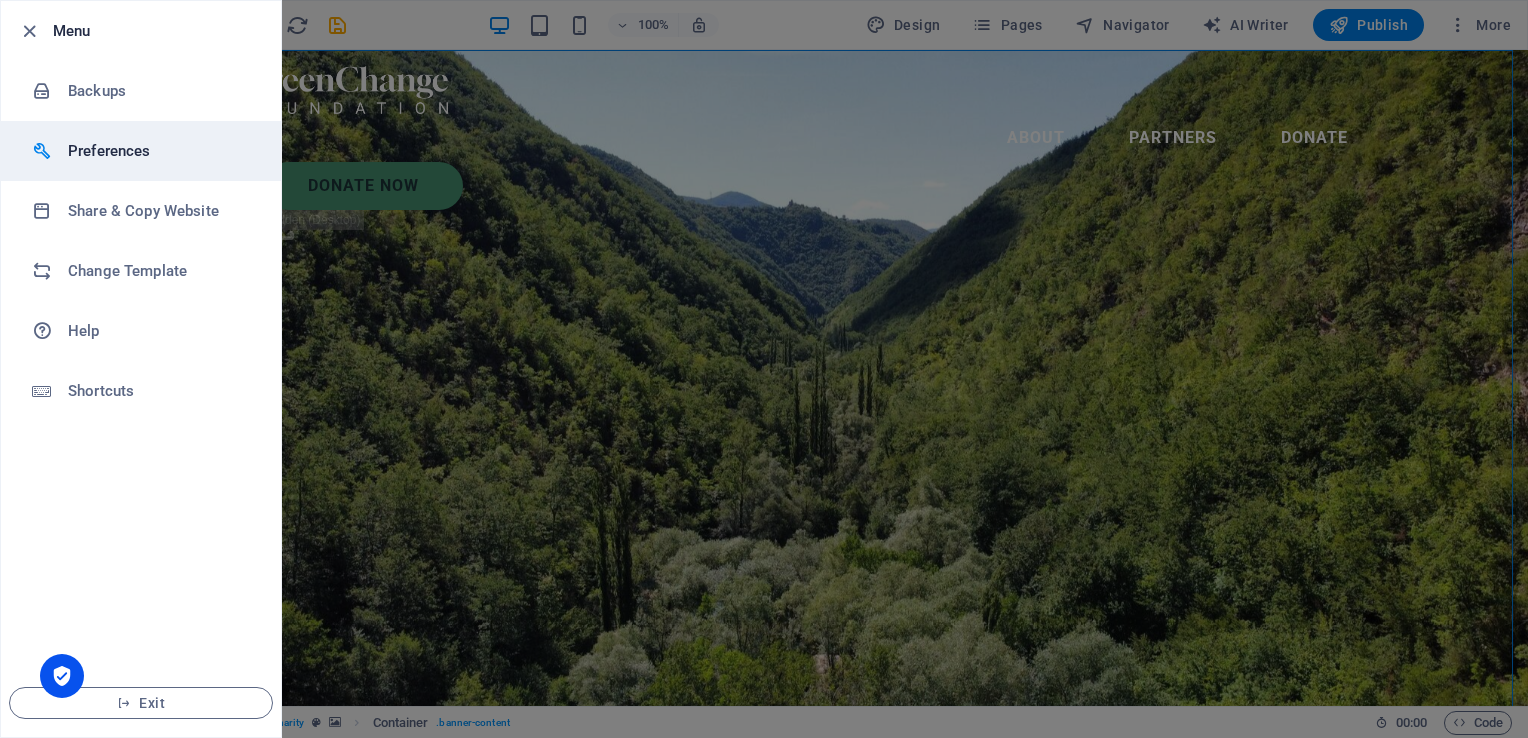 click on "Preferences" at bounding box center [160, 151] 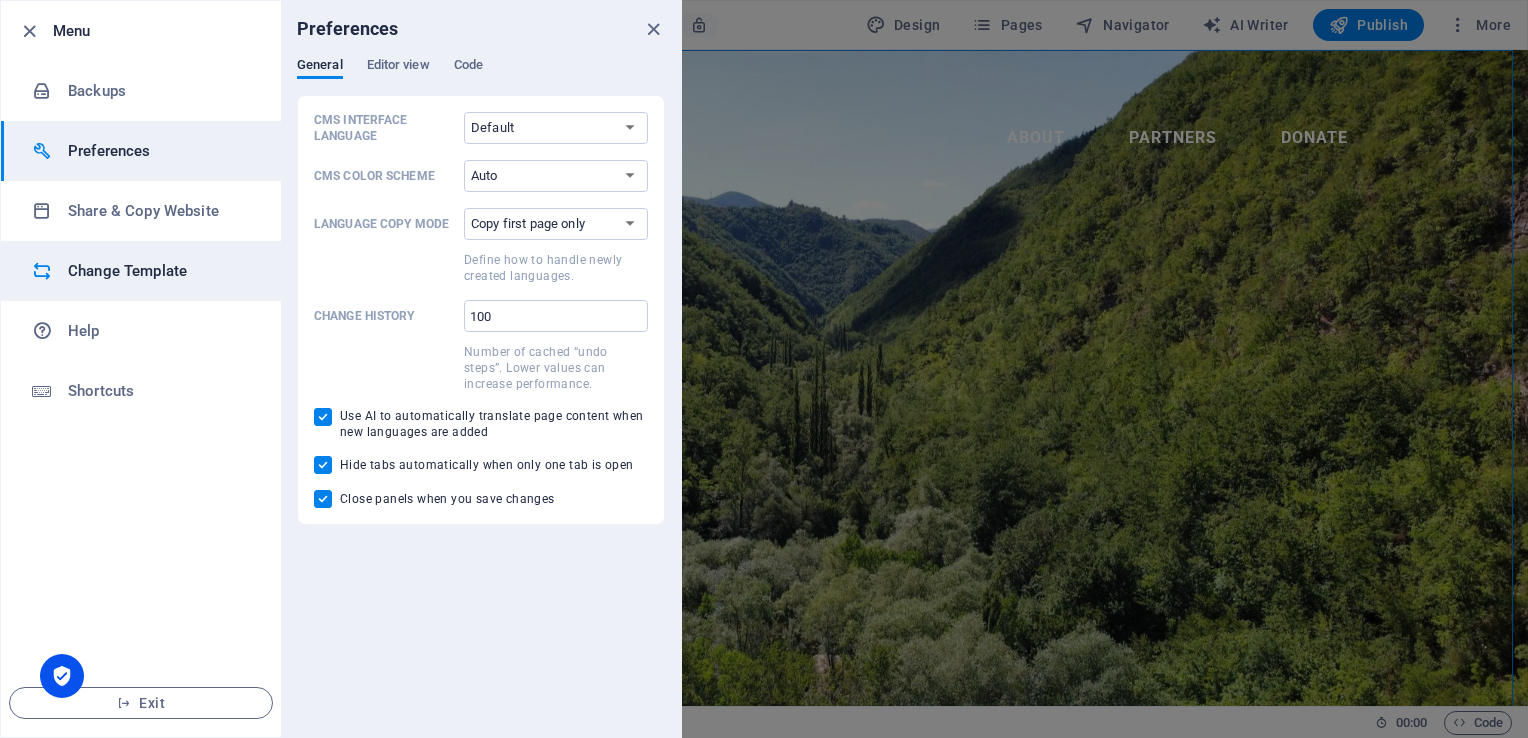 click on "Change Template" at bounding box center (141, 271) 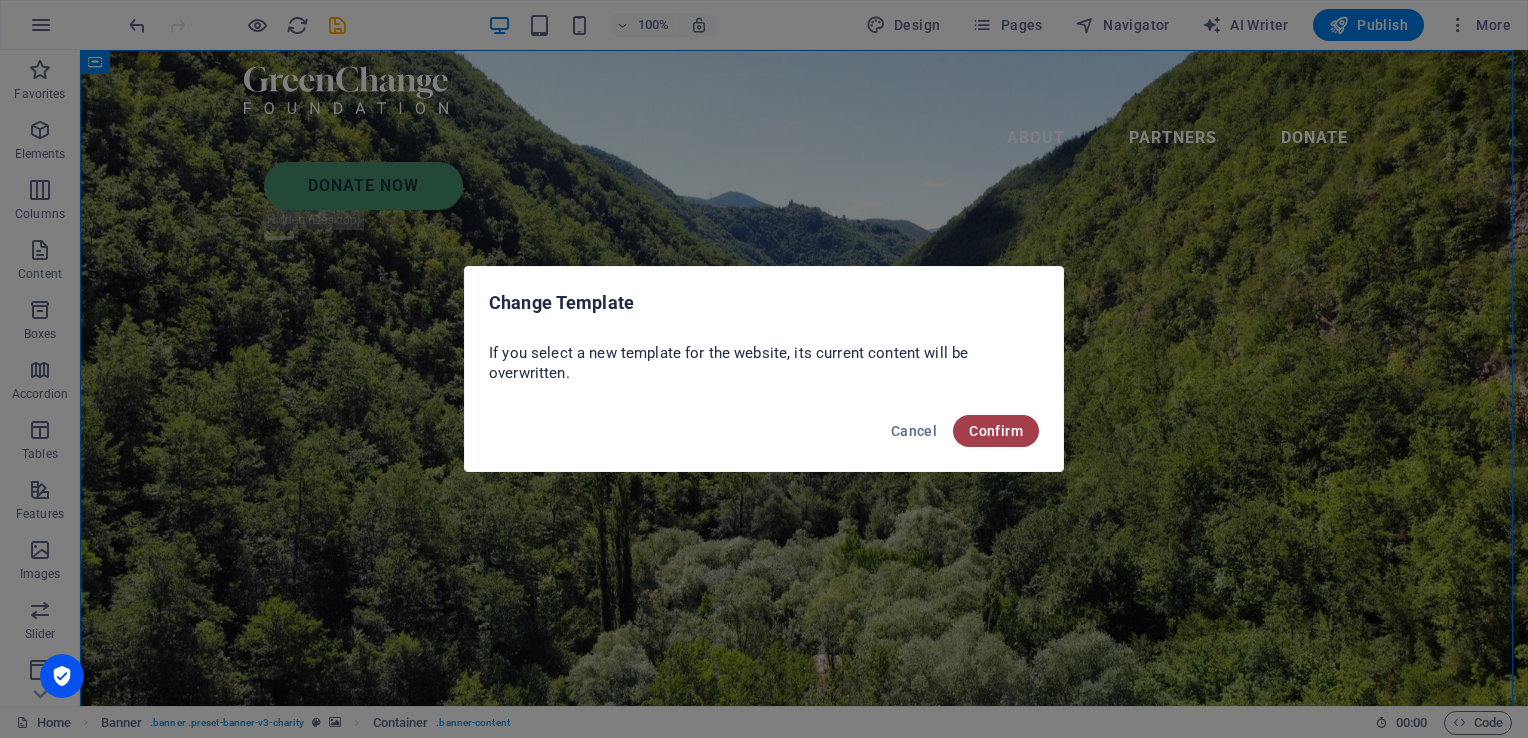 click on "Confirm" at bounding box center (996, 431) 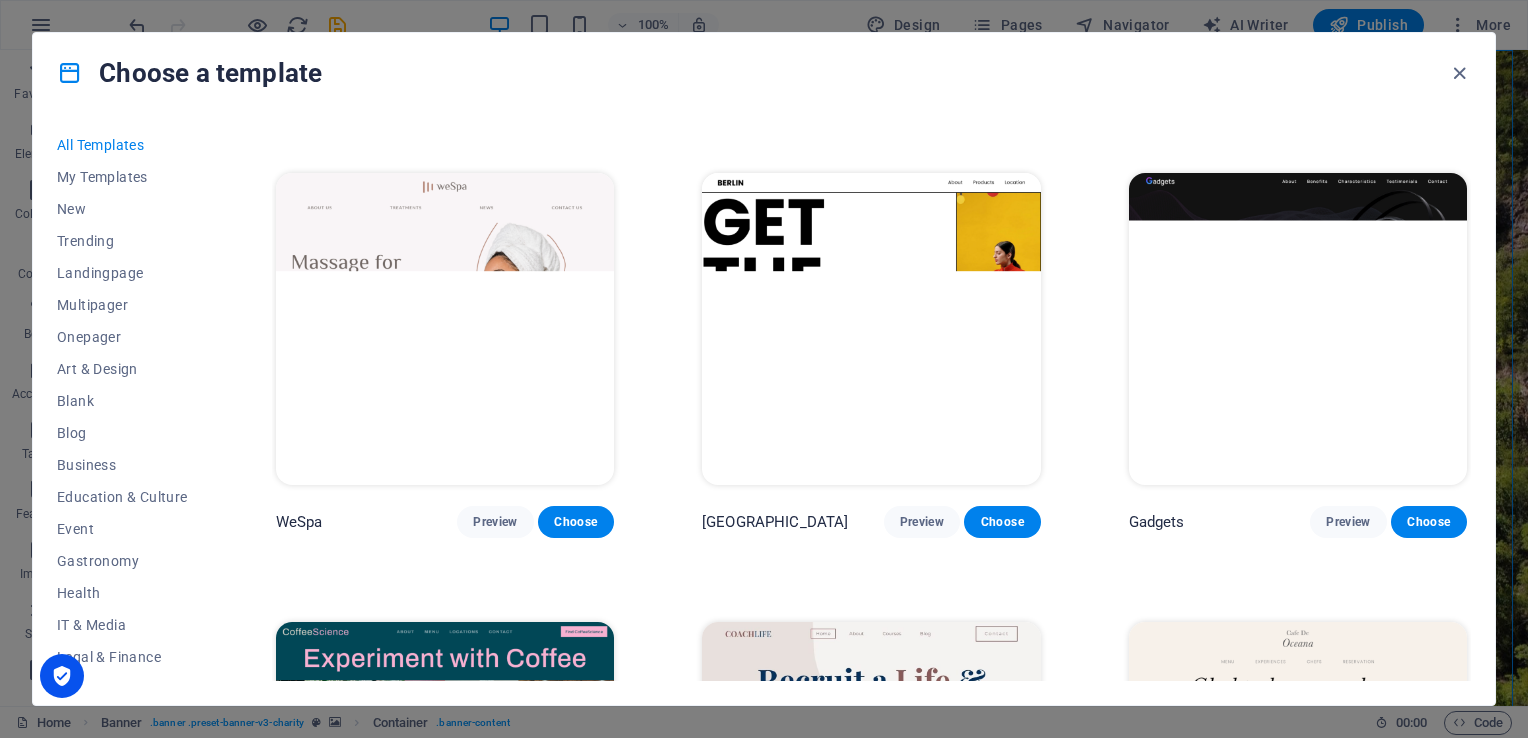 scroll, scrollTop: 1763, scrollLeft: 0, axis: vertical 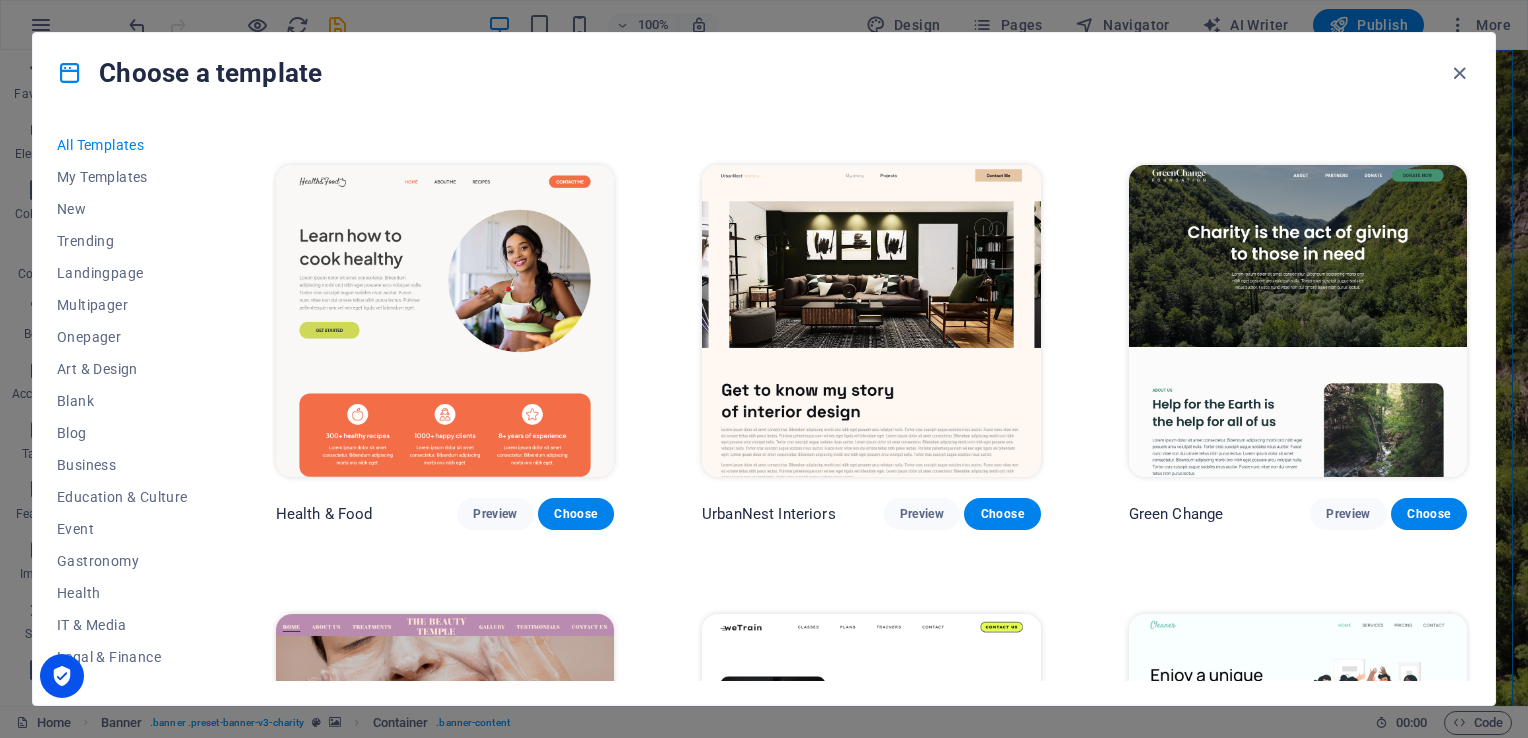 drag, startPoint x: 1124, startPoint y: 507, endPoint x: 1226, endPoint y: 492, distance: 103.09704 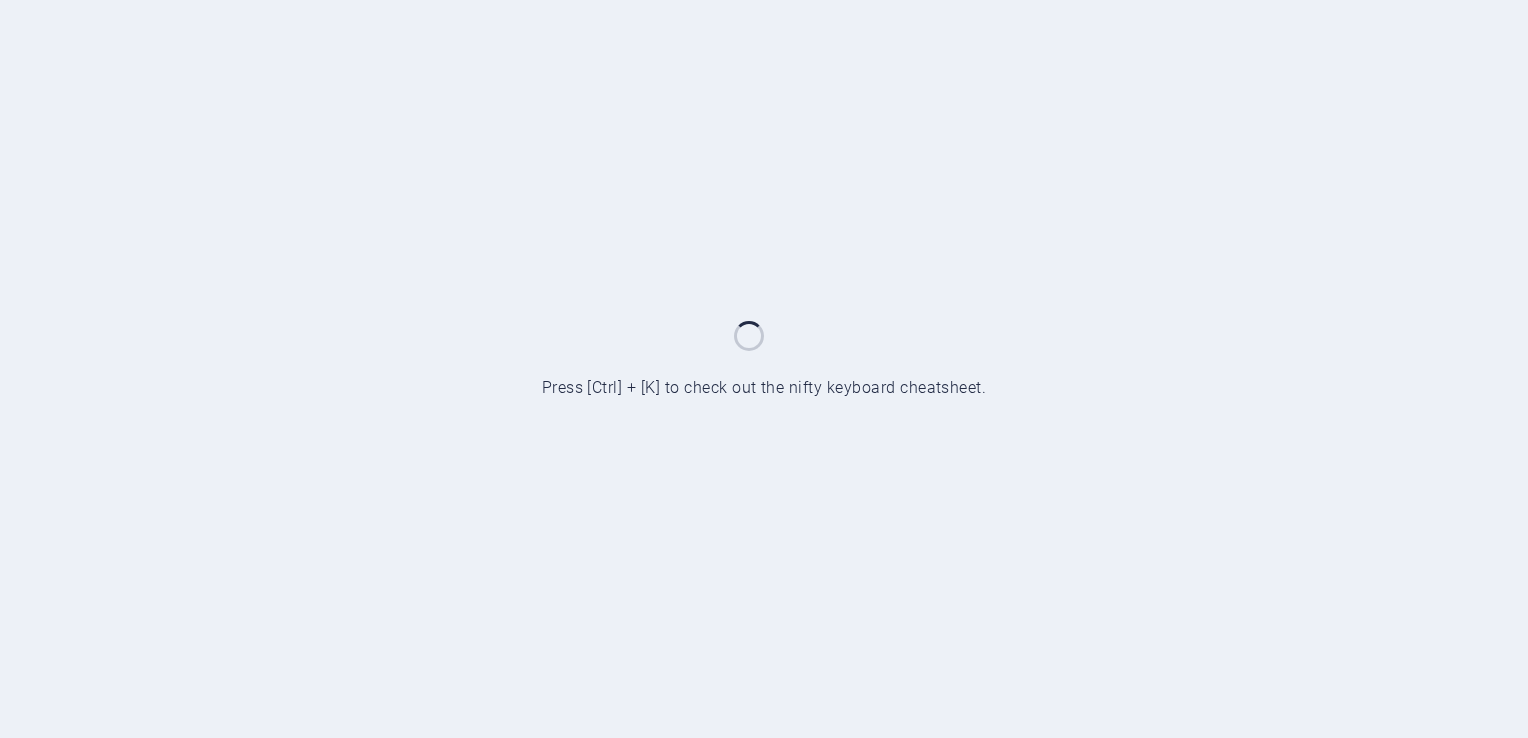 scroll, scrollTop: 0, scrollLeft: 0, axis: both 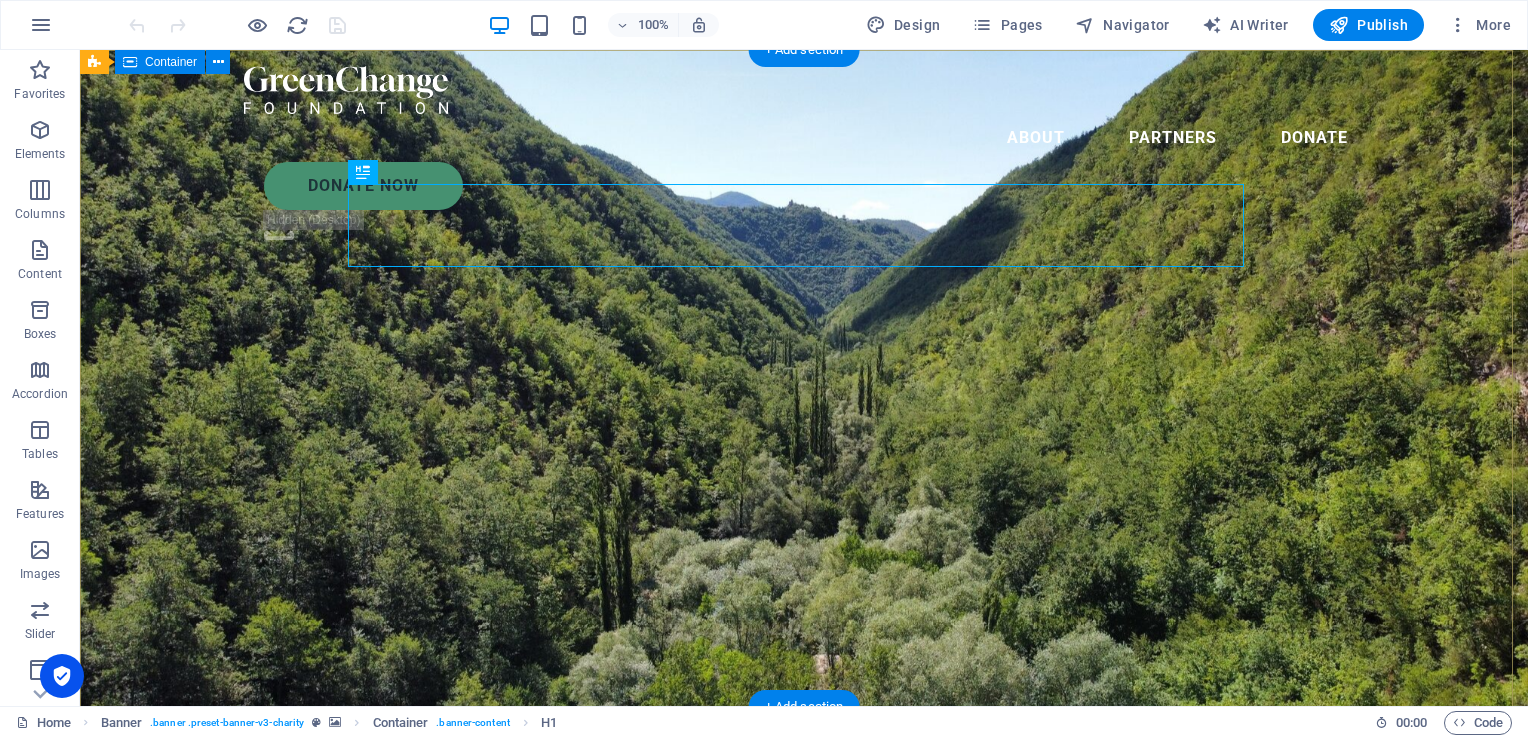 click on "The Coffee Ridge Waar koffie, gemeenschap en geschiedenis elkaar ontmoeten. Welkom bij The Coffee Ridge. Hier verbinden we Zui-Sumagraanse koffitraditie met Nederlandse koffieliefde. Wij steunen de Petani. Kleinschalige kofieboeren uit vijf regio's in Sumsel - en vertellen hun verhaal in elke slok.  Ontdek pref en deel deze vergeten erfenis." at bounding box center (804, 956) 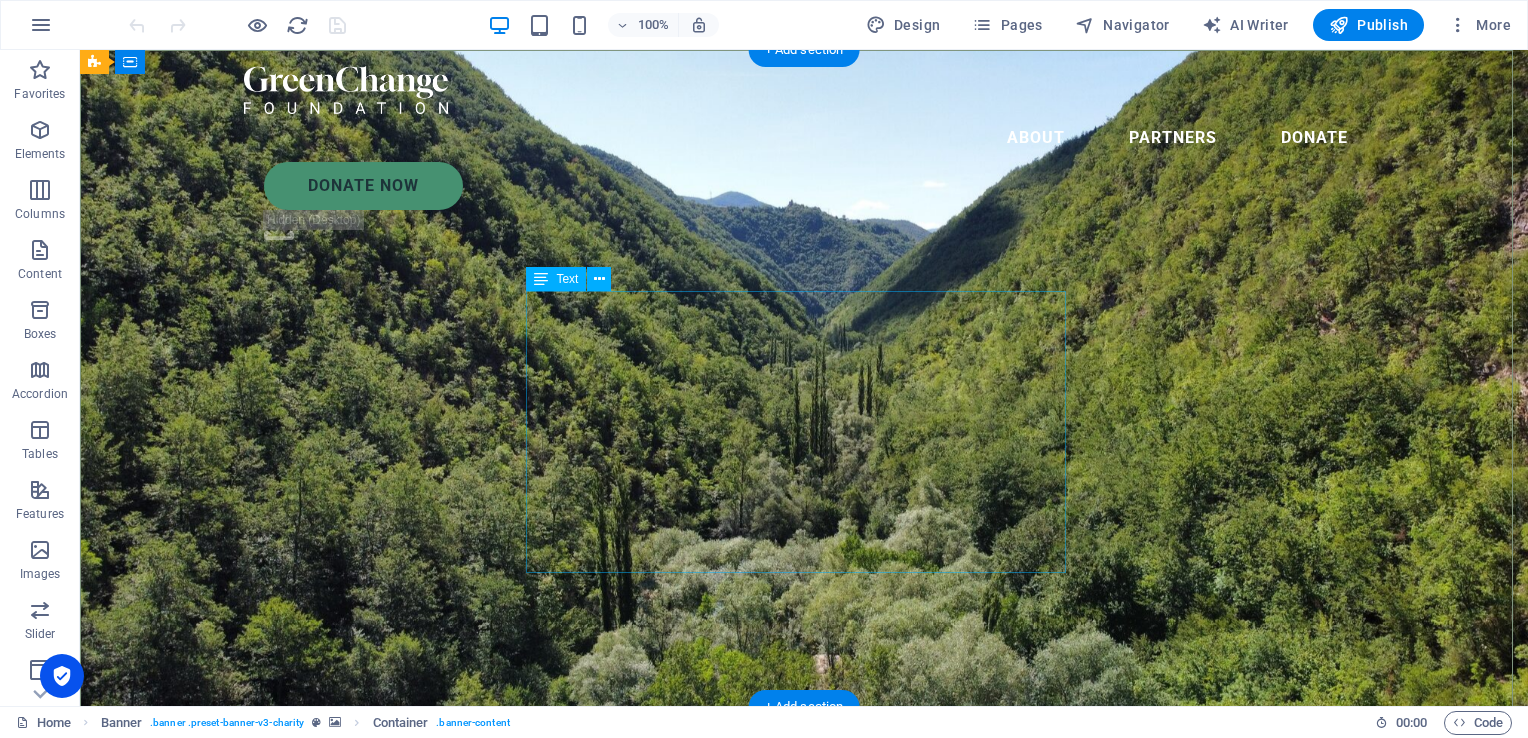 click on "Waar koffie, gemeenschap en geschiedenis elkaar ontmoeten. Welkom bij The Coffee Ridge. Hier verbinden we Zui-Sumagraanse koffitraditie met Nederlandse koffieliefde. Wij steunen de Petani. Kleinschalige kofieboeren uit vijf regio's in Sumsel - en vertellen hun verhaal in elke slok.  Ontdek pref en deel deze vergeten erfenis." at bounding box center [804, 1009] 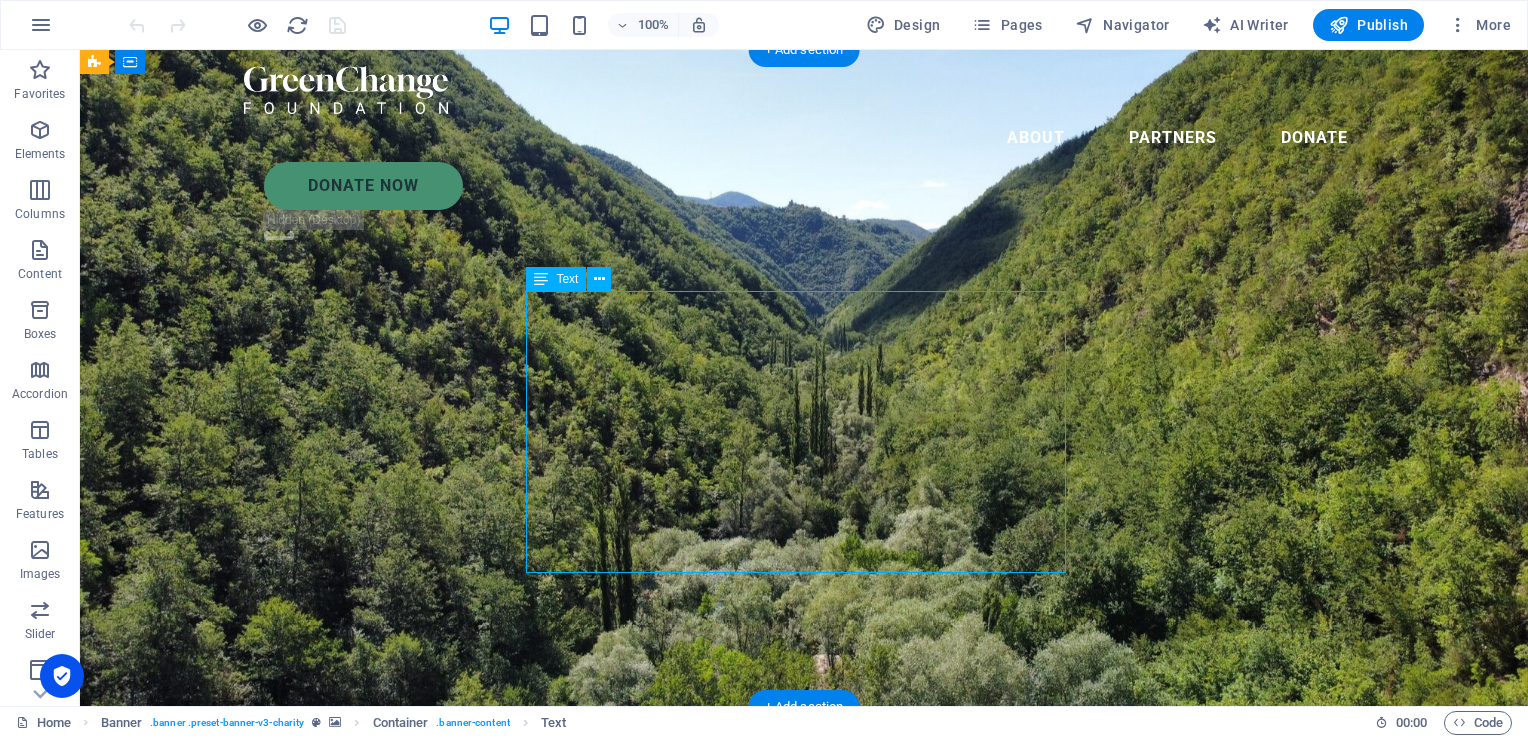 click on "Waar koffie, gemeenschap en geschiedenis elkaar ontmoeten. Welkom bij The Coffee Ridge. Hier verbinden we Zui-Sumagraanse koffitraditie met Nederlandse koffieliefde. Wij steunen de Petani. Kleinschalige kofieboeren uit vijf regio's in Sumsel - en vertellen hun verhaal in elke slok.  Ontdek pref en deel deze vergeten erfenis." at bounding box center (804, 1009) 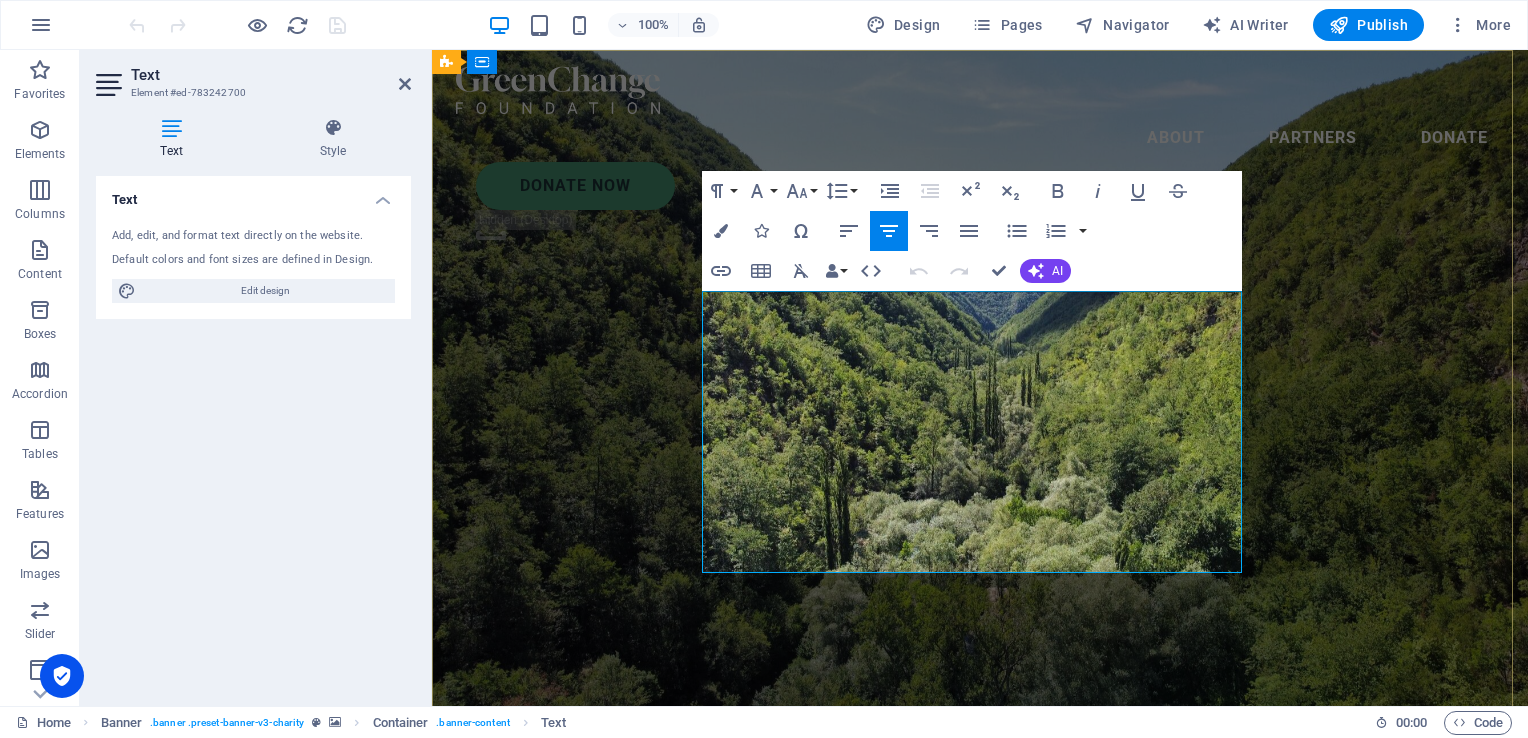click on "Hier verbinden we Zui-Sumagraanse koffitraditie met Nederlandse koffieliefde." at bounding box center (980, 983) 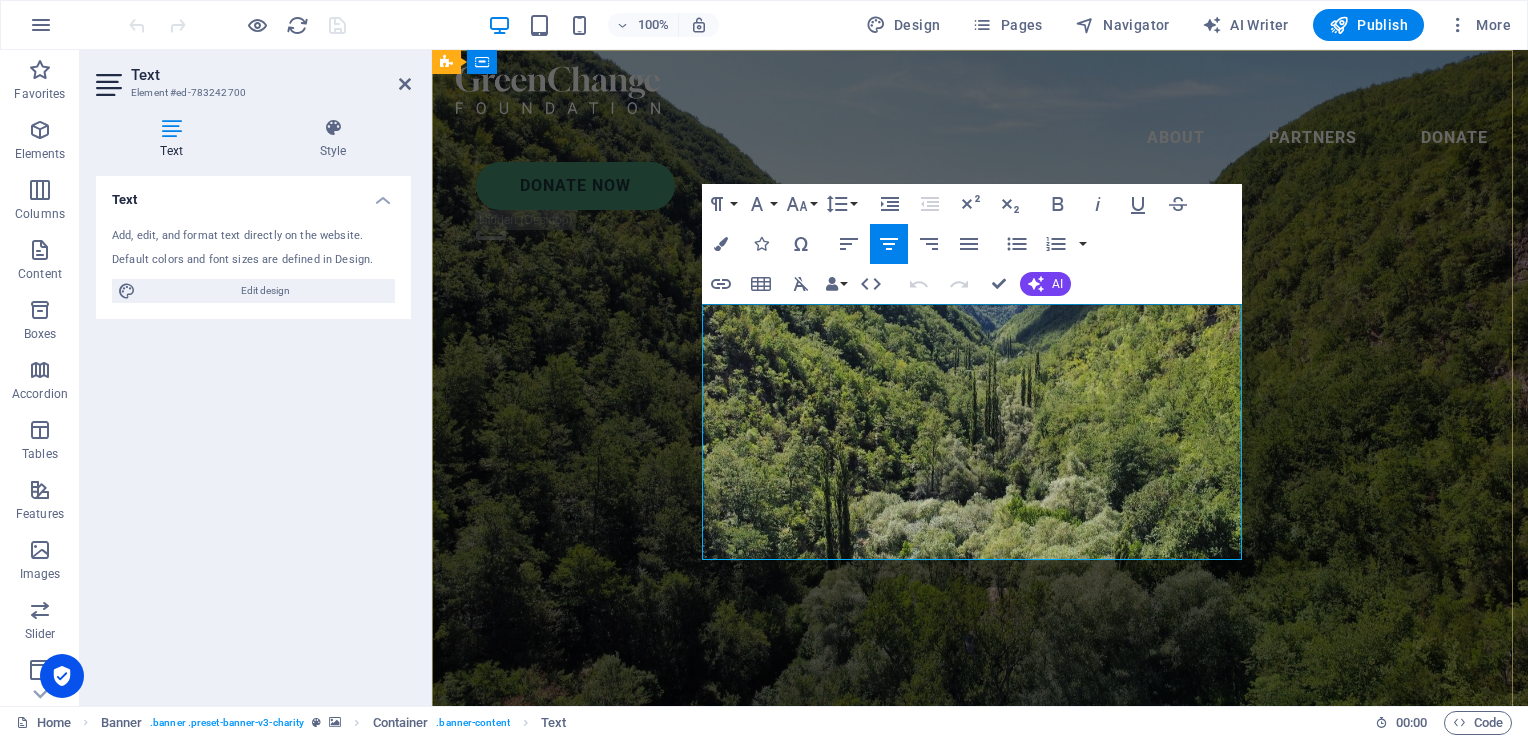 type 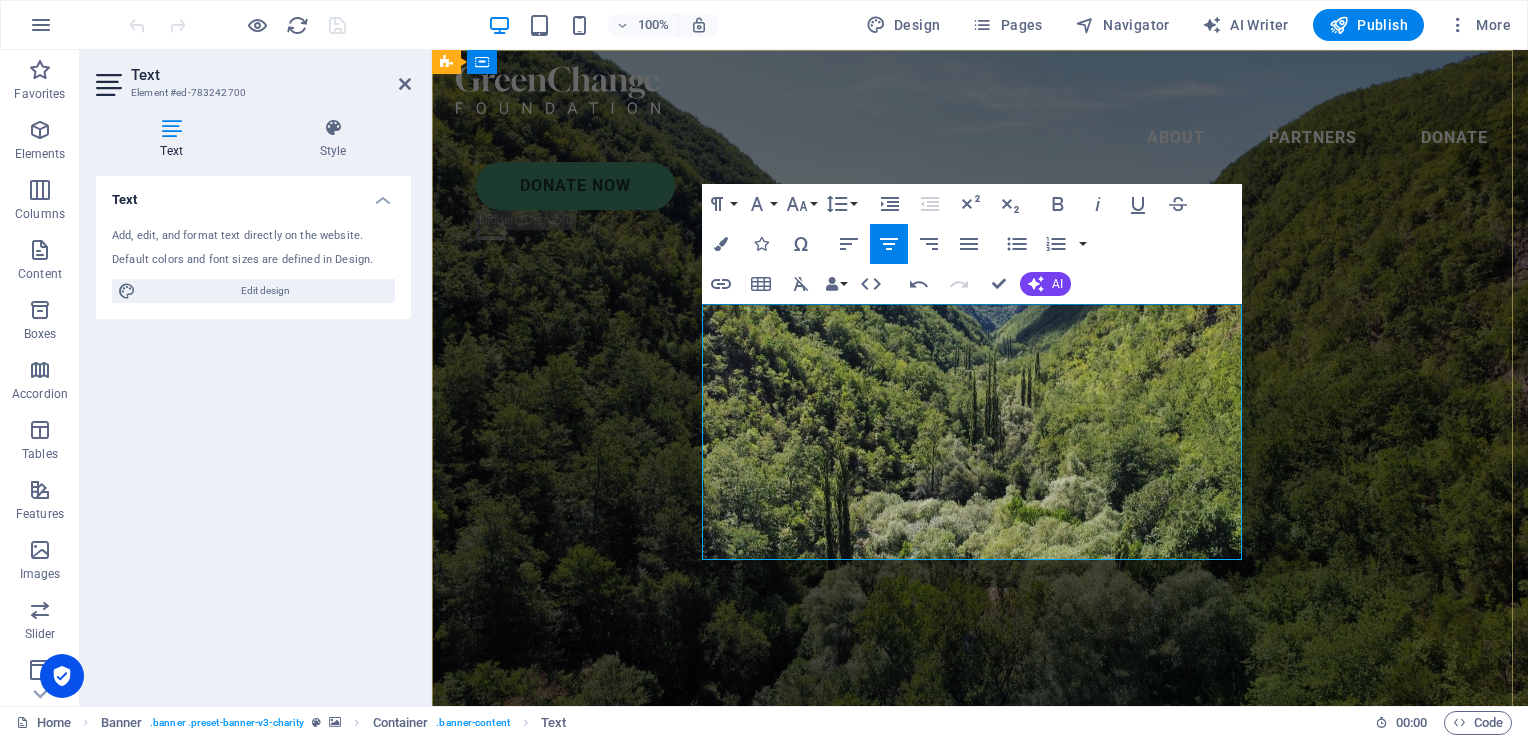 drag, startPoint x: 976, startPoint y: 393, endPoint x: 910, endPoint y: 386, distance: 66.37017 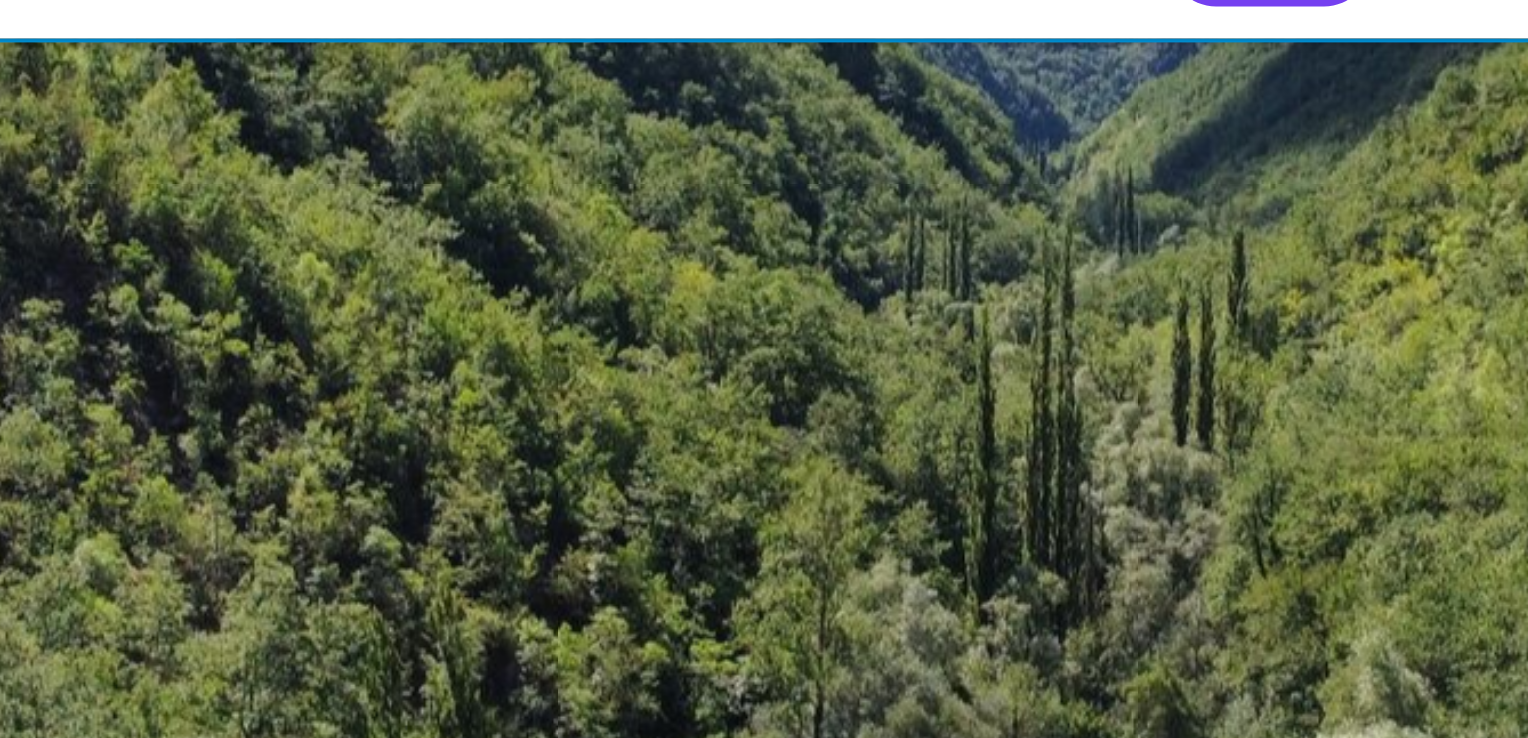 click on "Hier verbinden we Zui-Sumatraanse koffitraditie met Nederlandse koffieliefde." at bounding box center [-636, -44] 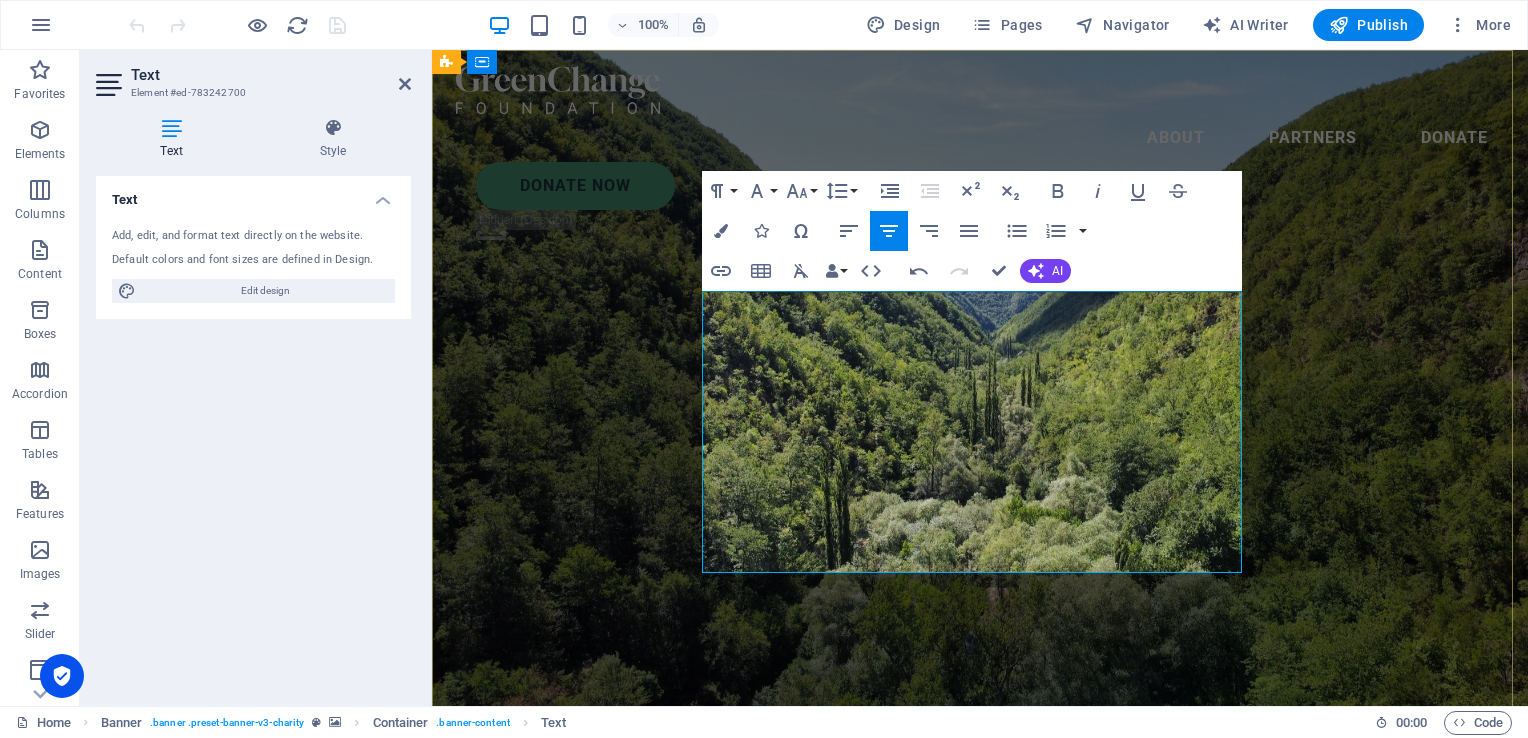 click on "Wij steunen de [PERSON_NAME]." at bounding box center (980, 1034) 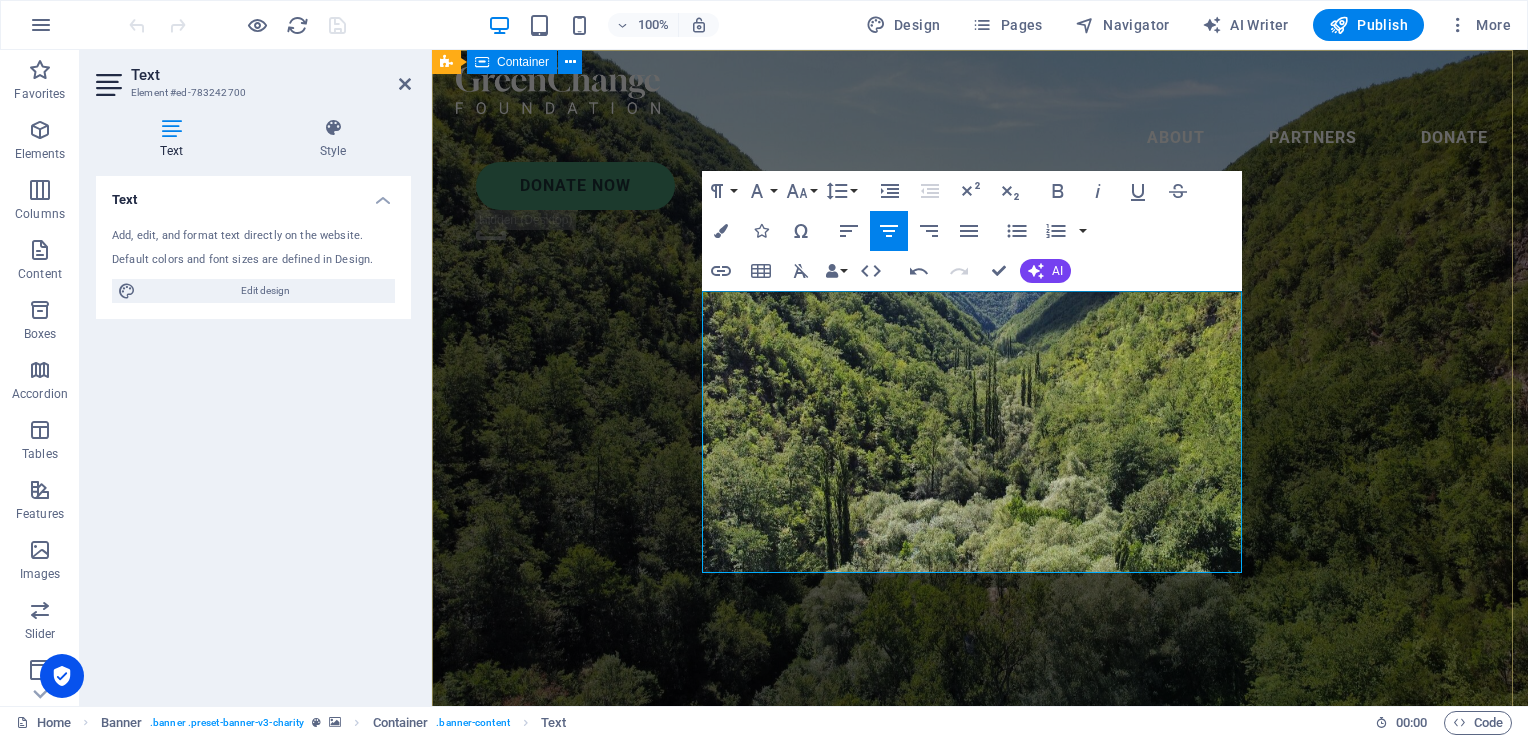 click on "The Coffee Ridge Waar koffie, gemeenschap en geschiedenis elkaar ontmoeten. Welkom bij The Coffee Ridge. Hier verbinden we Zui-Sumatraanse koffietraditie met Nederlandse koffieliefde. Wij steunen de Petani. Kleinschalige kofieboeren uit vijf regio's in Sumsel - en vertellen hun verhaal in elke slok.  Ontdek pref en deel deze vergeten erfenis." at bounding box center (980, 956) 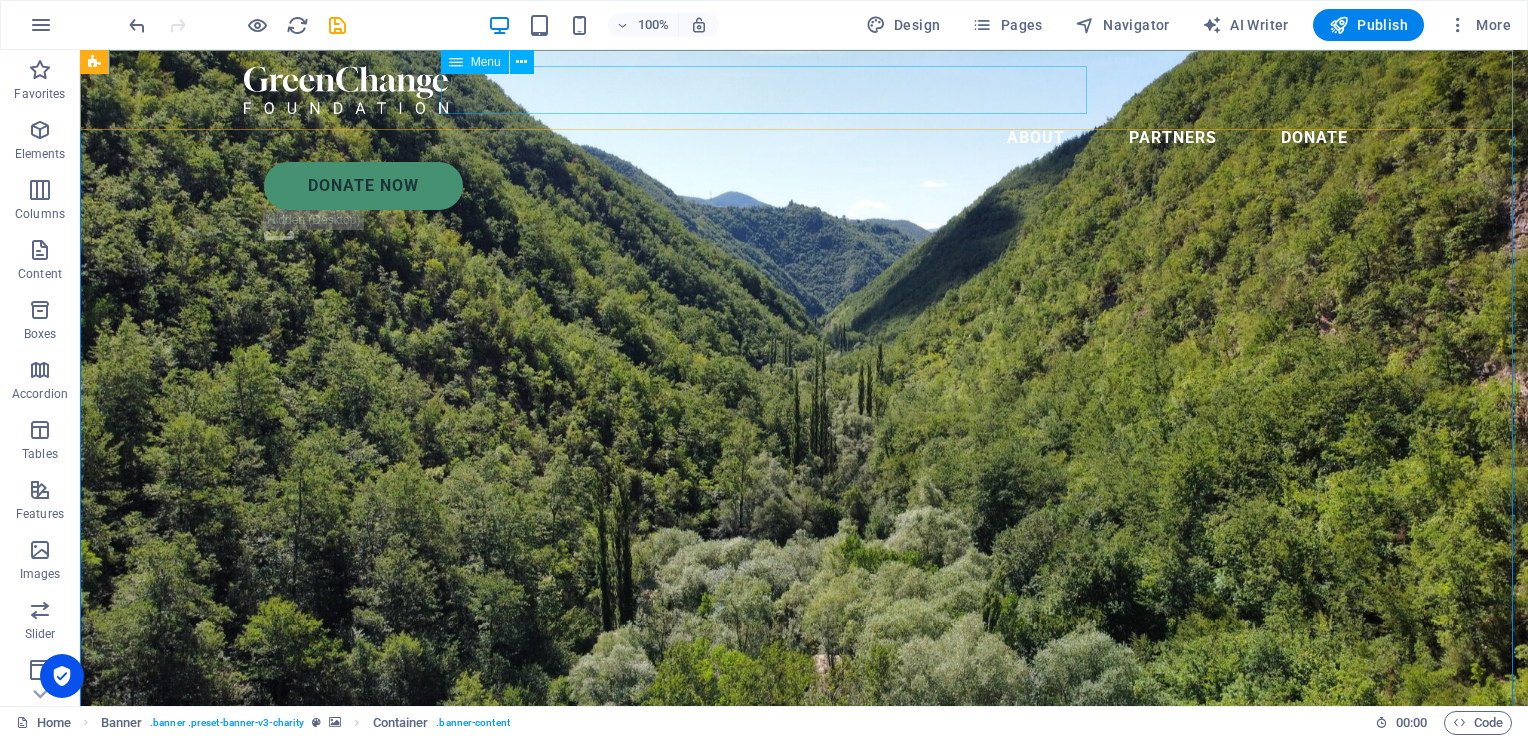 click on "Menu" at bounding box center [475, 62] 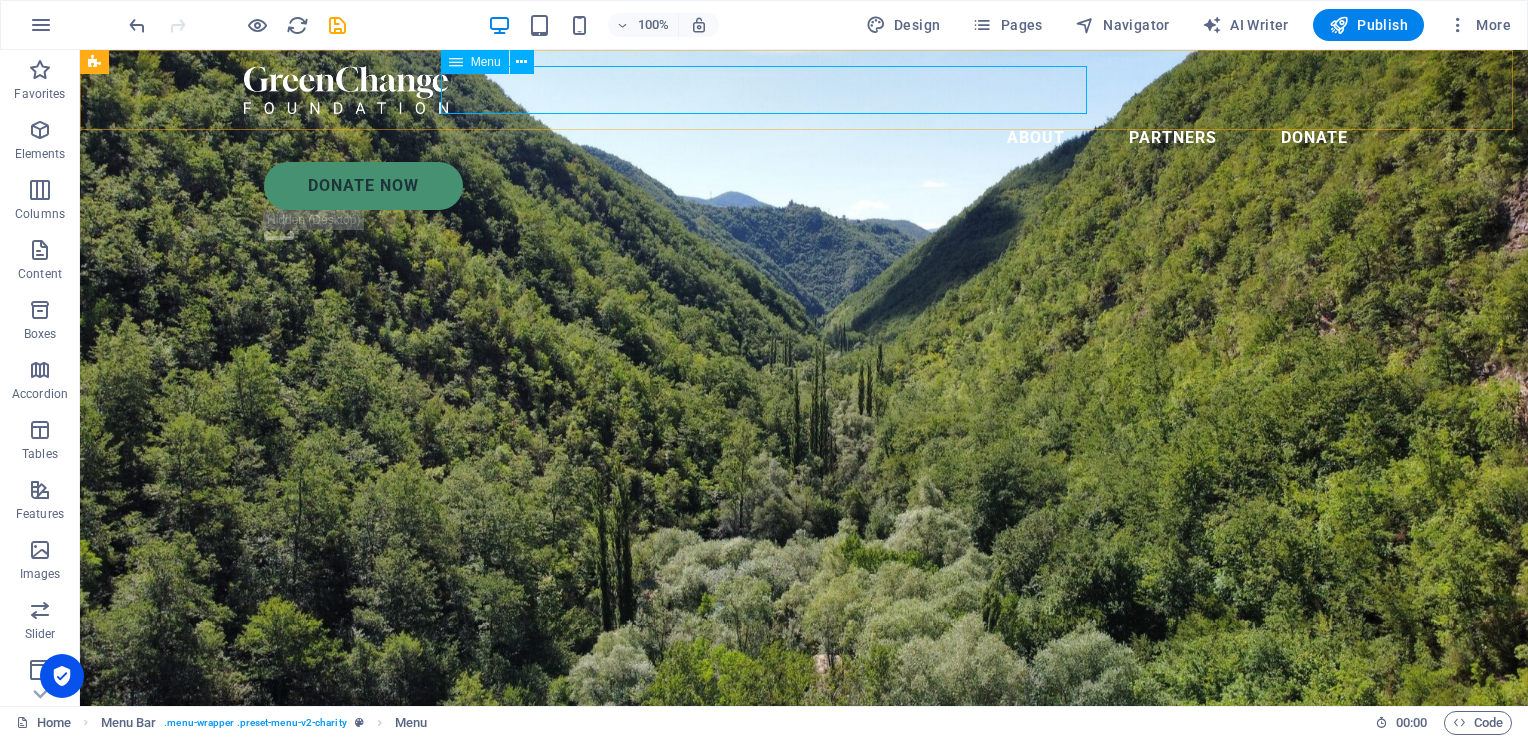 click on "About Partners Donate" at bounding box center (804, 138) 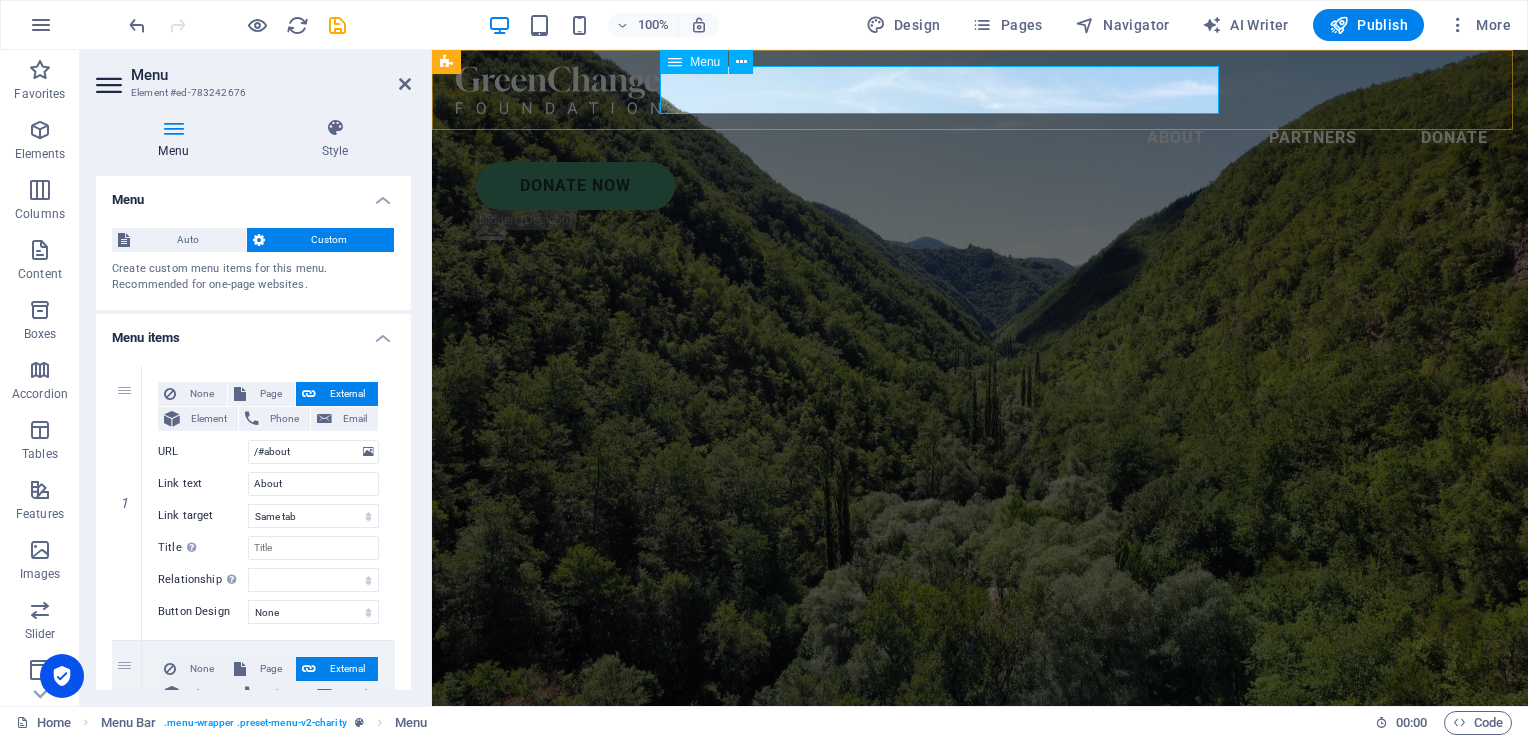click on "About Partners Donate" at bounding box center [980, 138] 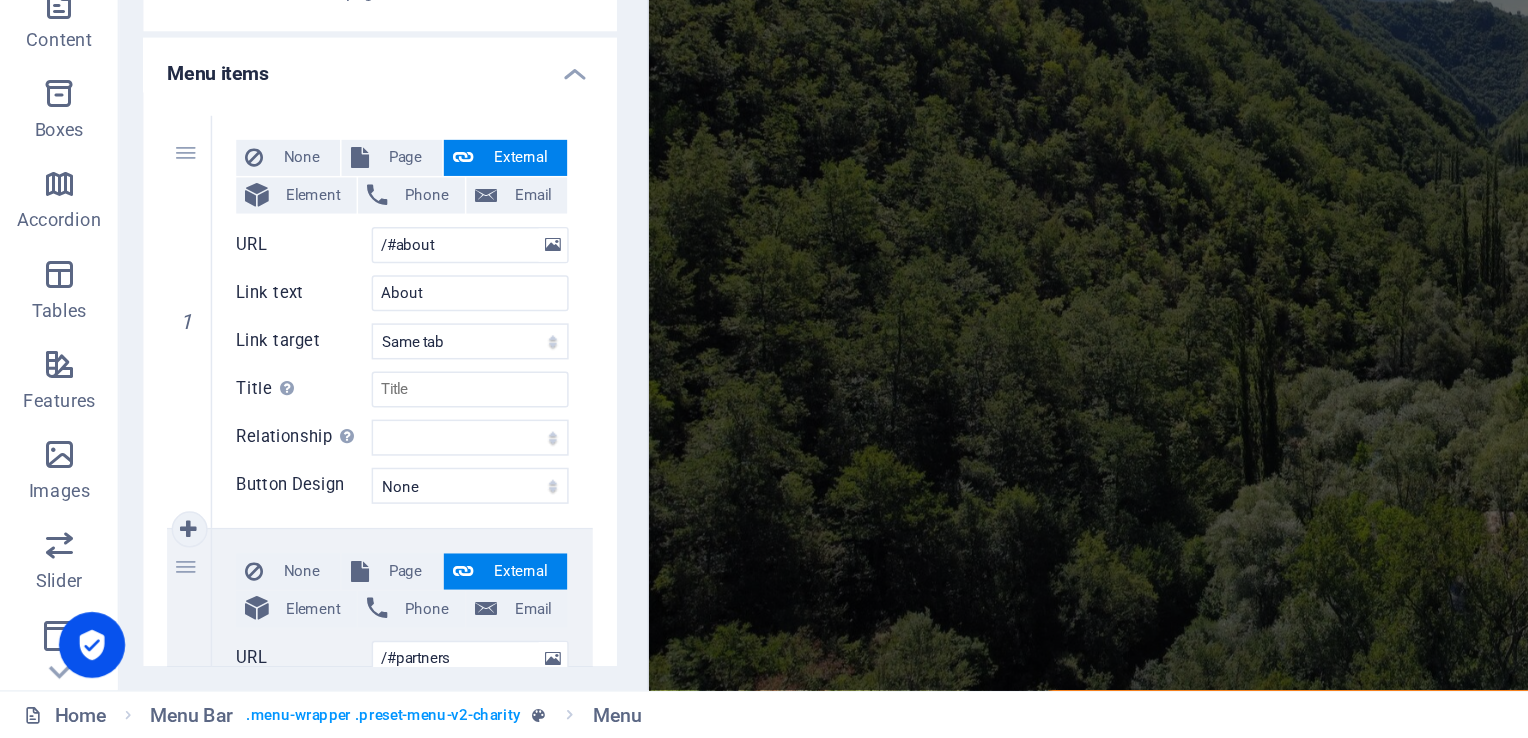 scroll, scrollTop: 0, scrollLeft: 0, axis: both 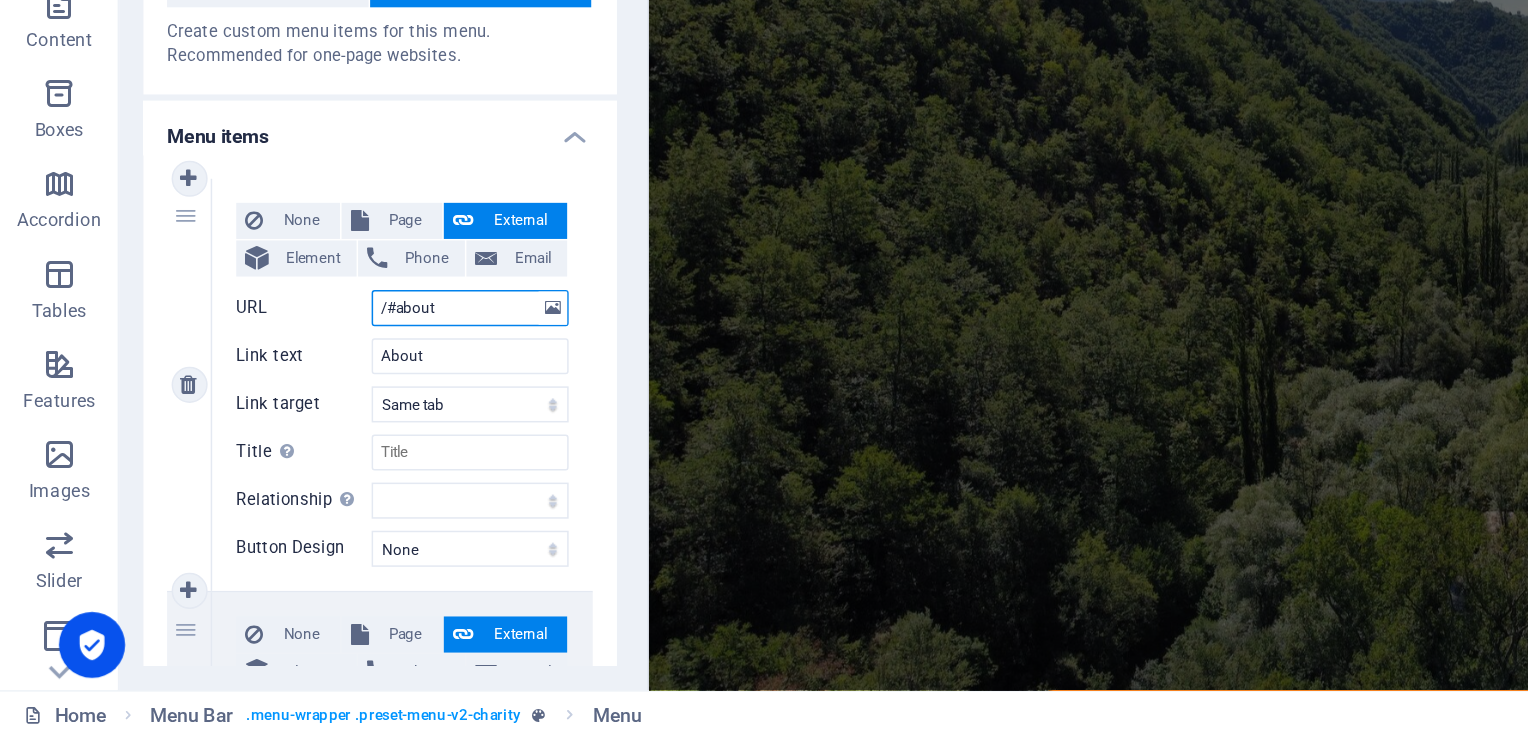 drag, startPoint x: 311, startPoint y: 450, endPoint x: 261, endPoint y: 458, distance: 50.635956 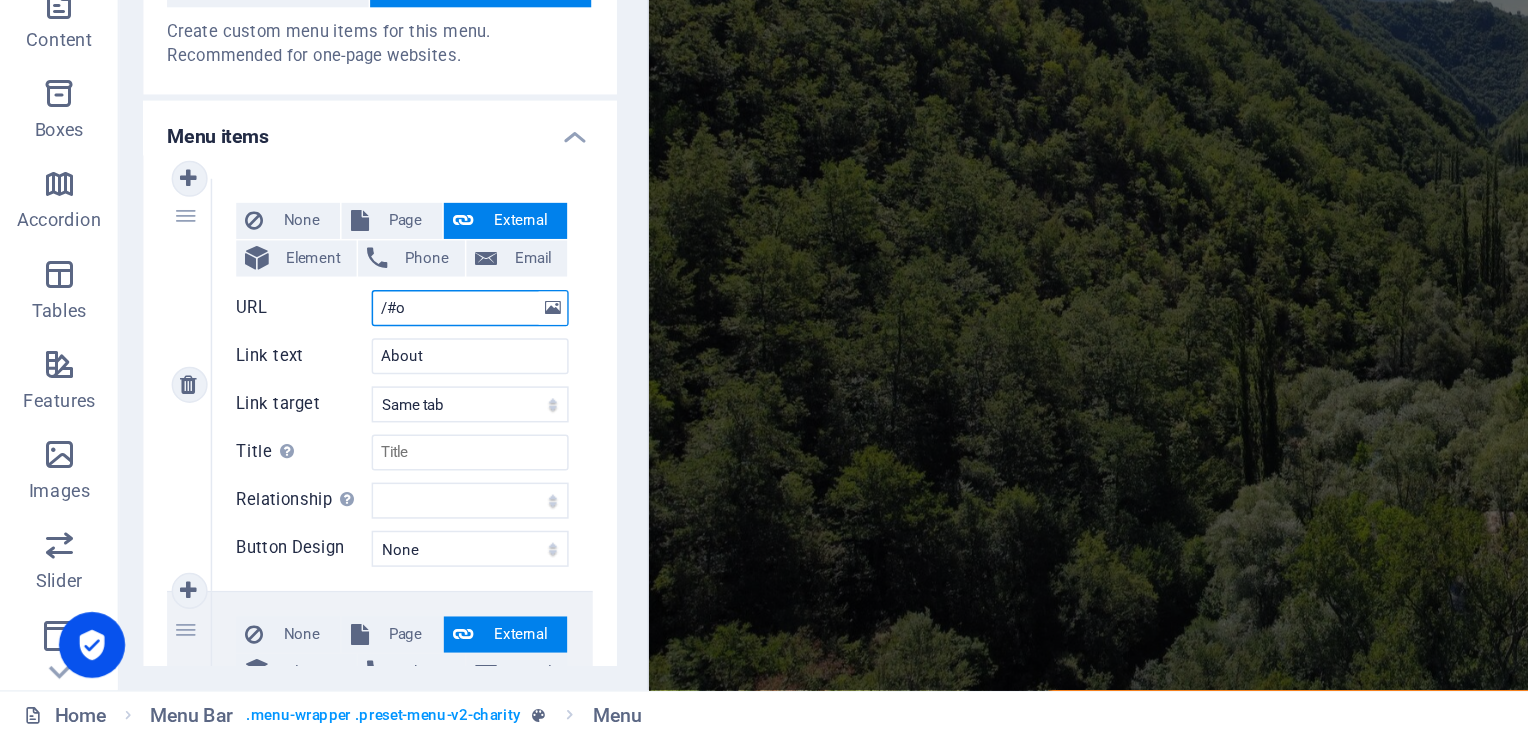 select 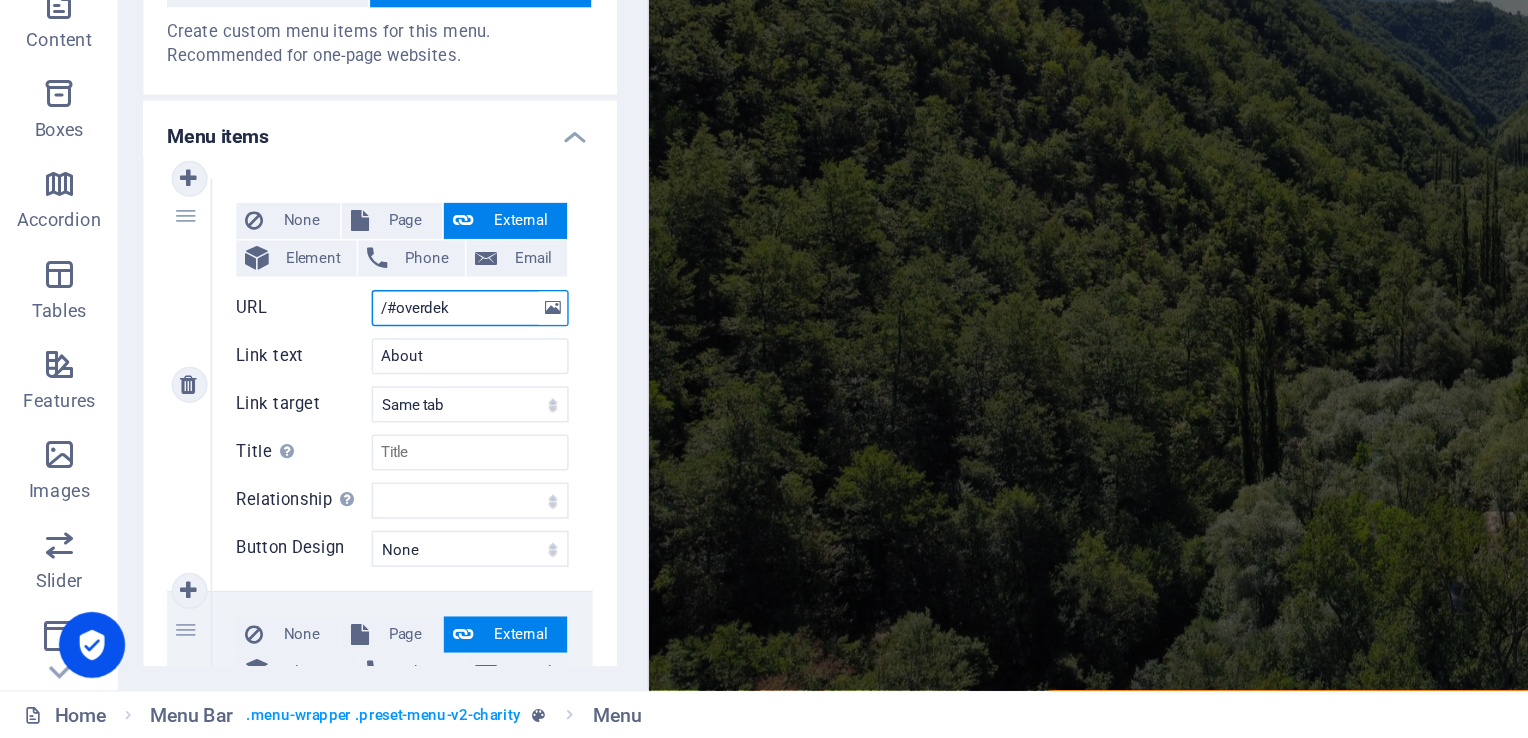 type on "/#overdeko" 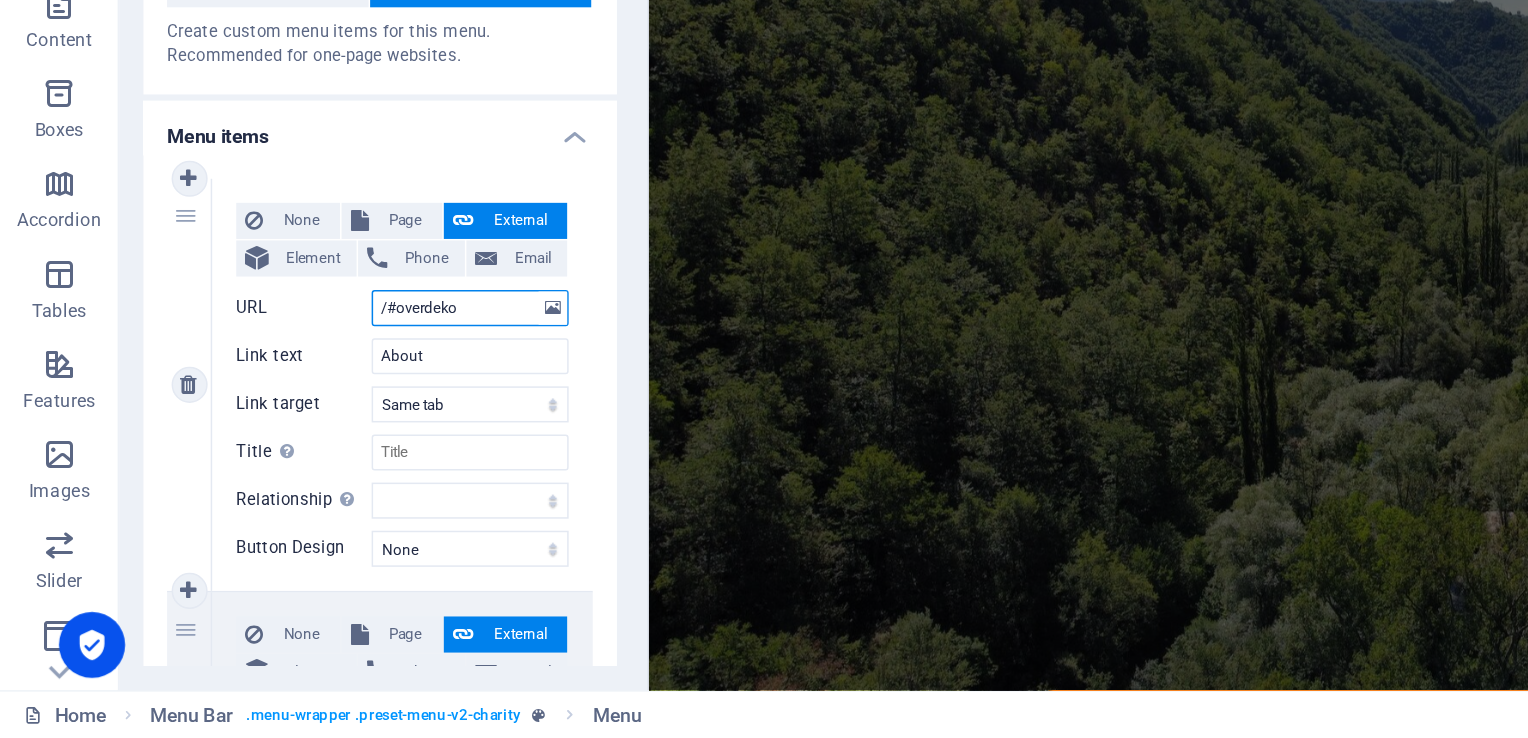 select 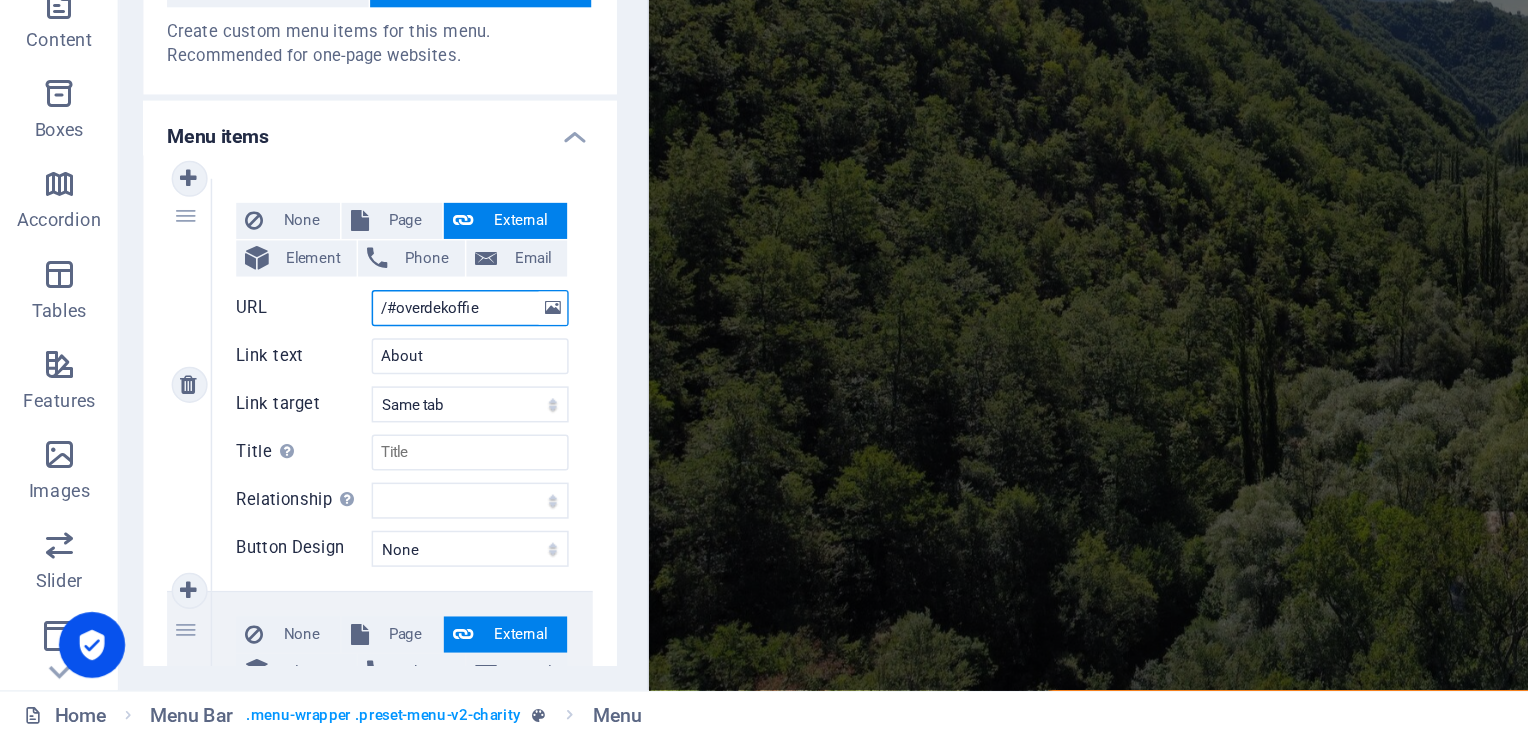 type on "/#overdekoffie" 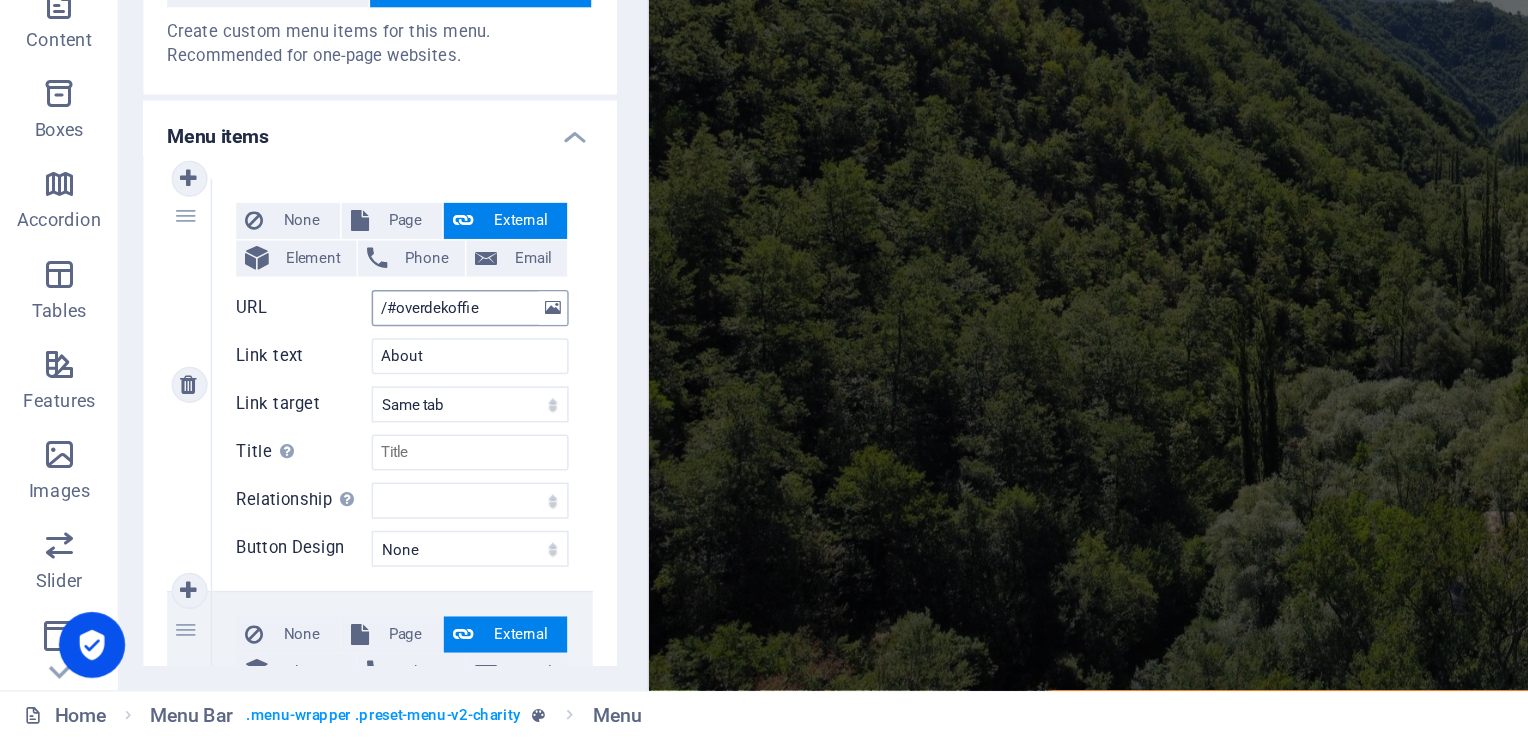 select 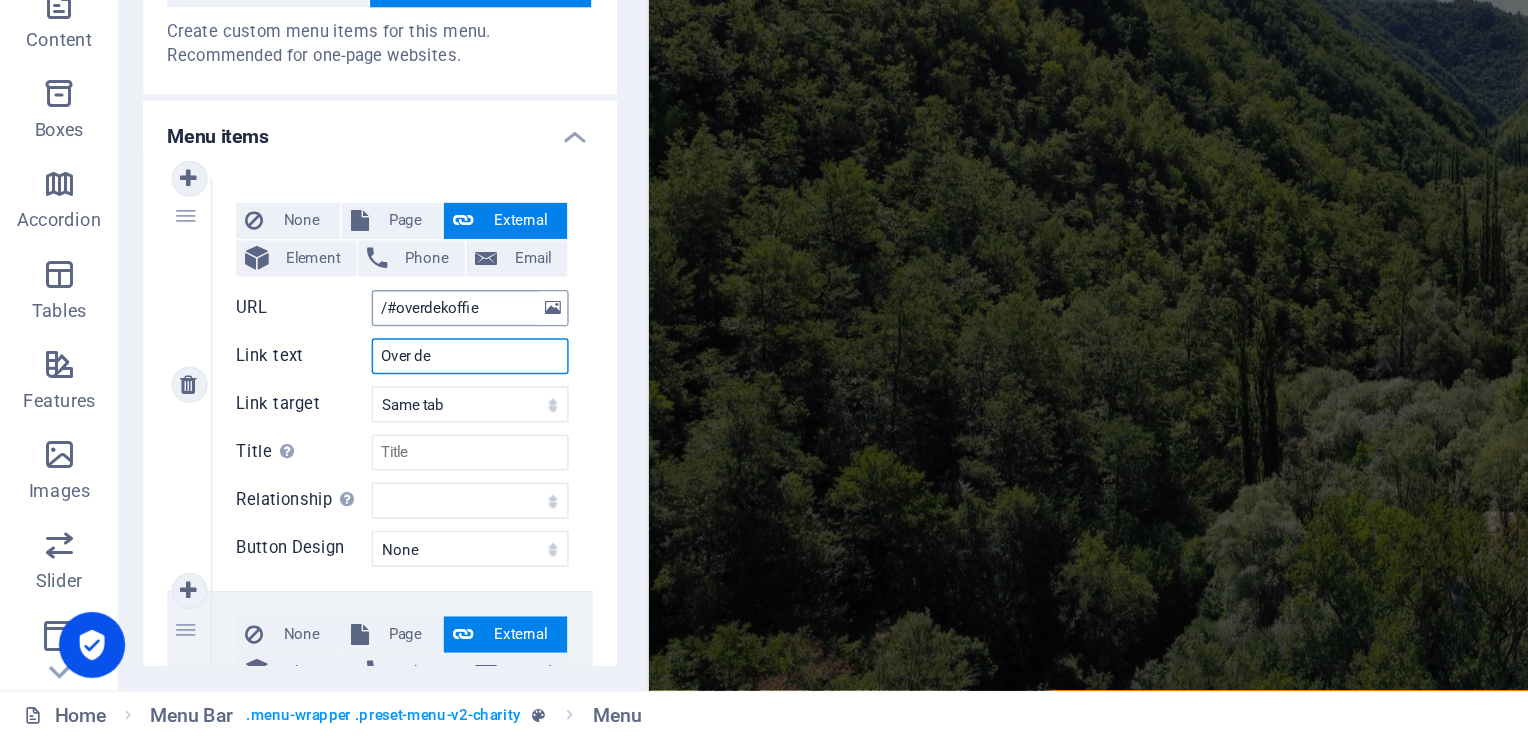 type on "Over de" 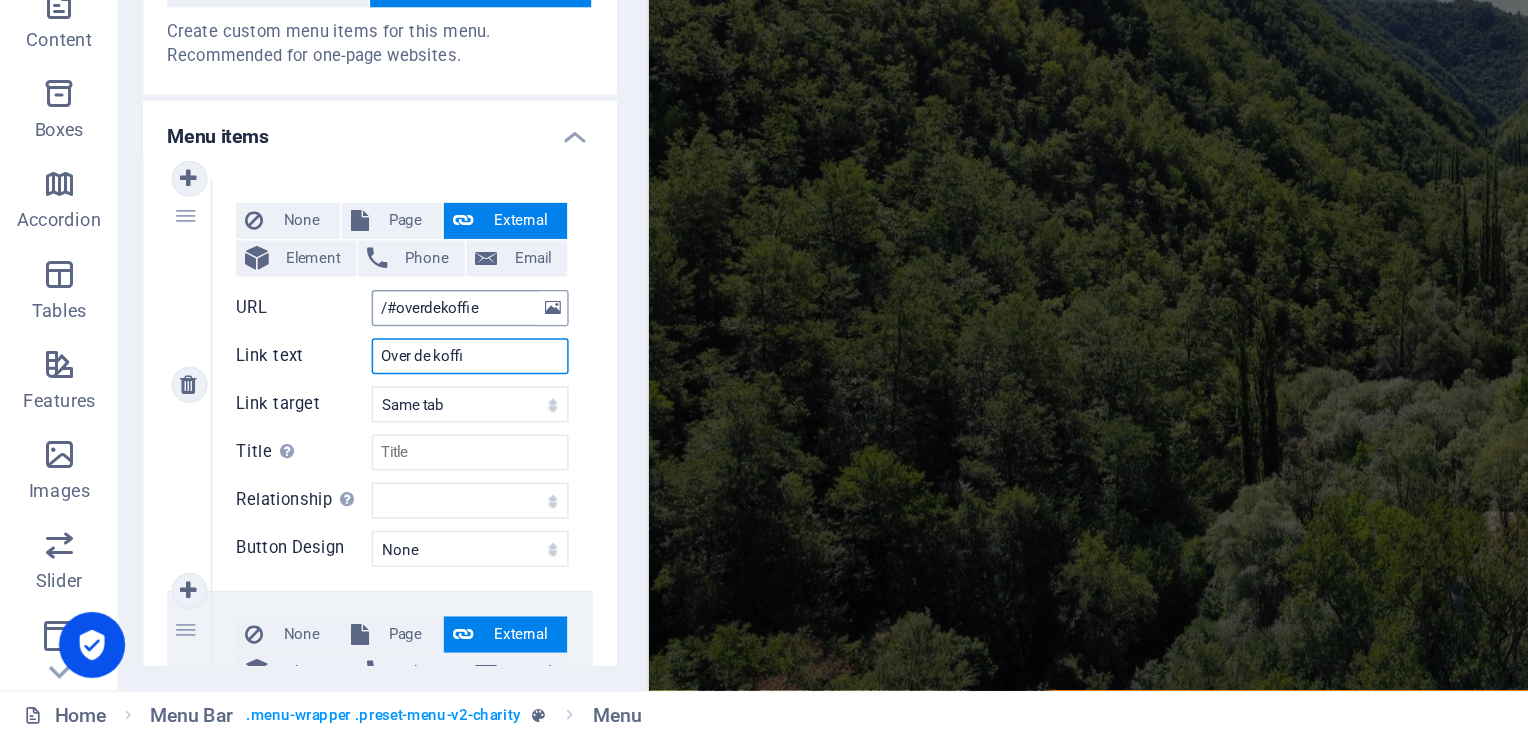 type on "Over de koffie" 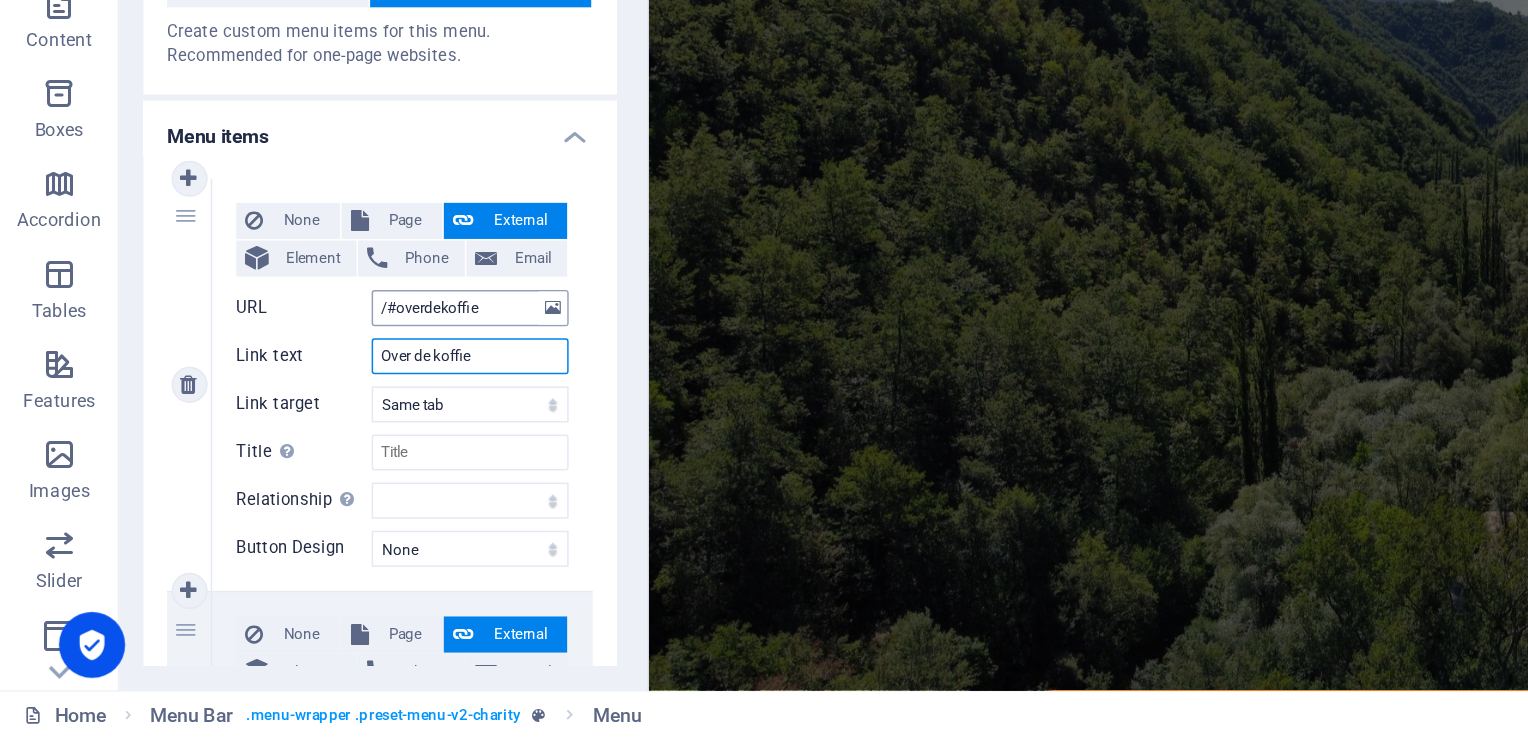 select 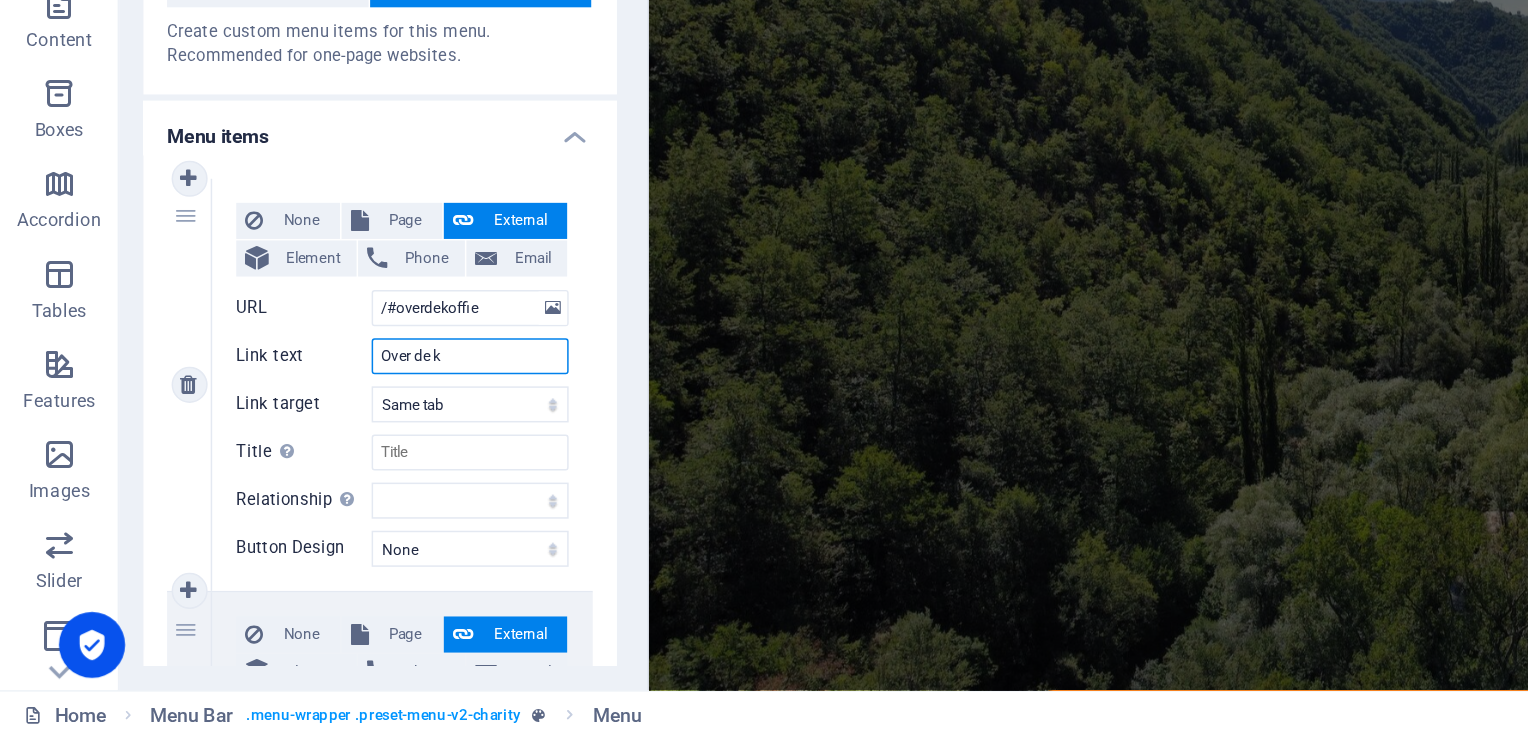 type on "Over de" 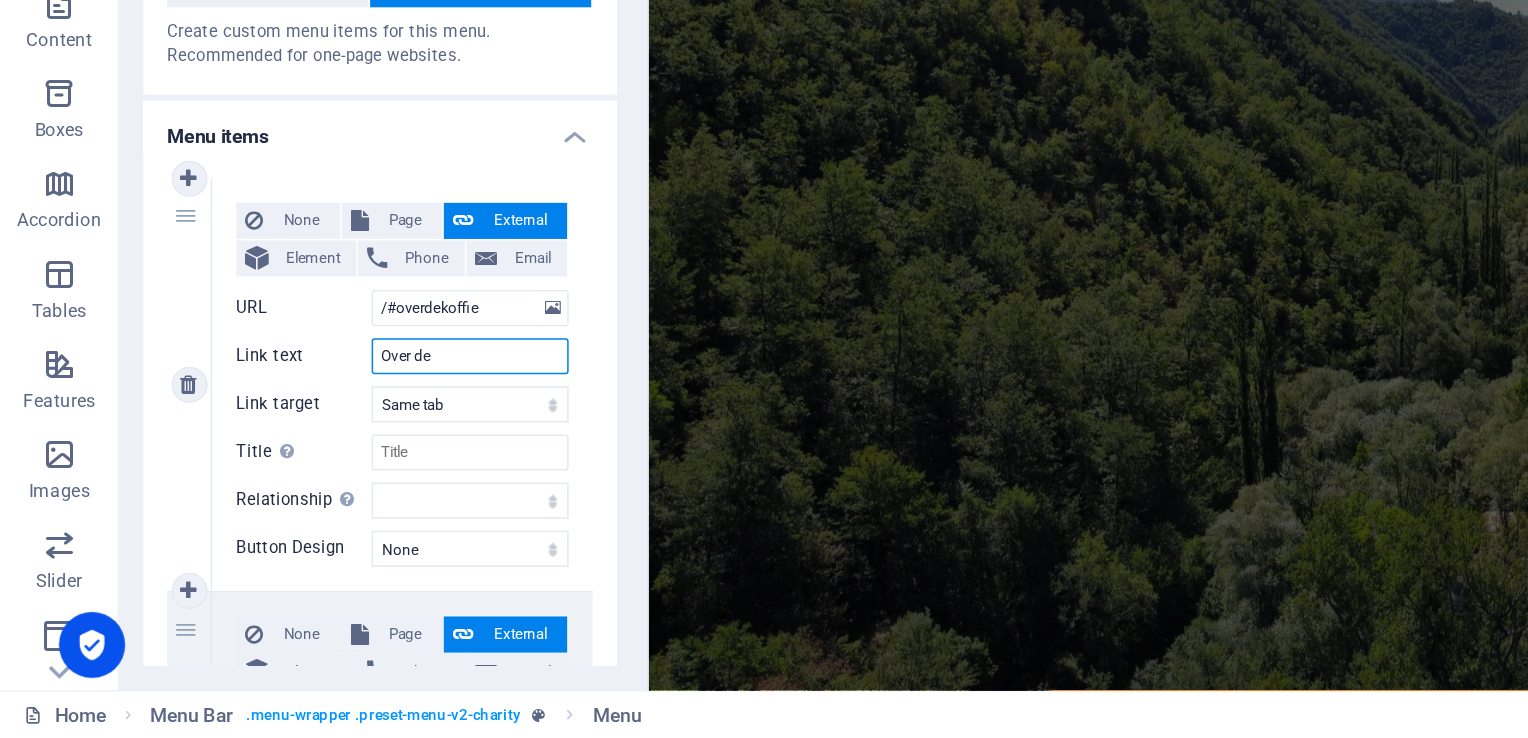 select 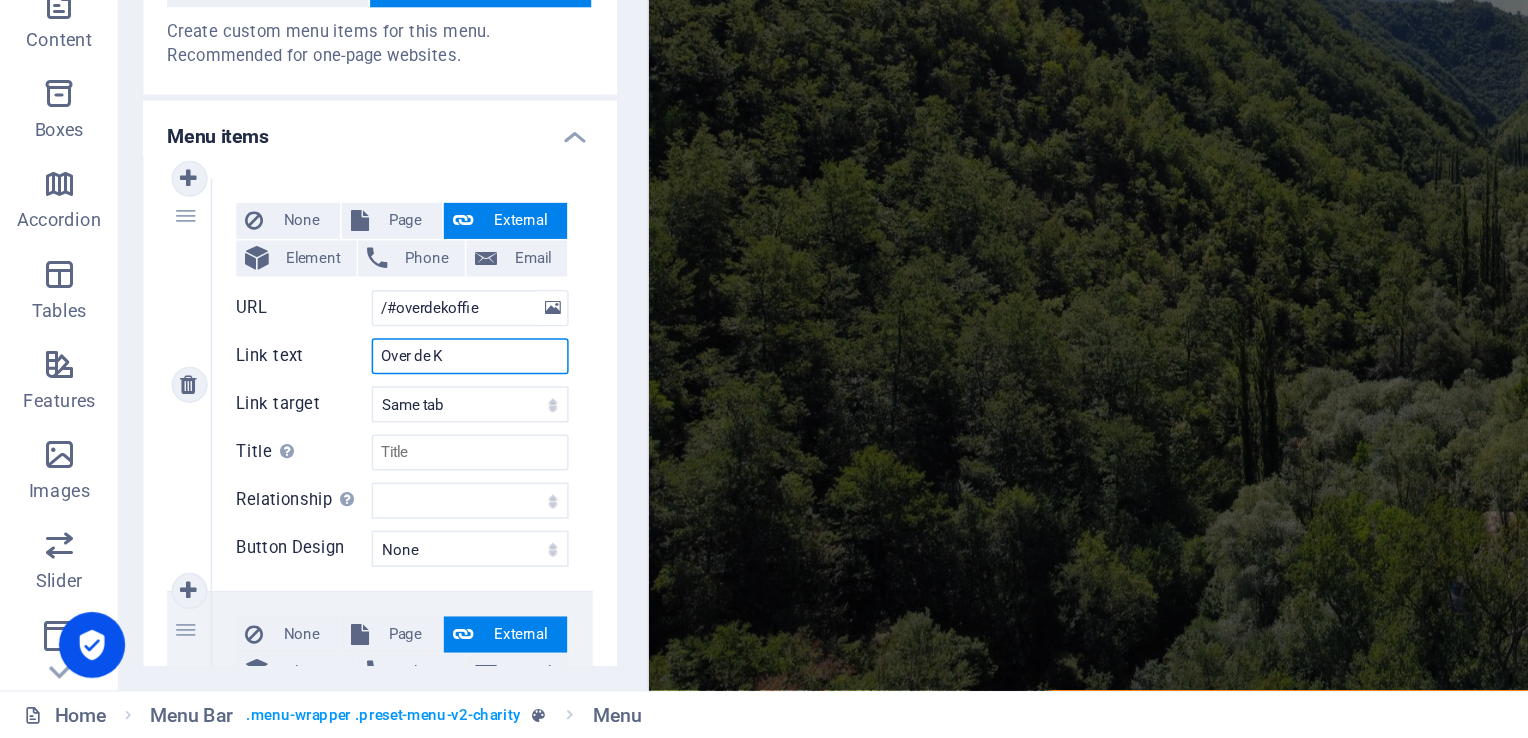 type on "Over de Ko" 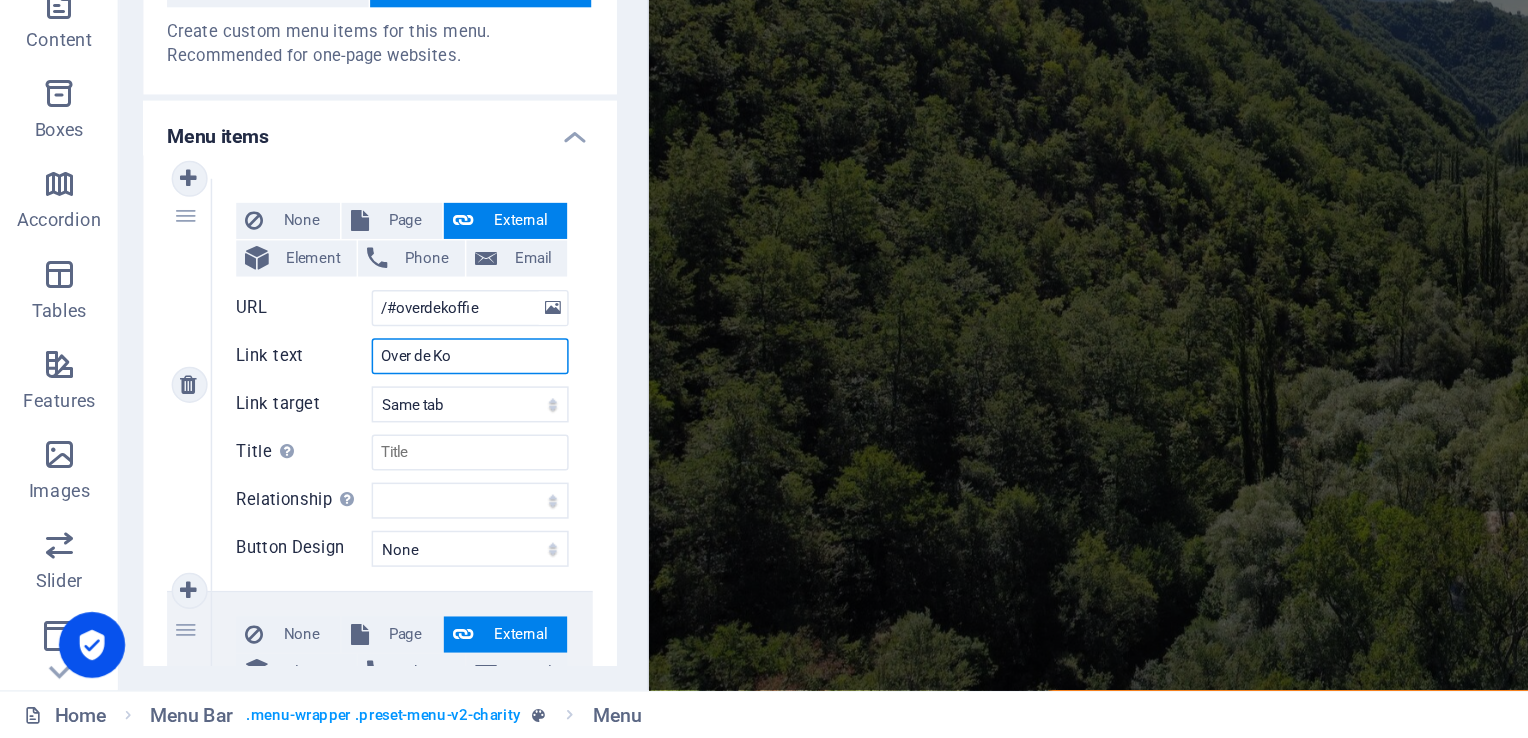 select 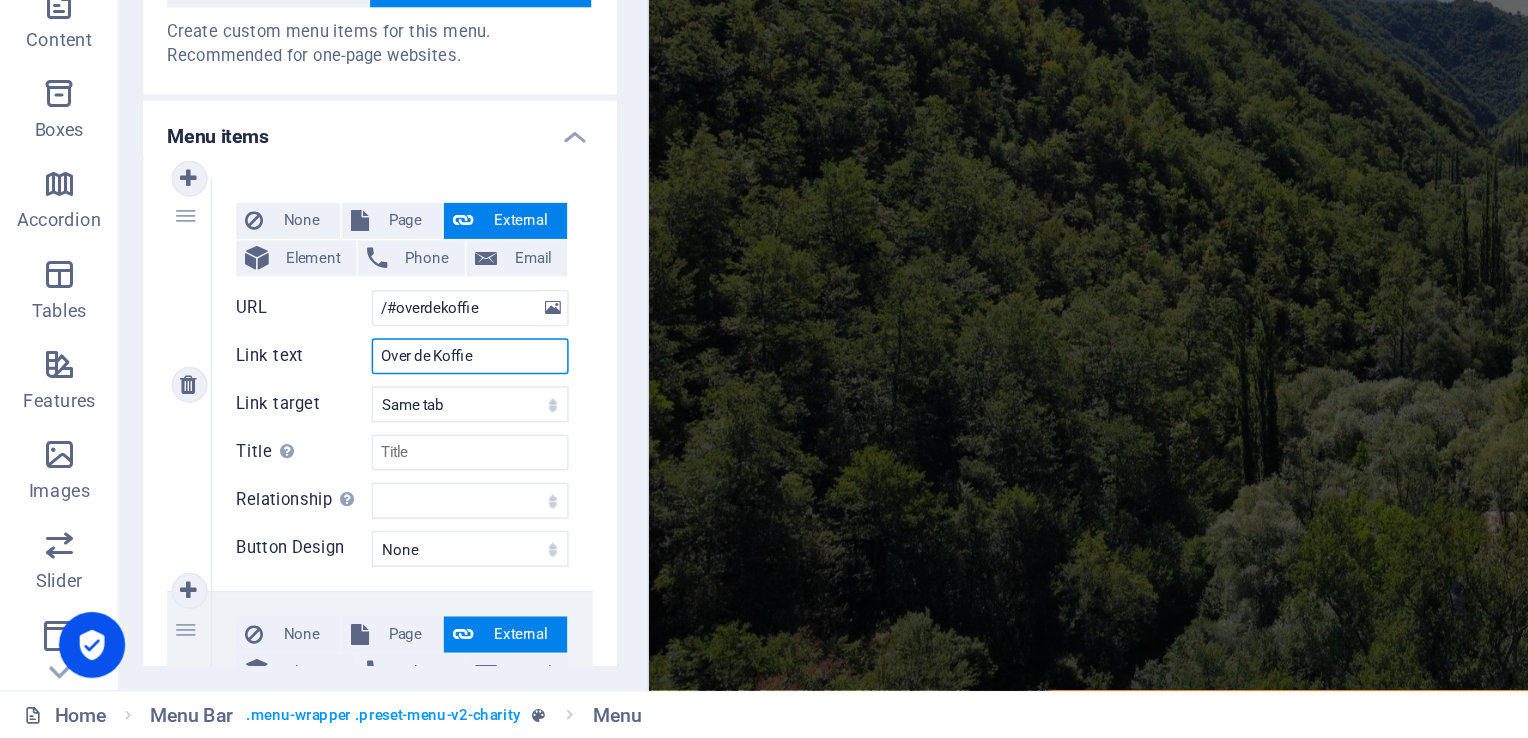 type on "Over de Koffie" 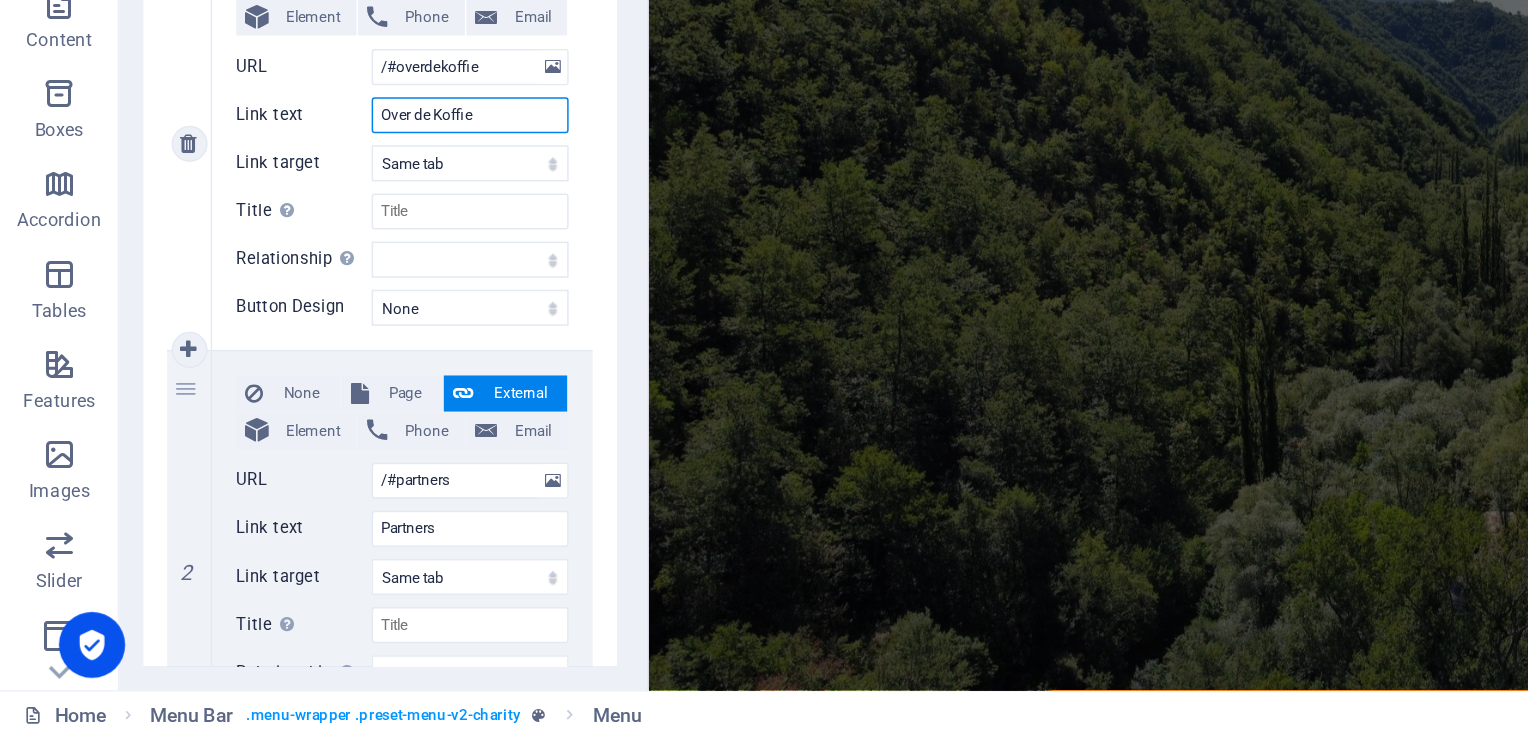 scroll, scrollTop: 161, scrollLeft: 0, axis: vertical 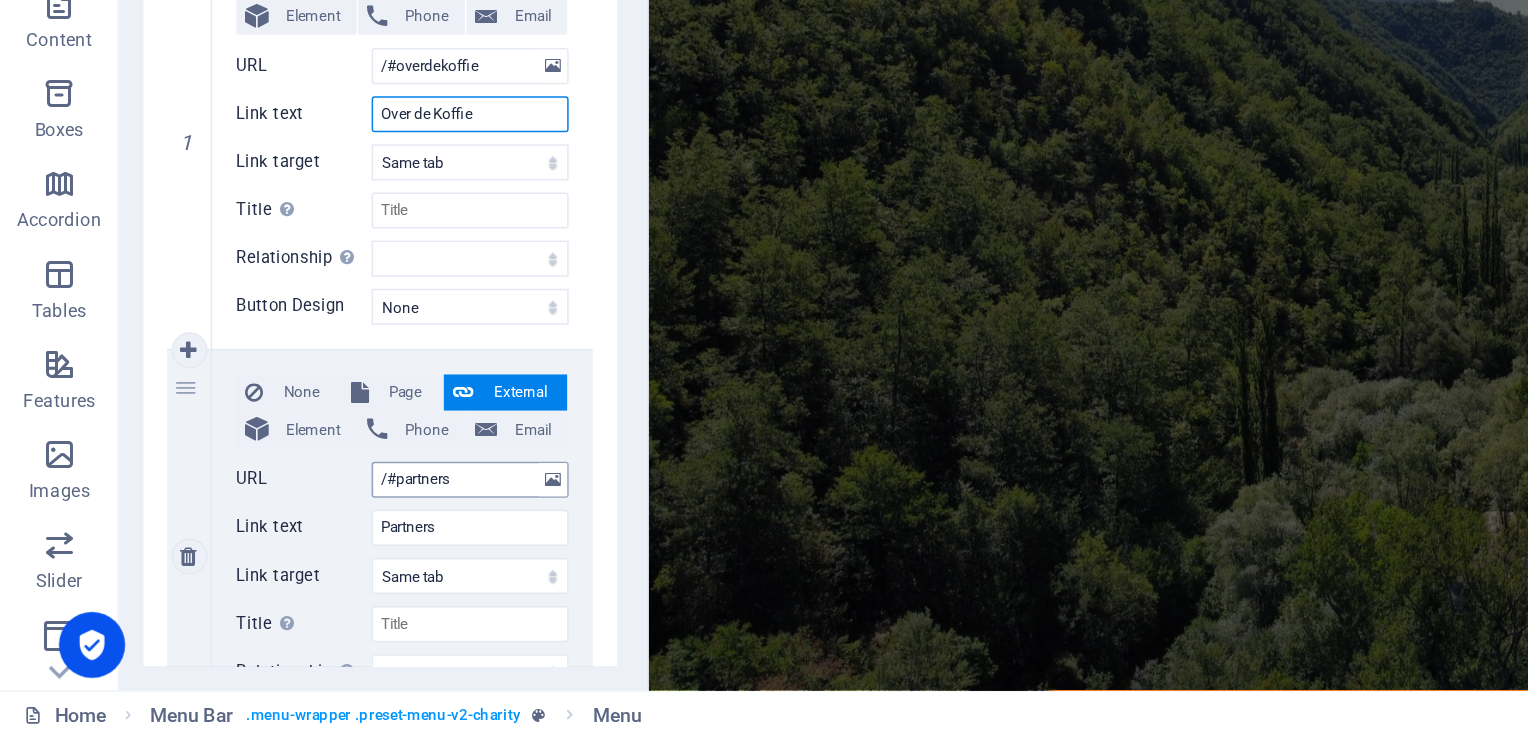 type on "Over de Koffie" 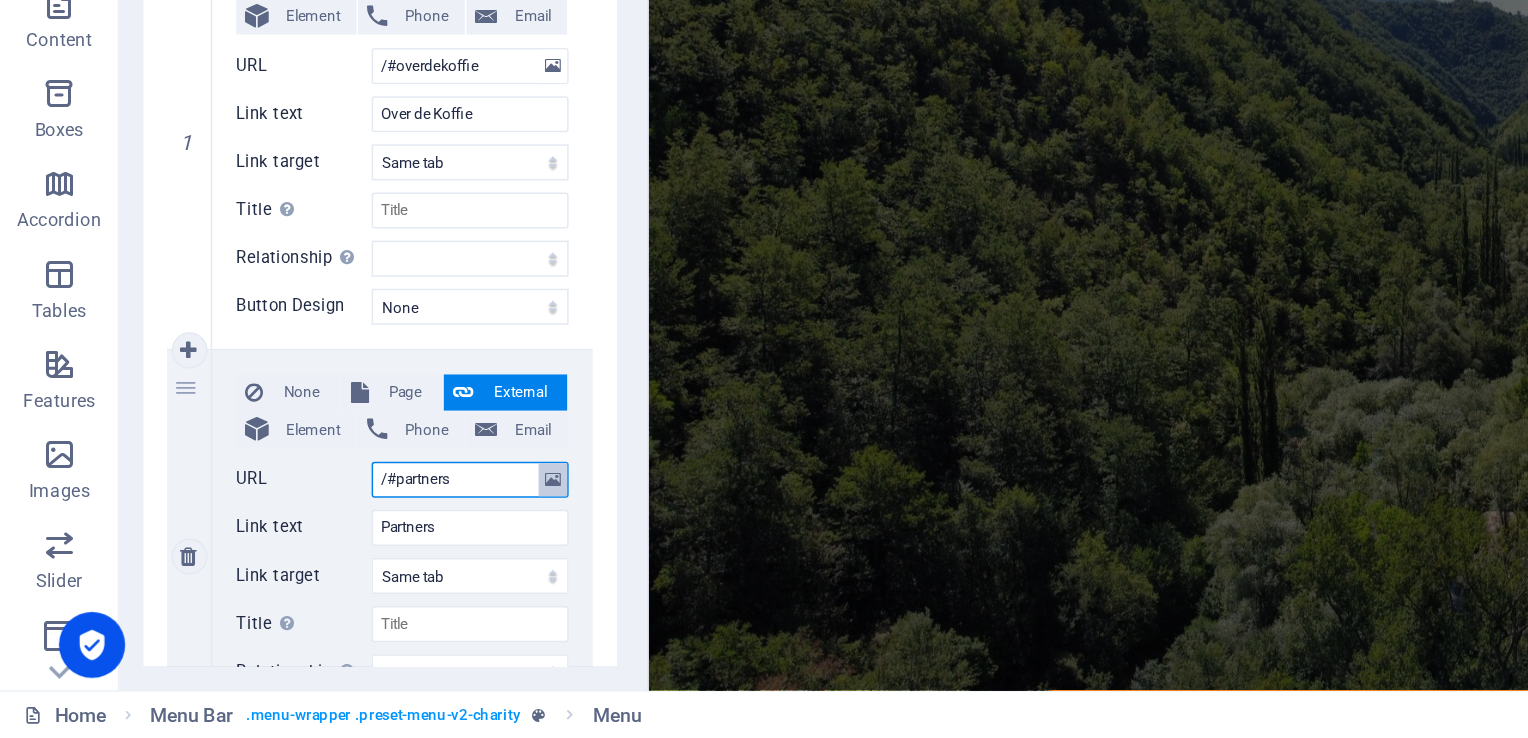 drag, startPoint x: 266, startPoint y: 567, endPoint x: 372, endPoint y: 563, distance: 106.07545 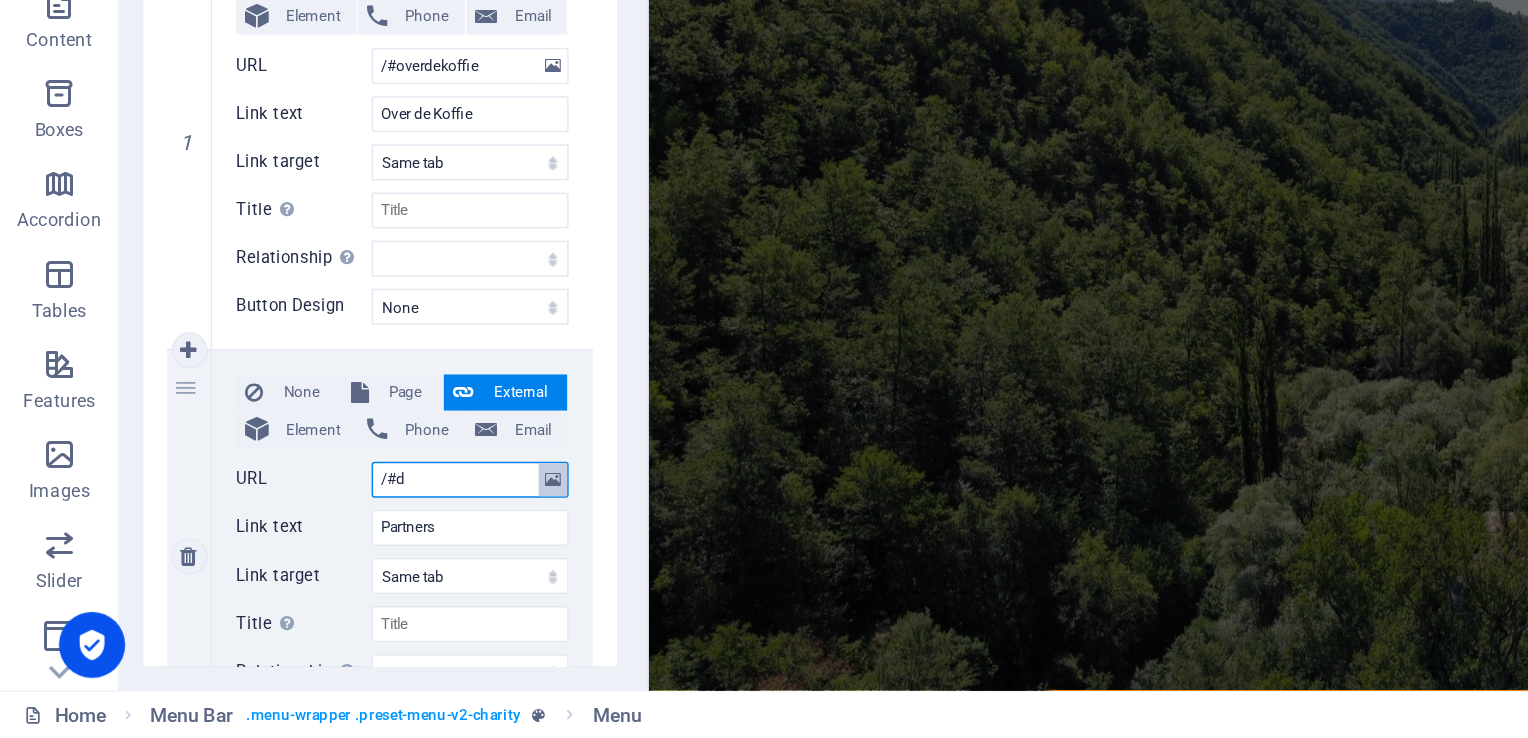 type on "/#de" 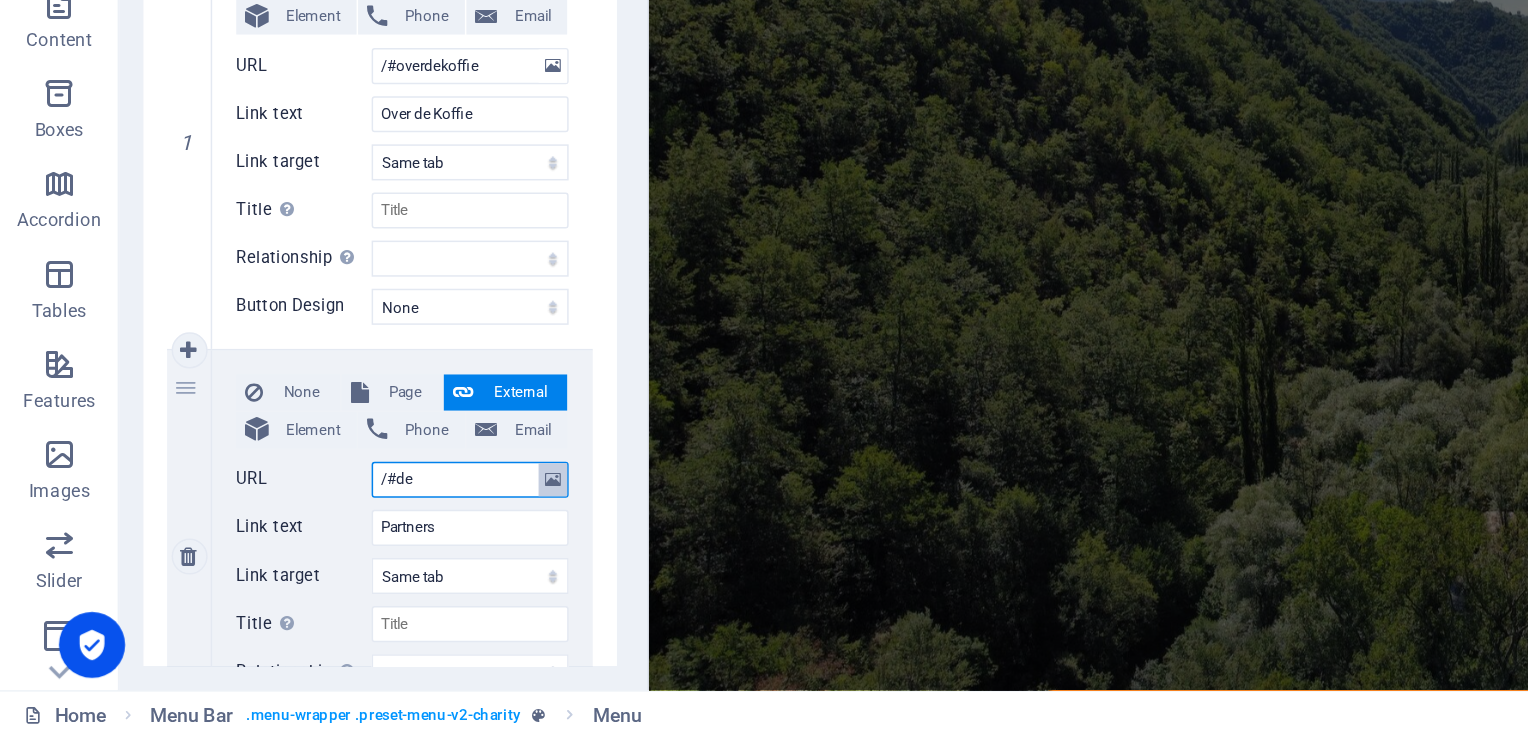 select 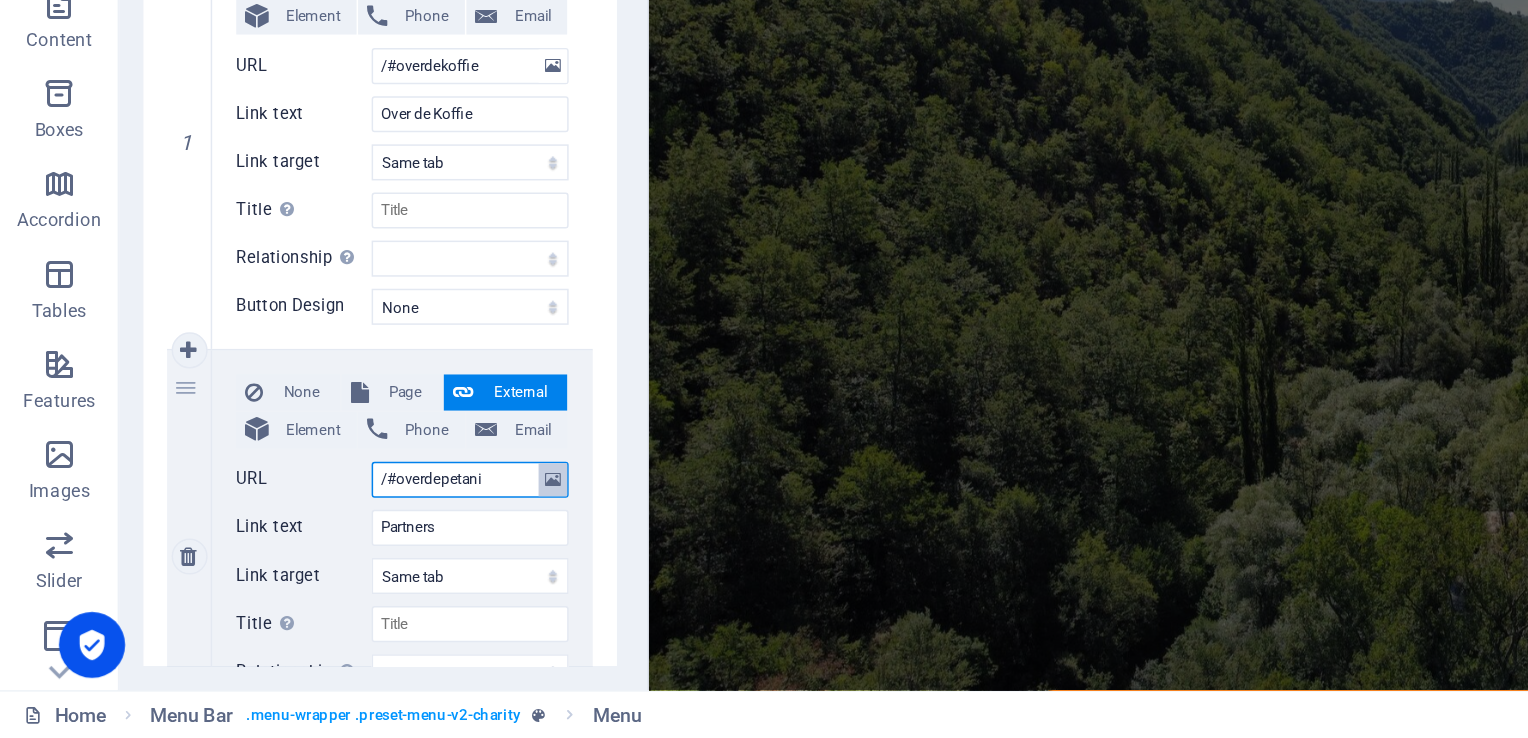 type on "/#overdepetani" 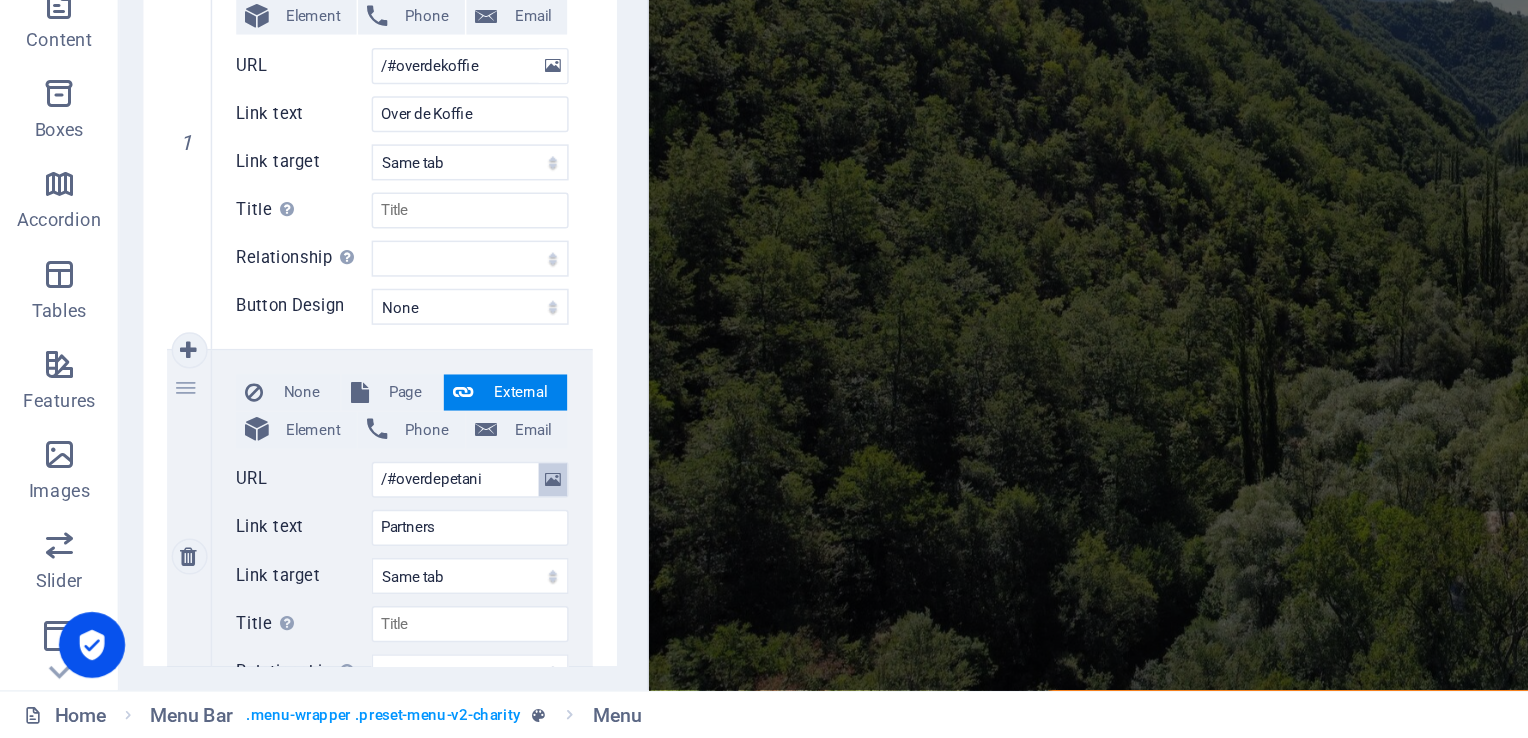 select 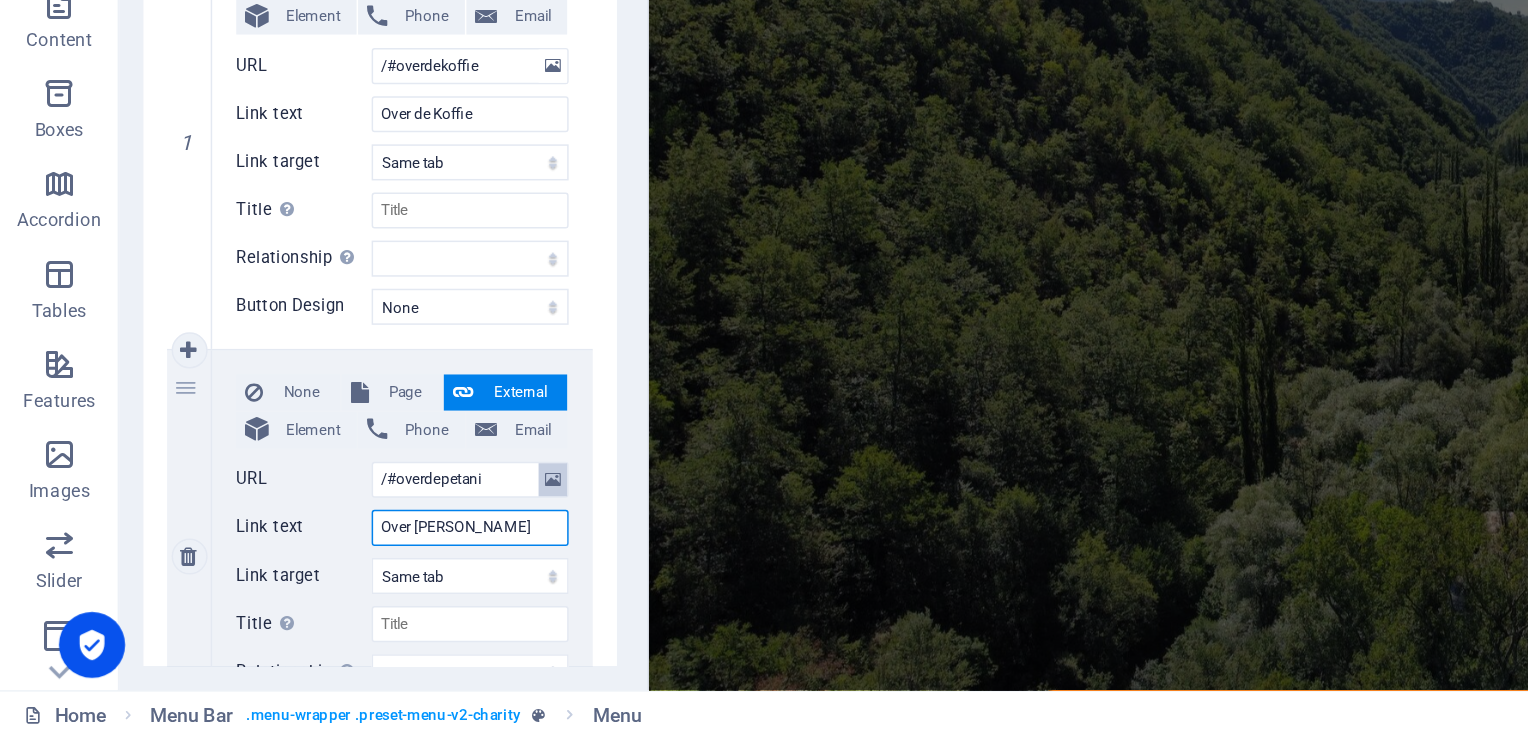 type on "Over de Petani" 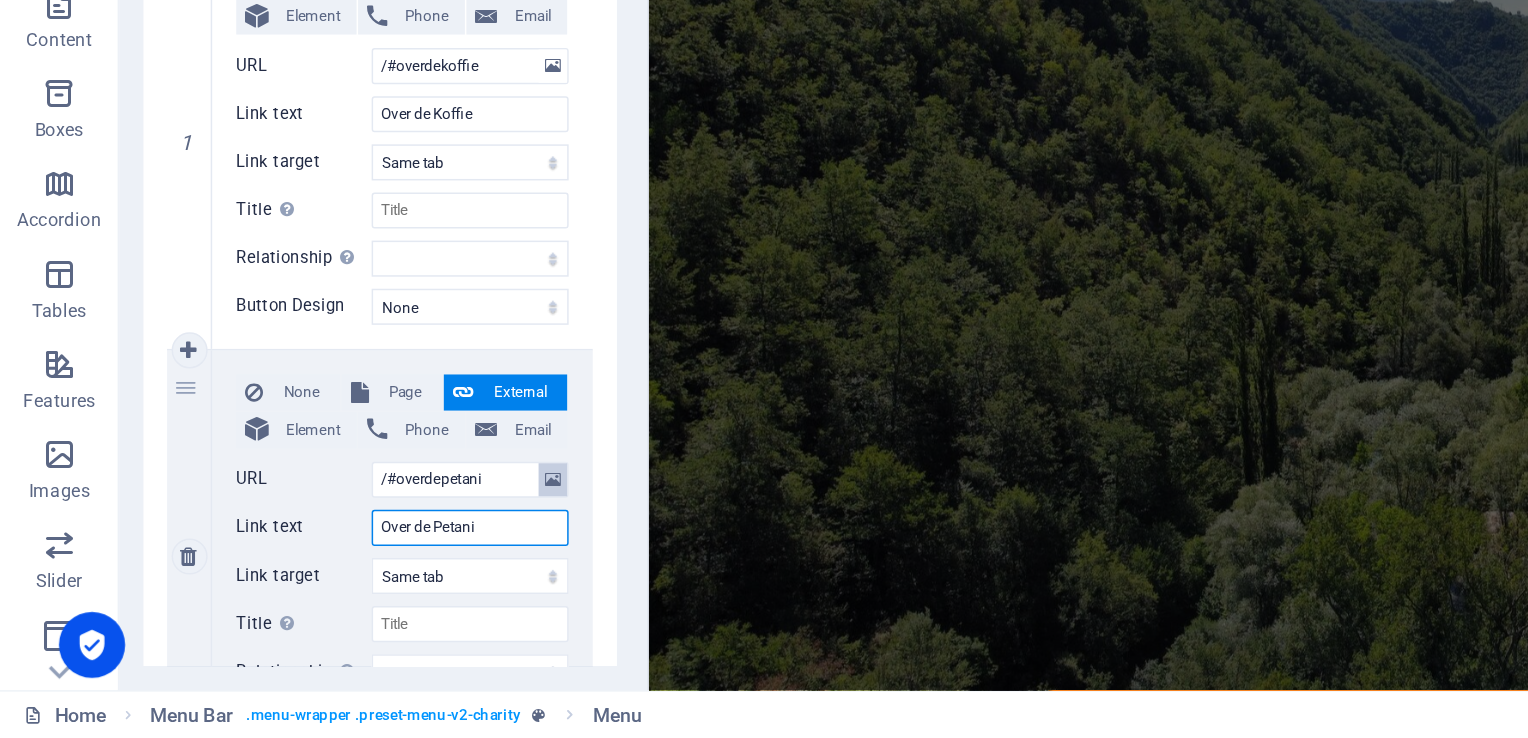select 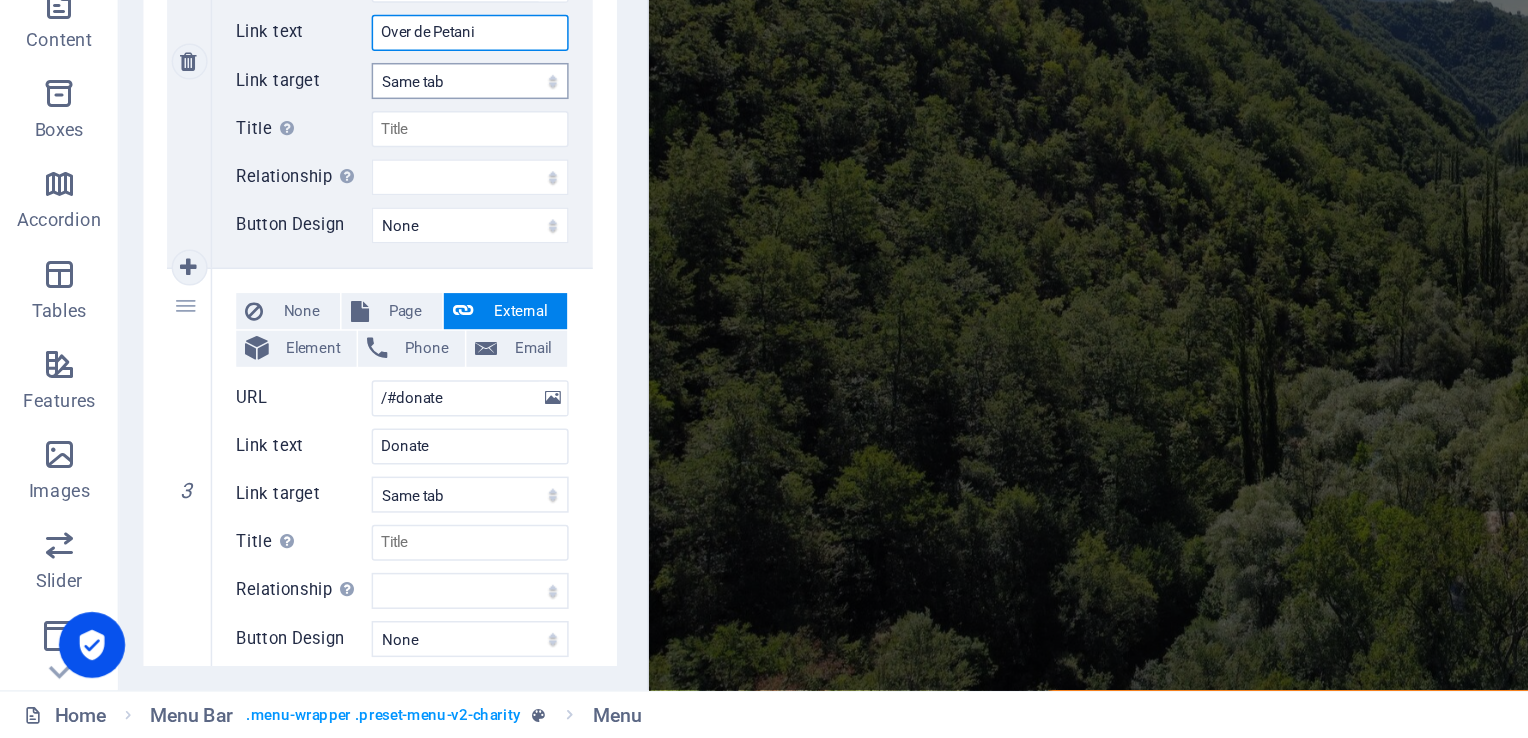 scroll, scrollTop: 491, scrollLeft: 0, axis: vertical 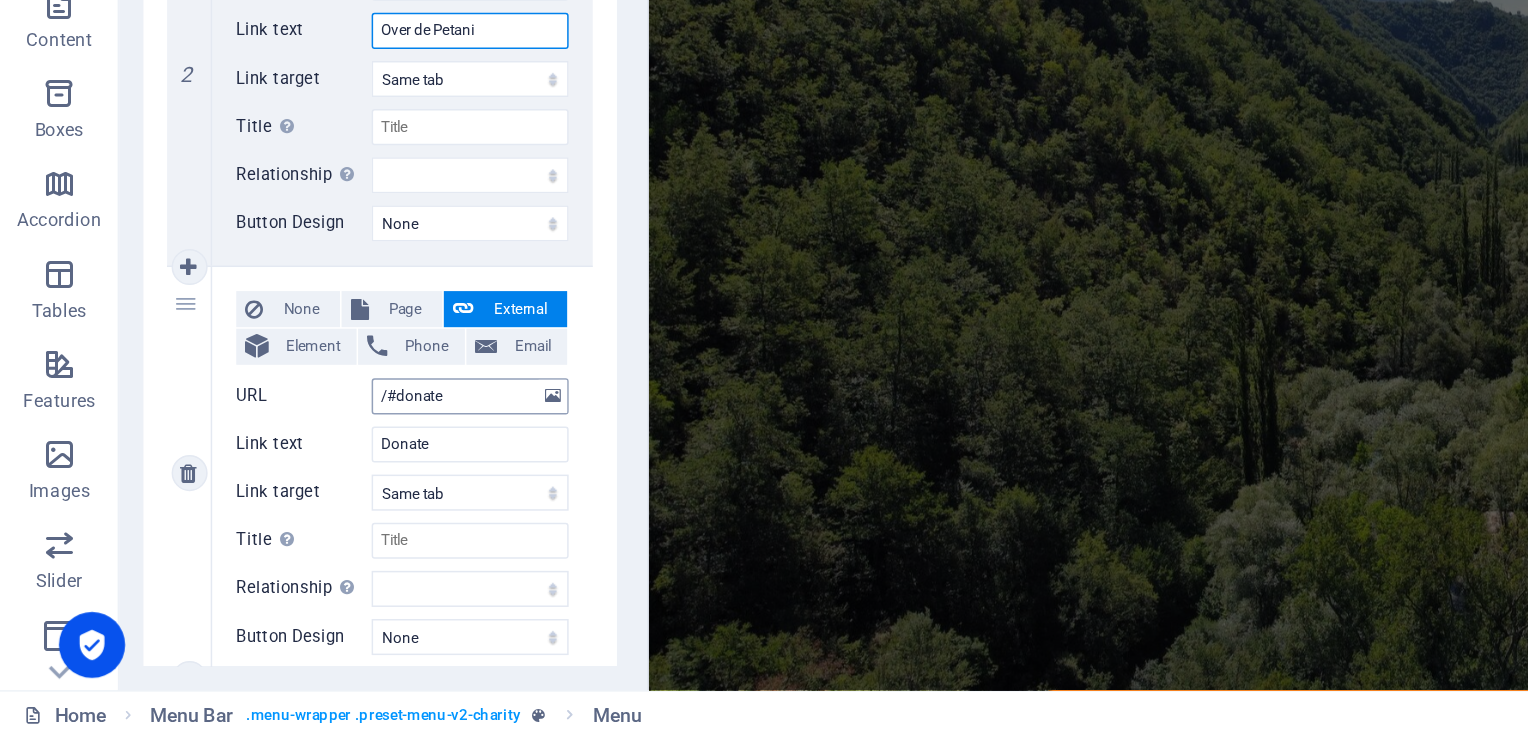 type on "Over de Petani" 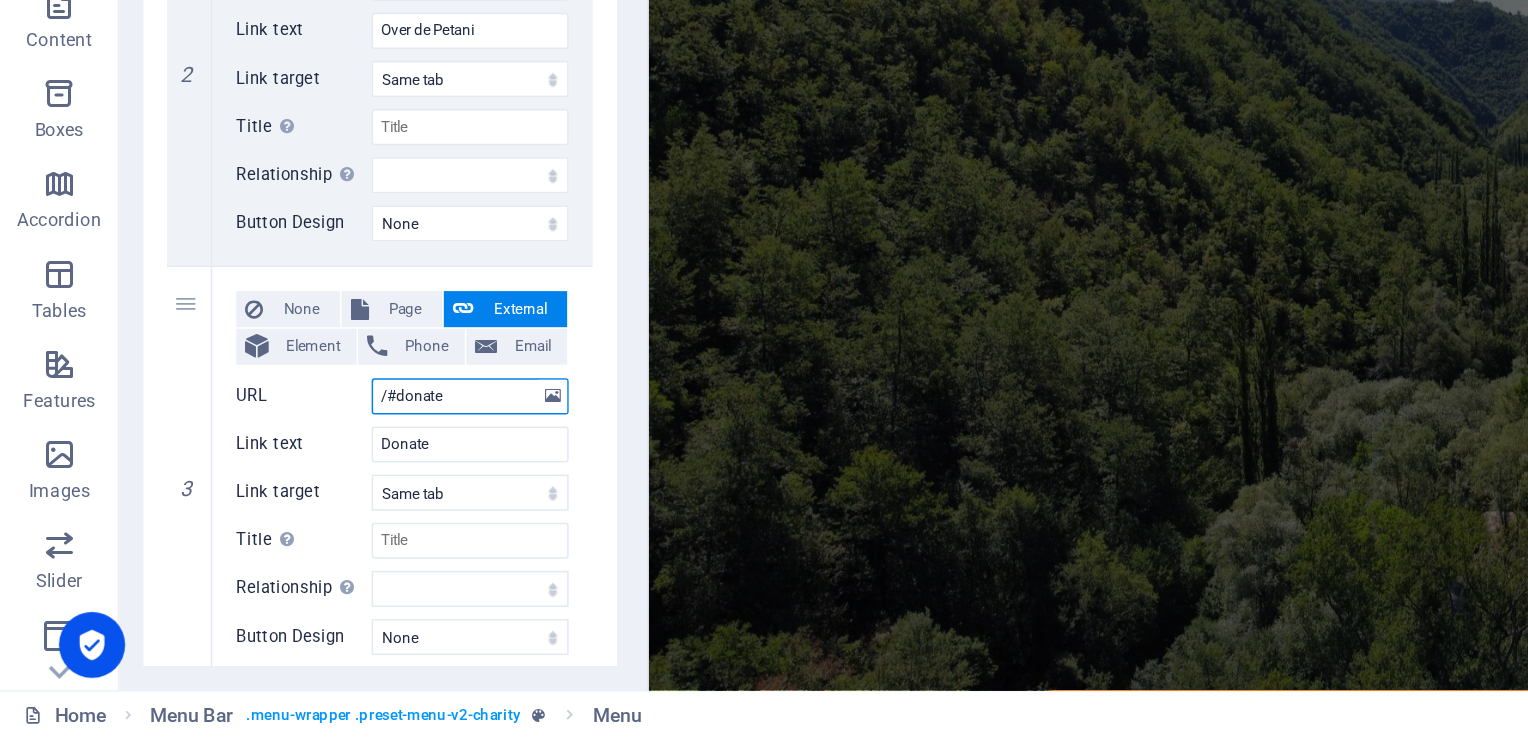 drag, startPoint x: 264, startPoint y: 510, endPoint x: 395, endPoint y: 527, distance: 132.09845 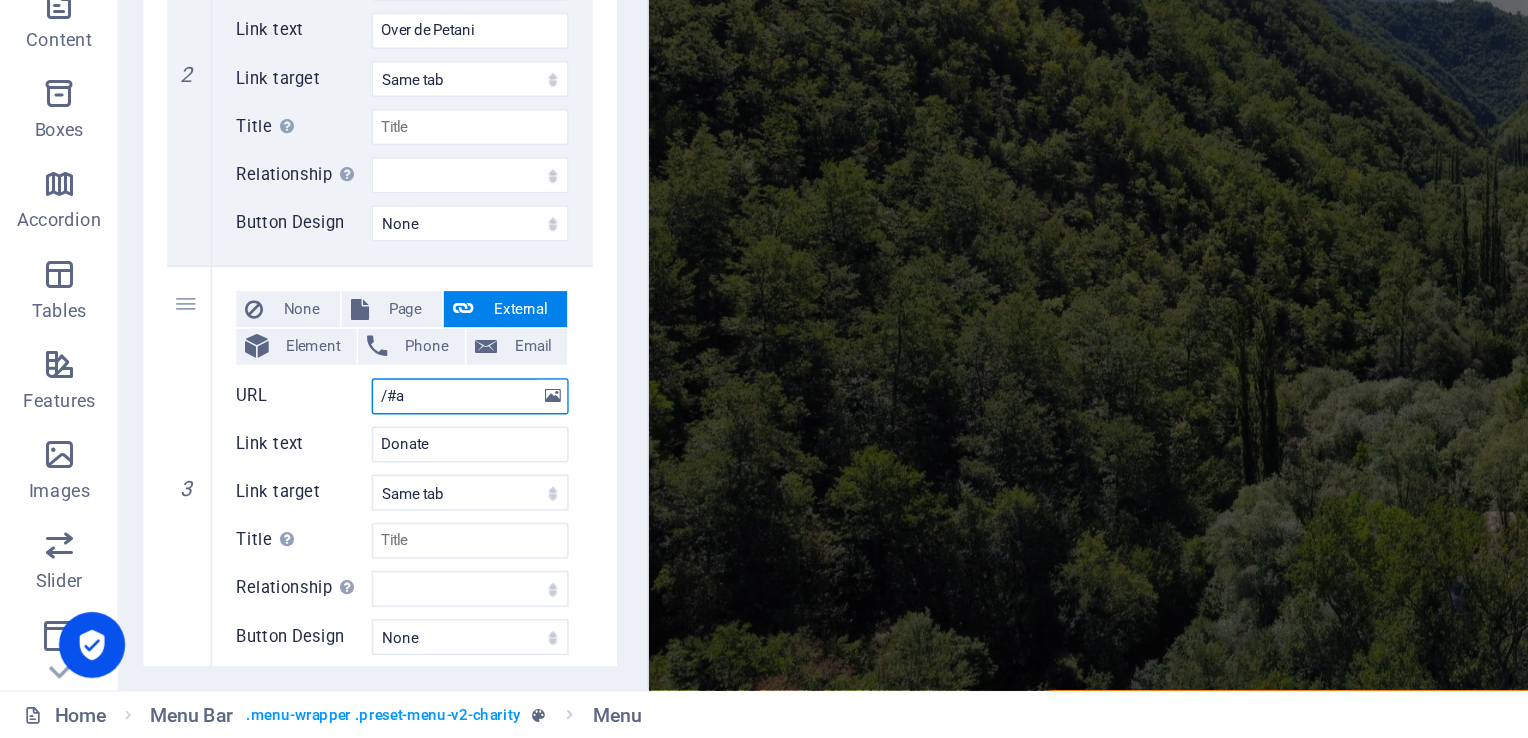 type on "/#ac" 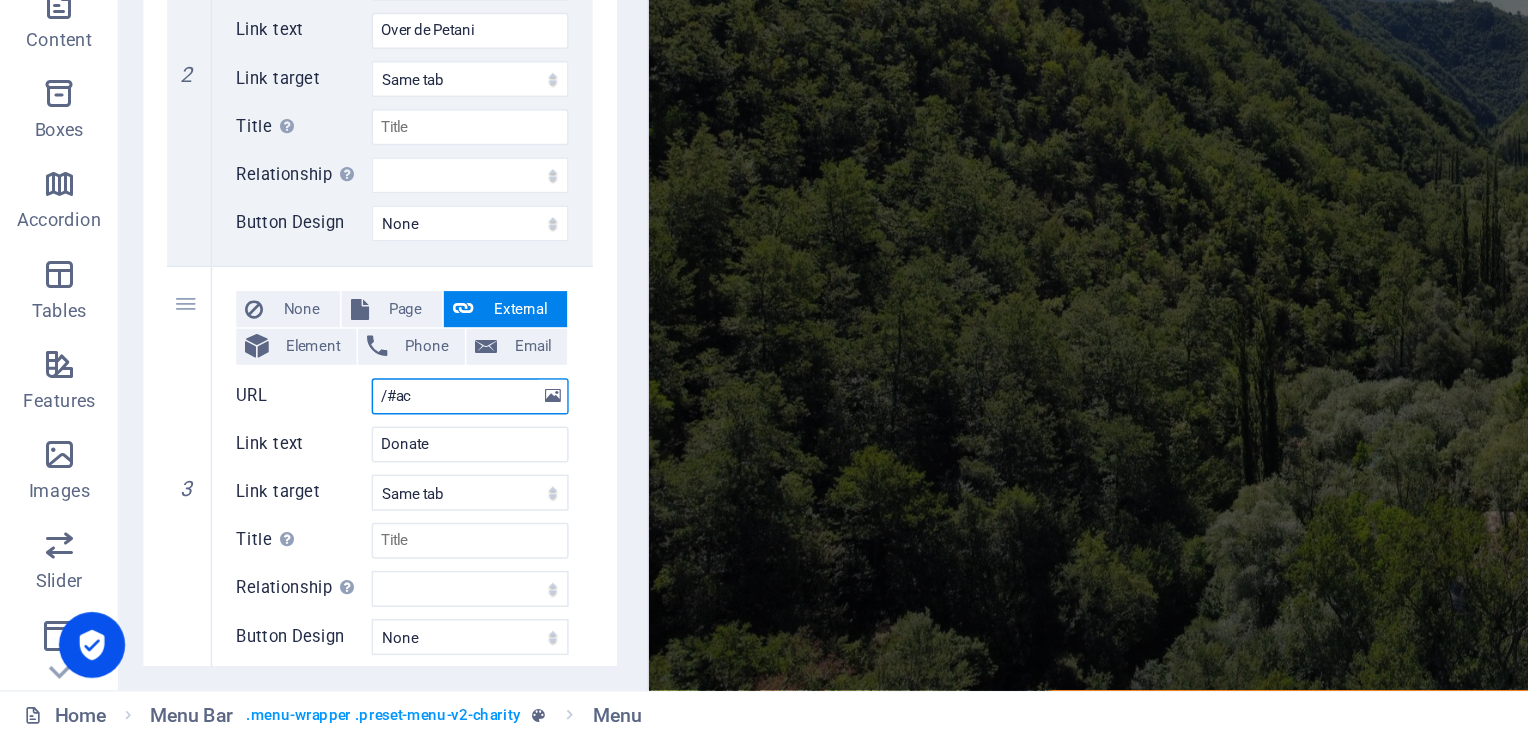 select 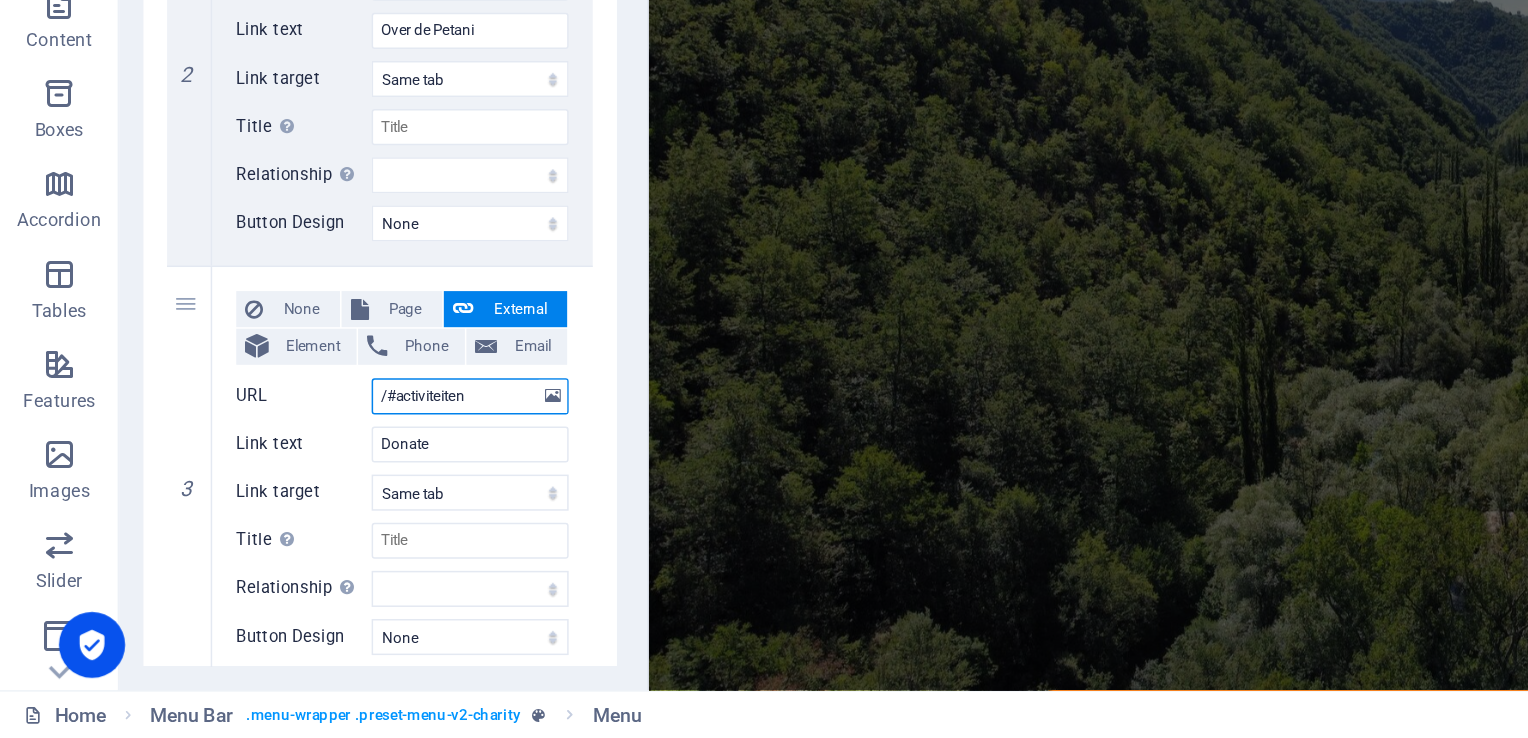 type on "/#activiteiten" 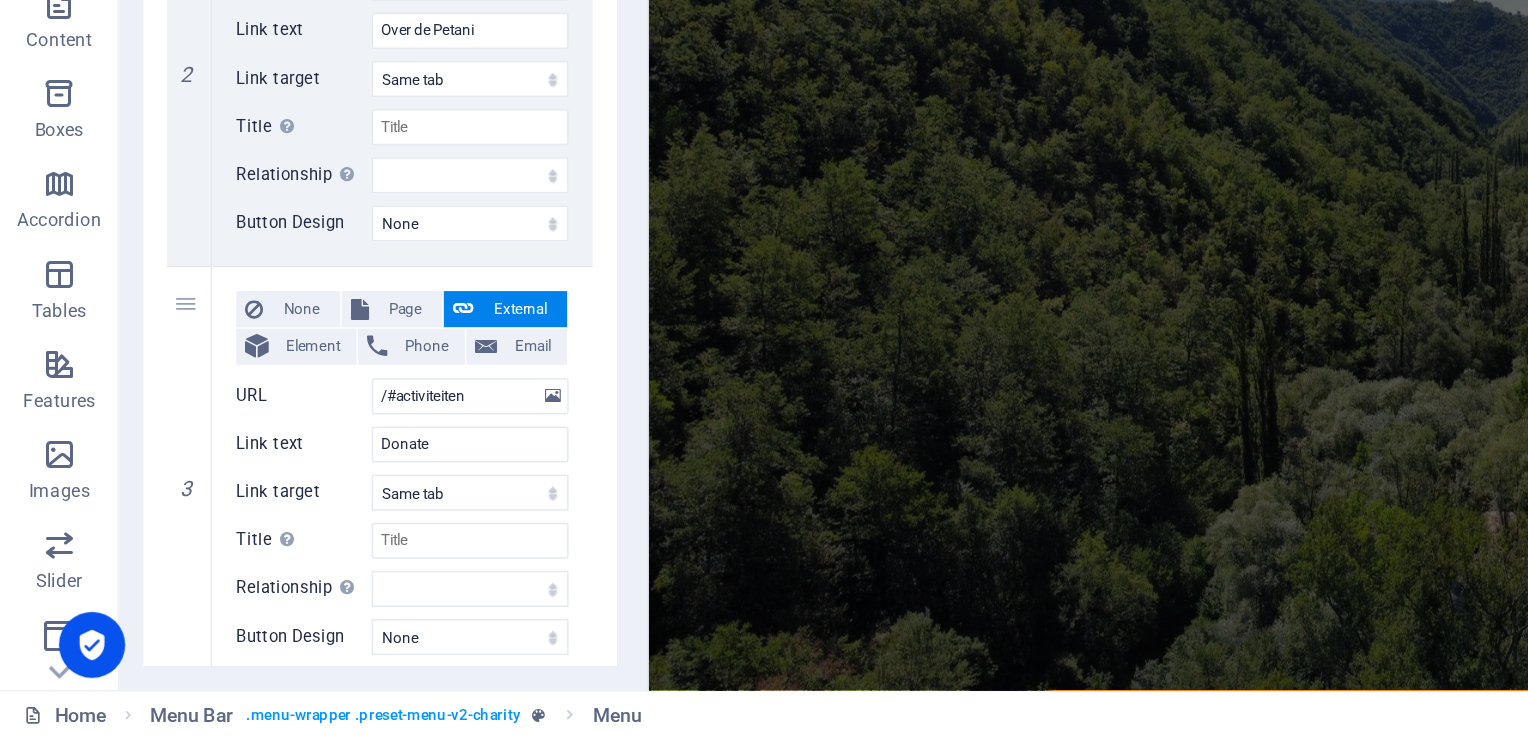 select 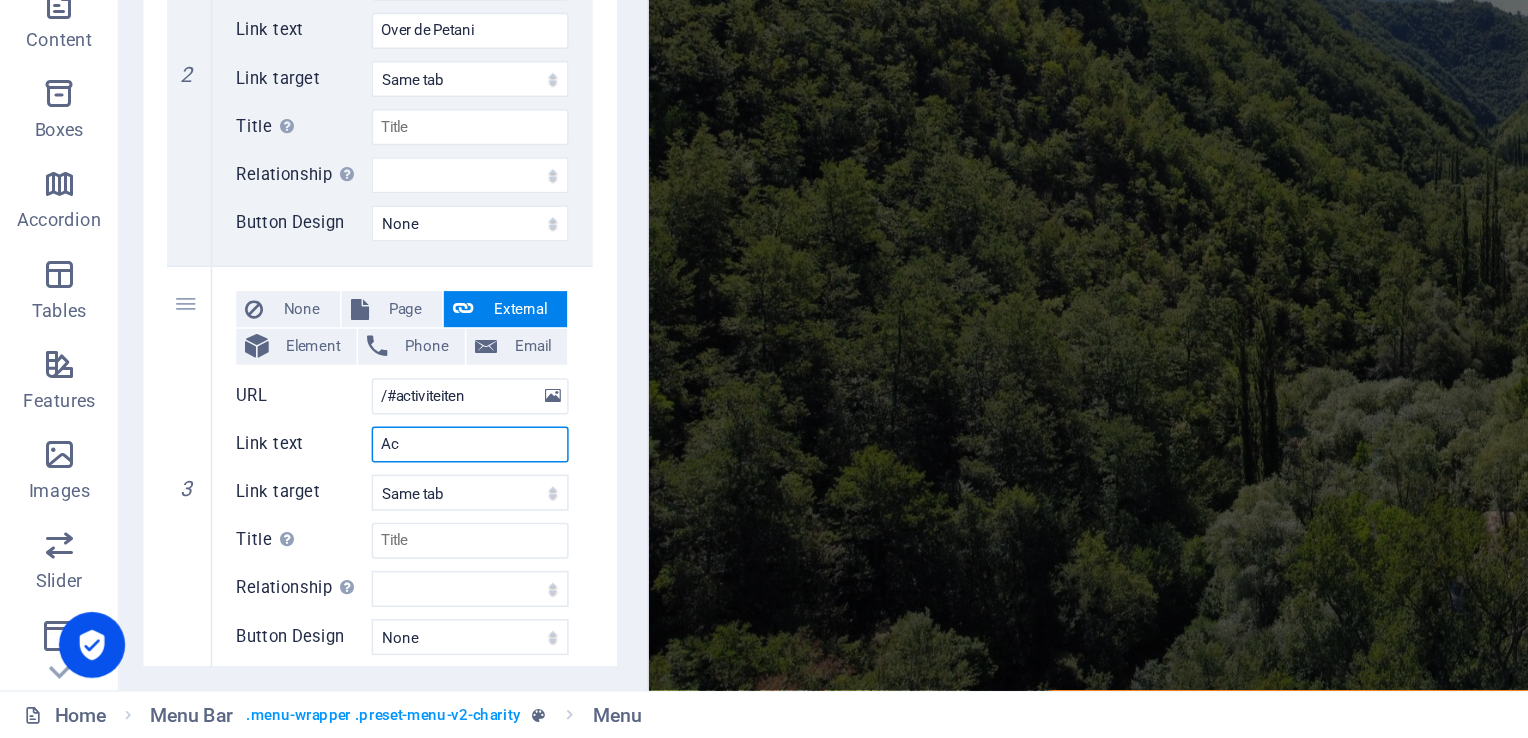 type on "Act" 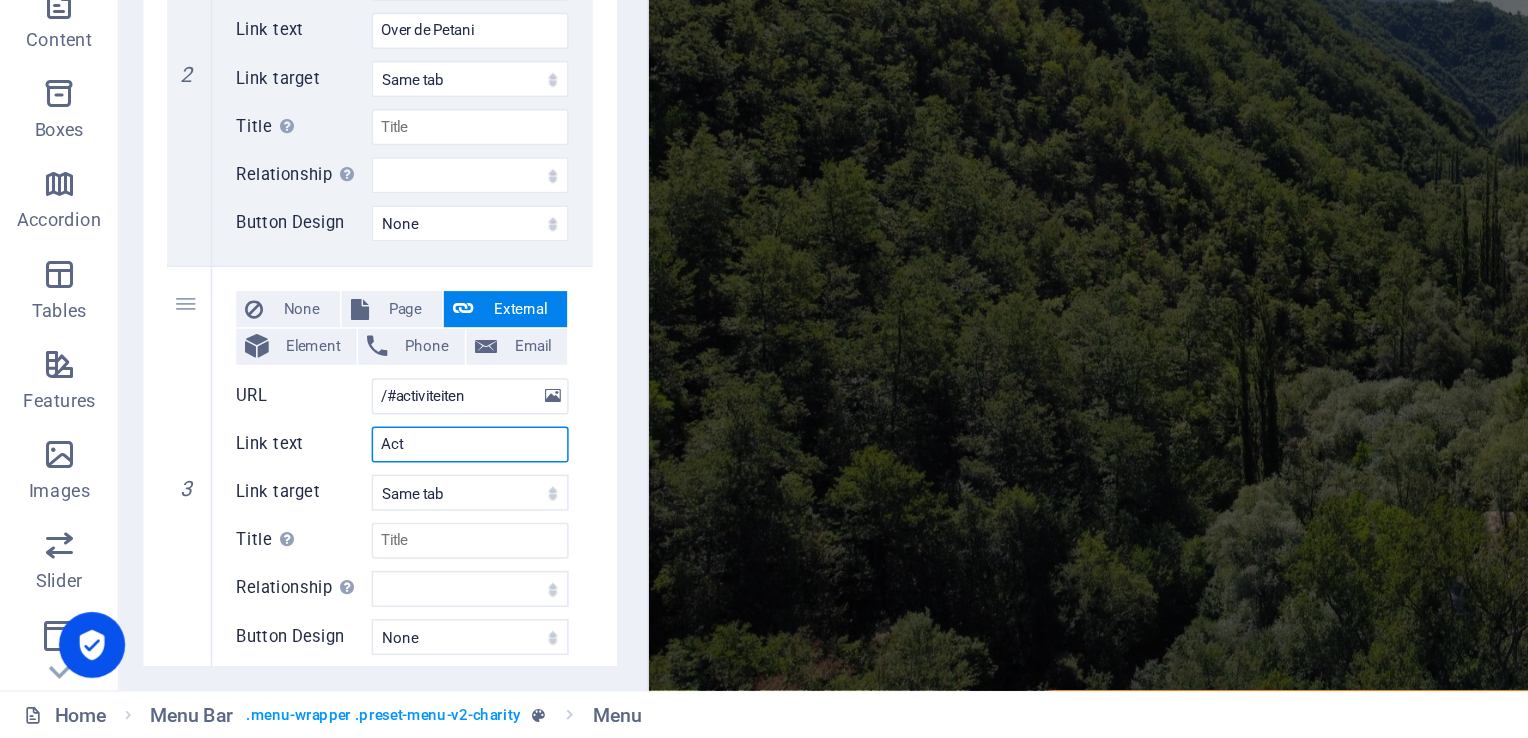 select 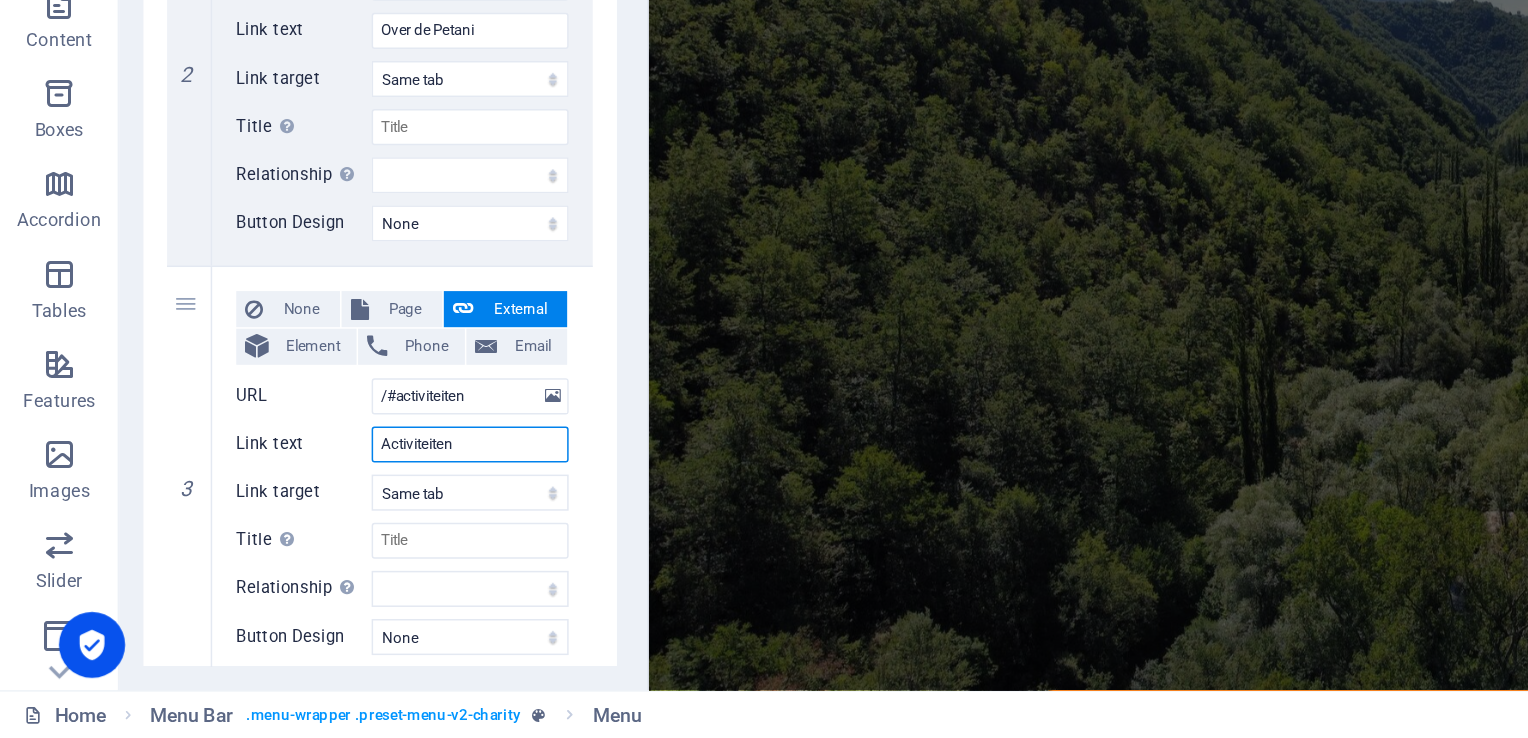 type on "Activiteiten" 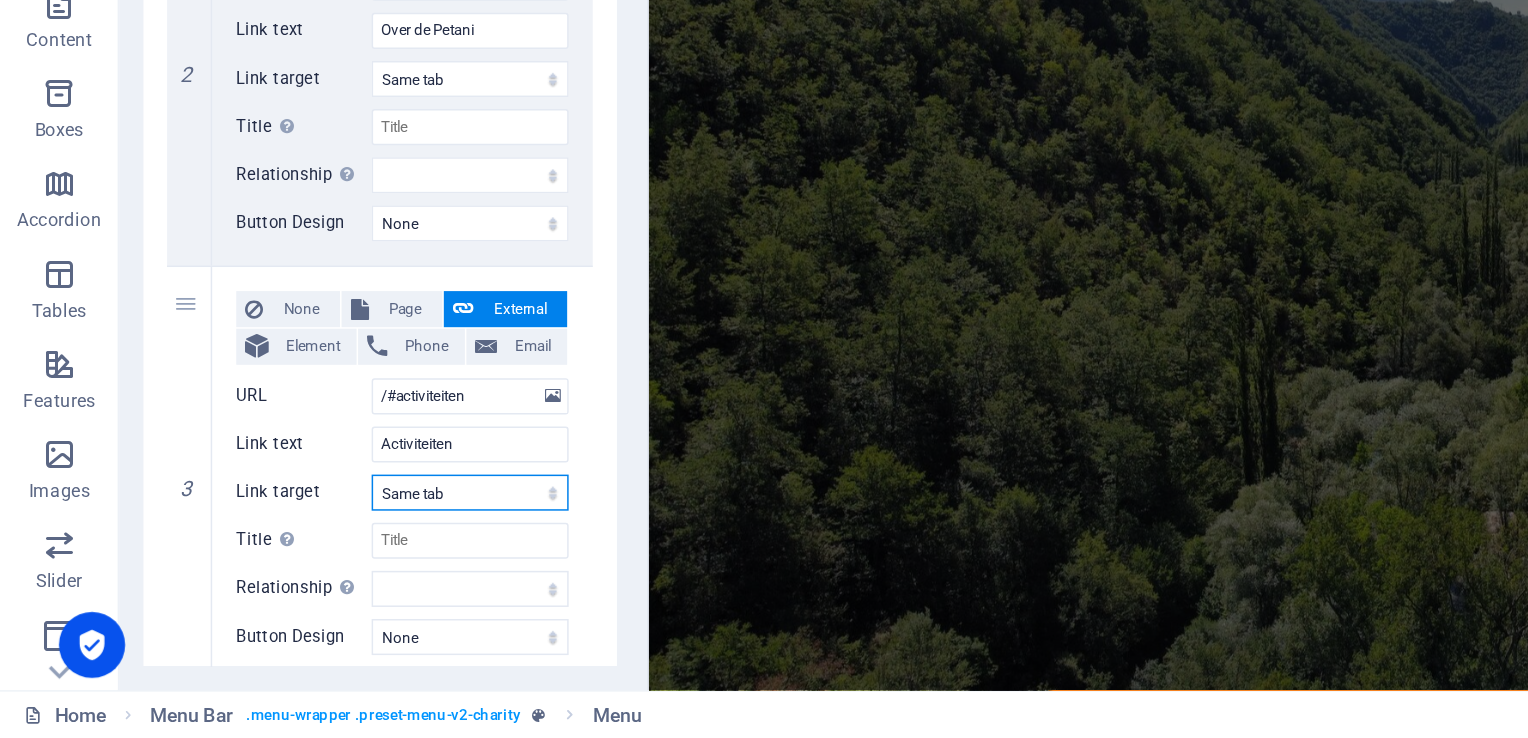select 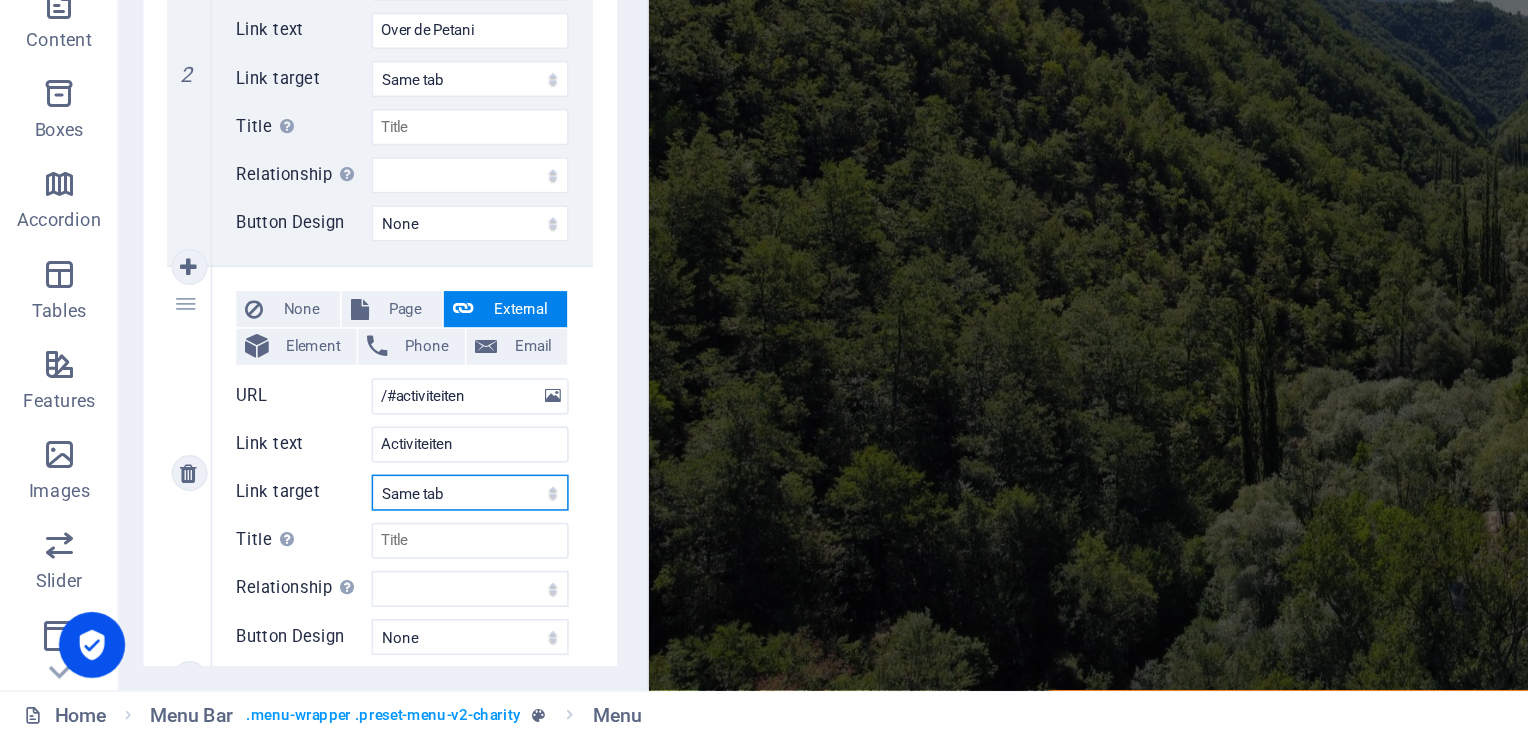 scroll, scrollTop: 555, scrollLeft: 0, axis: vertical 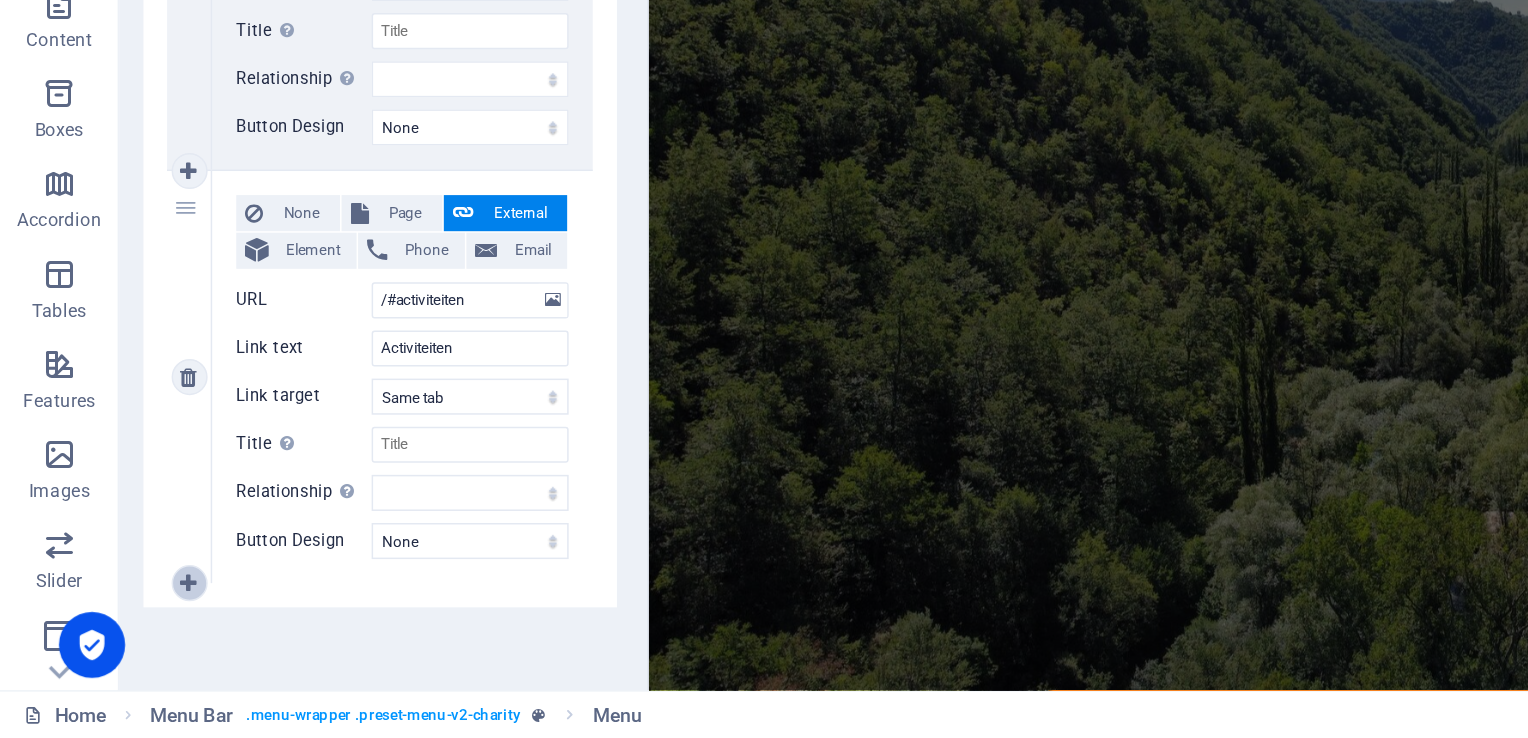 click at bounding box center (127, 635) 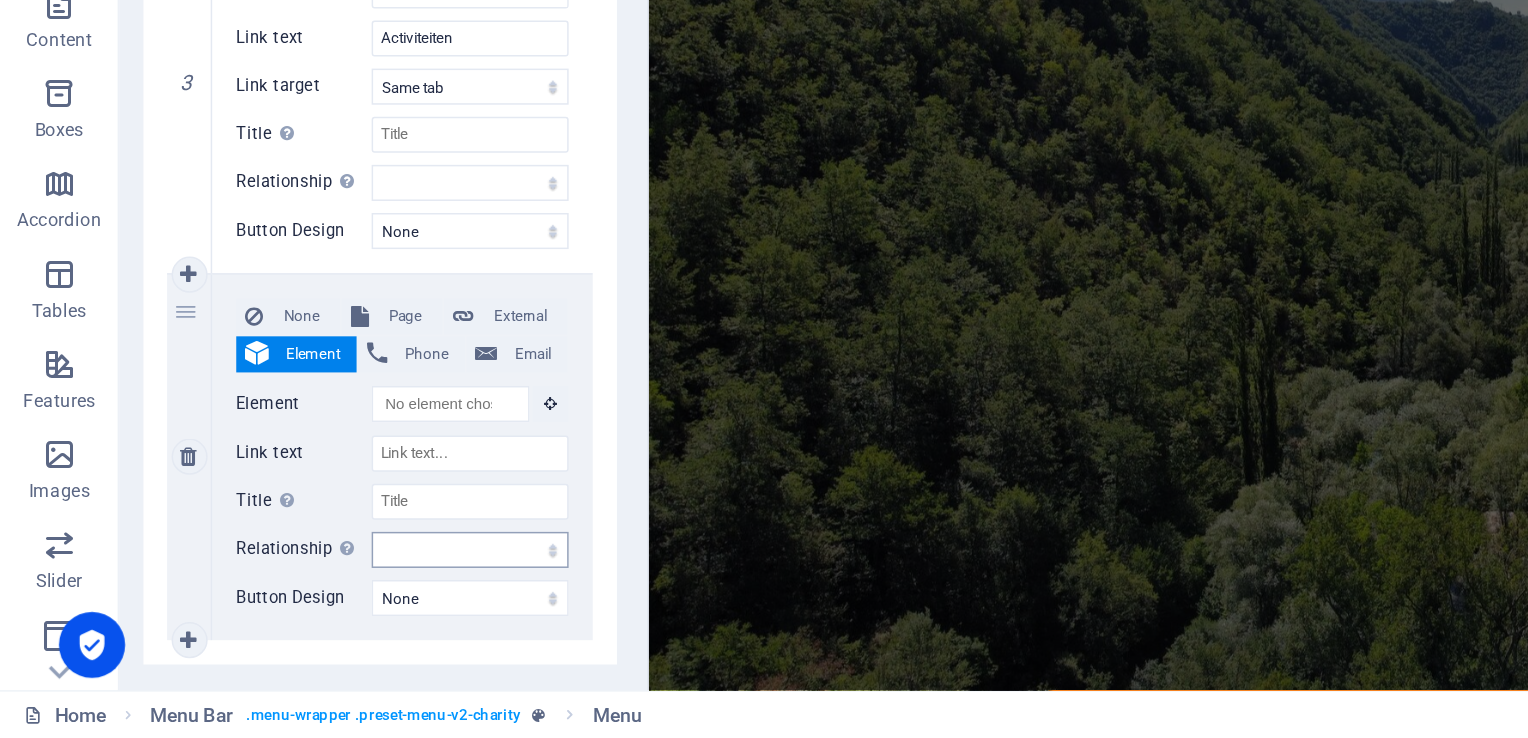 scroll, scrollTop: 798, scrollLeft: 0, axis: vertical 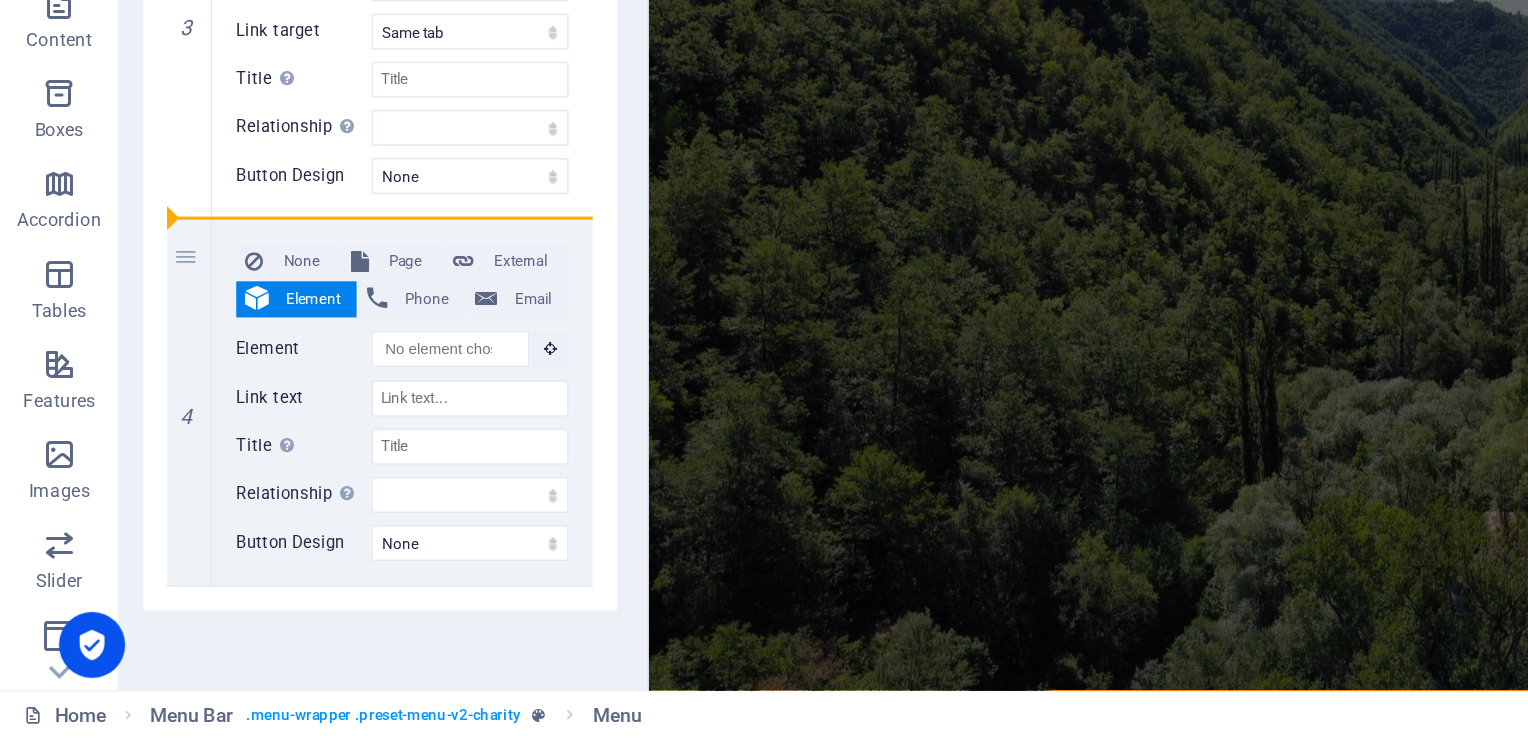 drag, startPoint x: 130, startPoint y: 418, endPoint x: 94, endPoint y: 417, distance: 36.013885 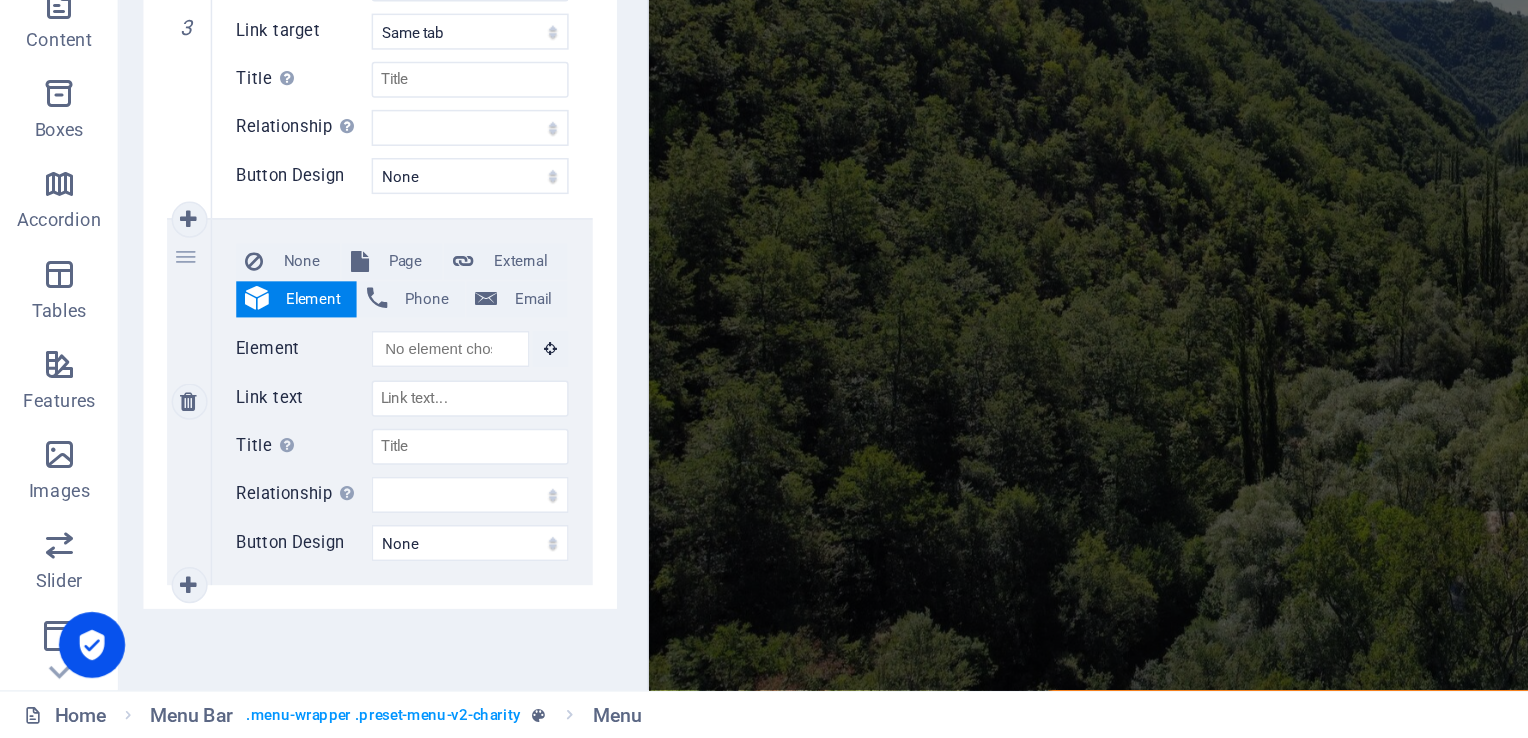 click on "4" at bounding box center (127, 514) 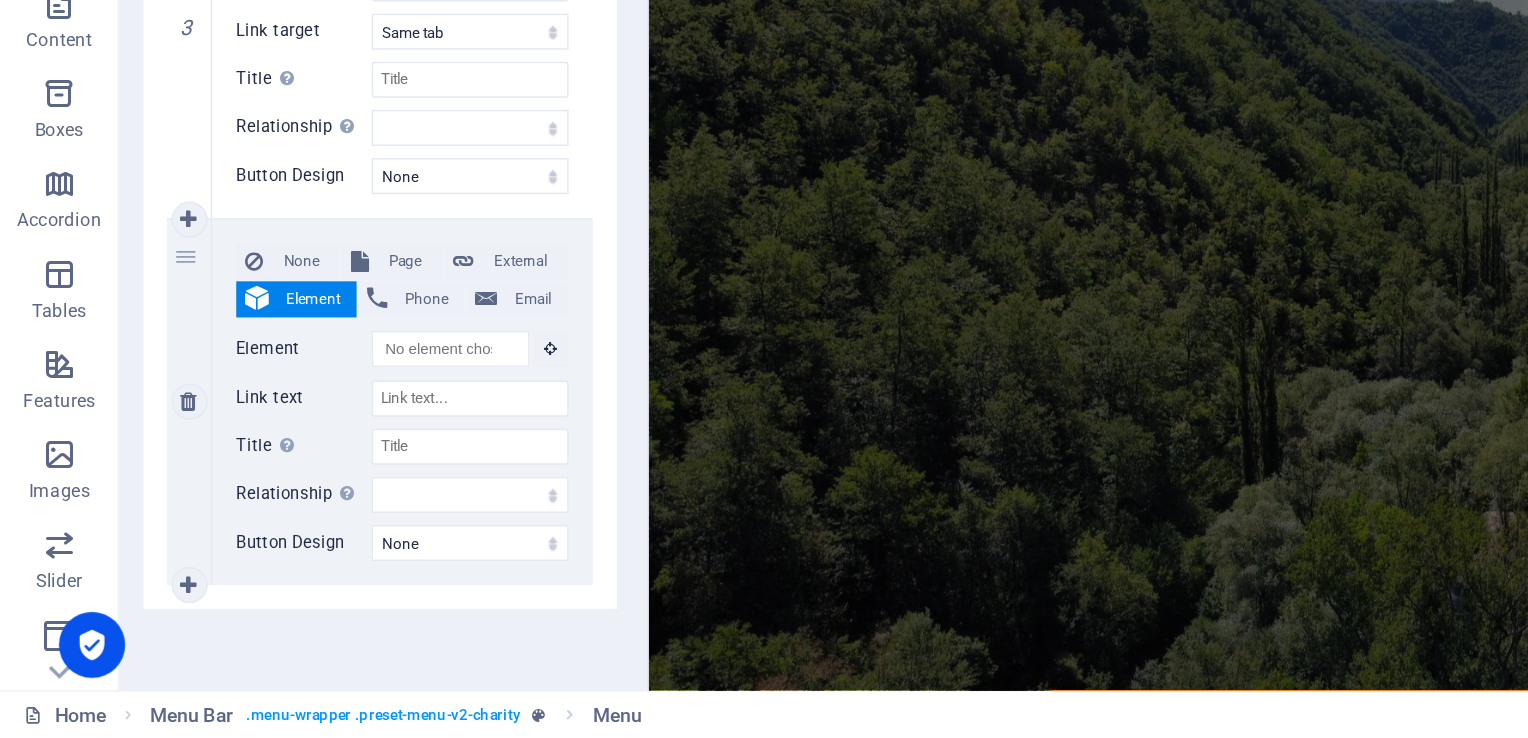 click on "4" at bounding box center (127, 514) 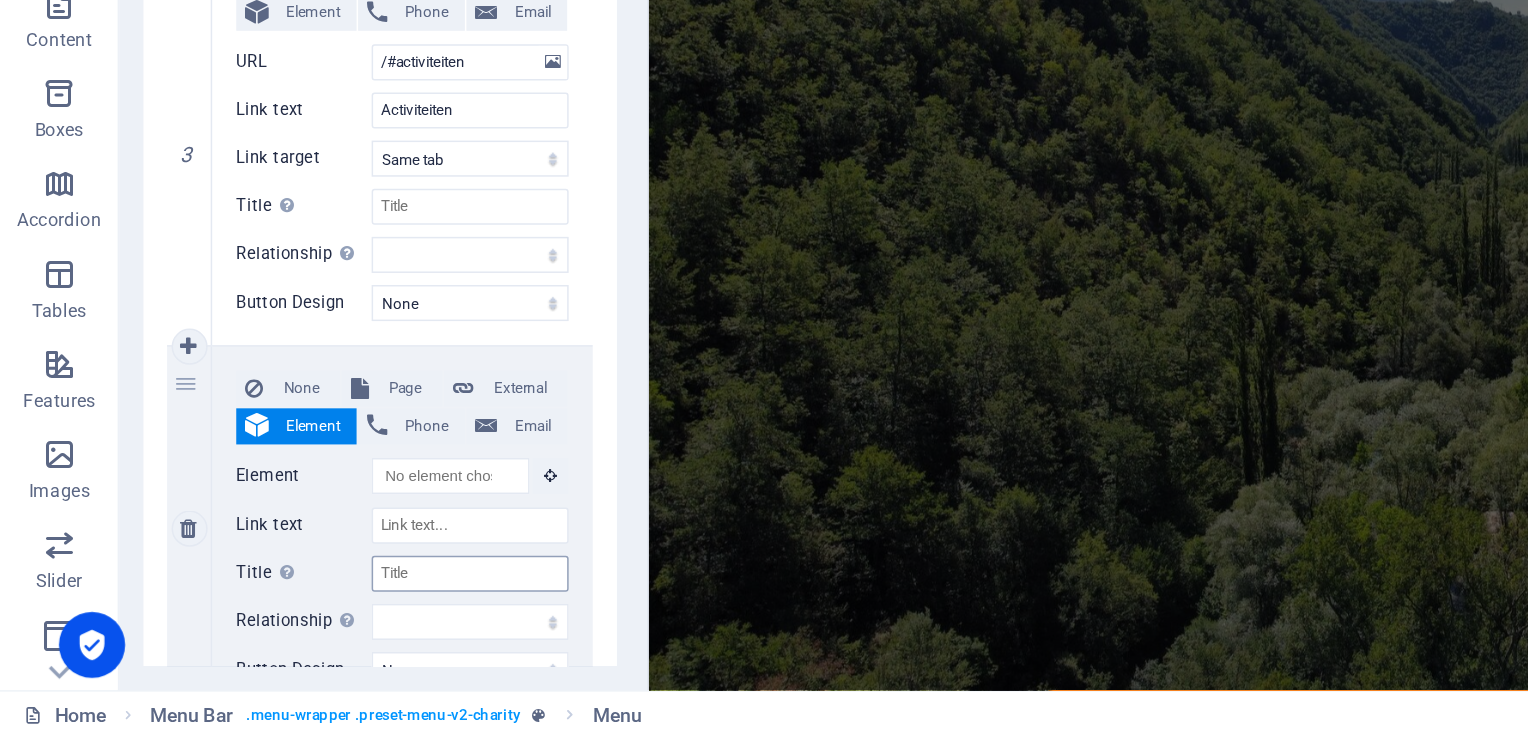 scroll, scrollTop: 798, scrollLeft: 0, axis: vertical 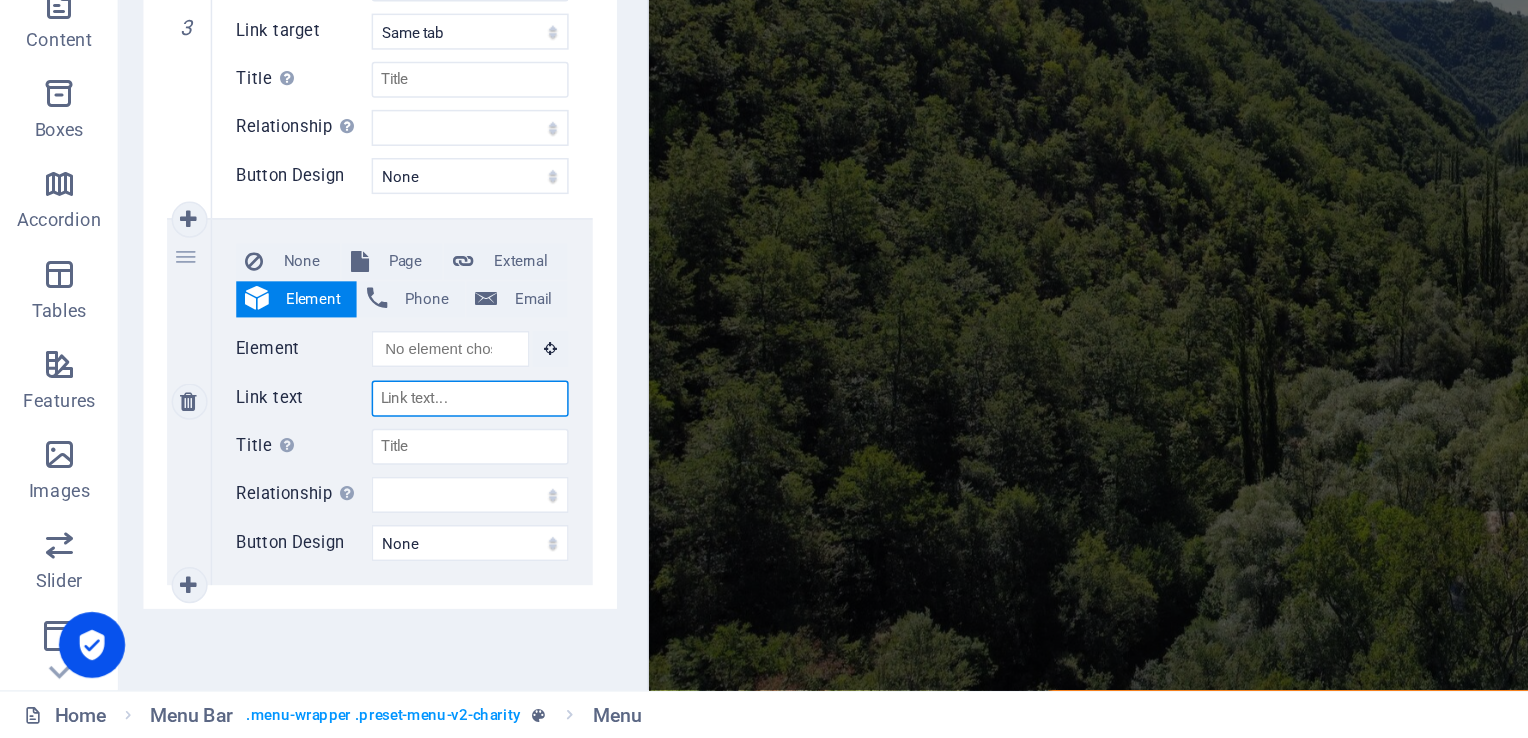 click on "Link text" at bounding box center [313, 512] 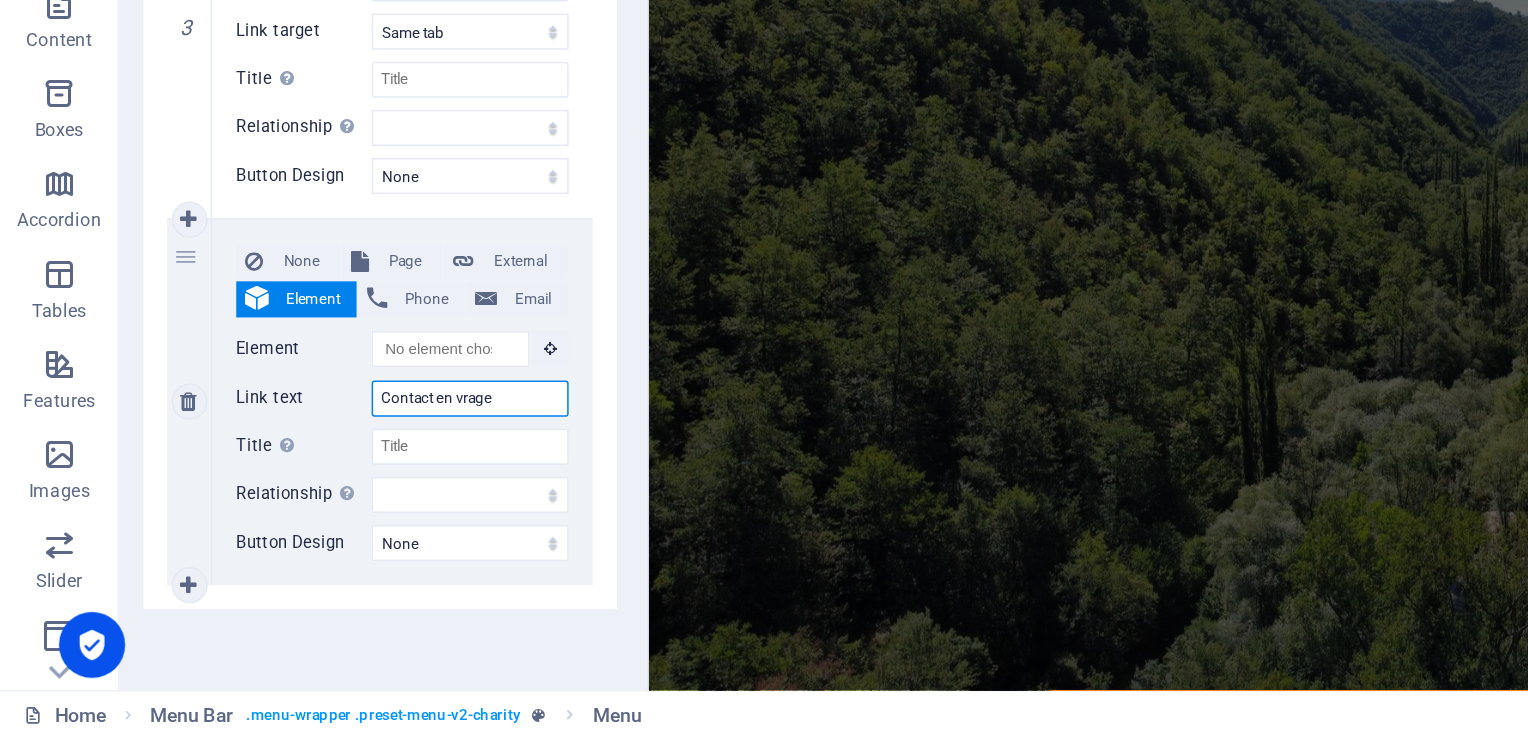 type on "Contact en vragen" 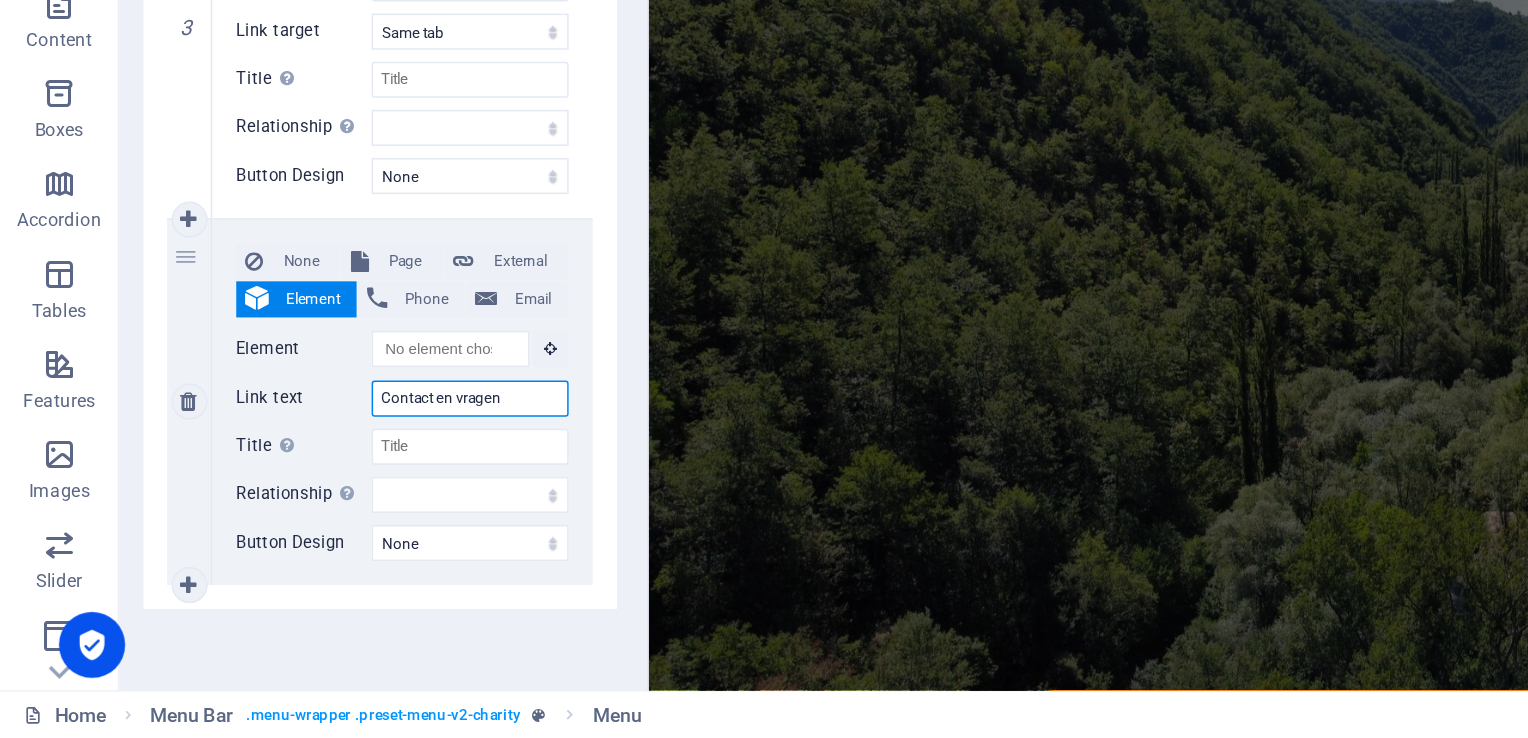 select 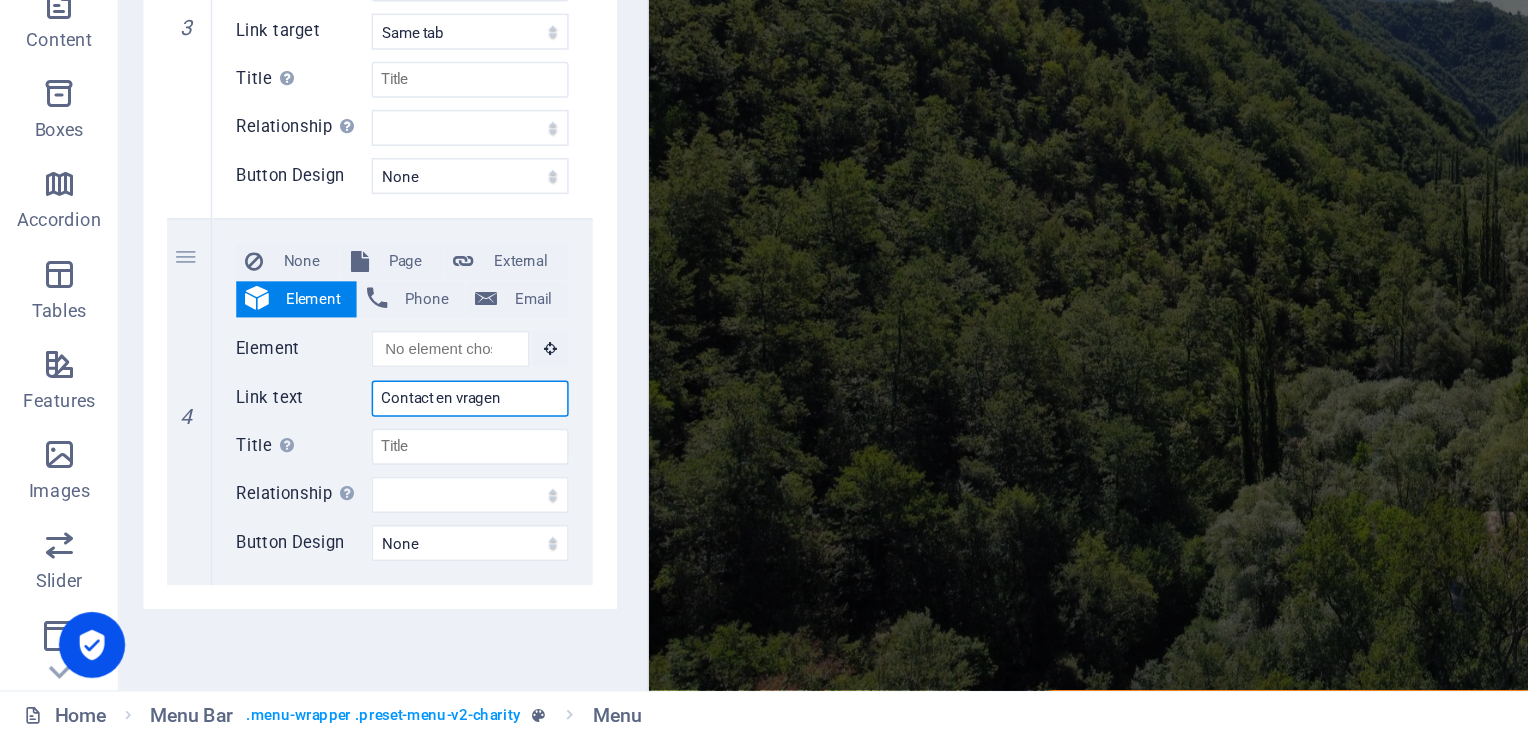 type on "Contact en vragen" 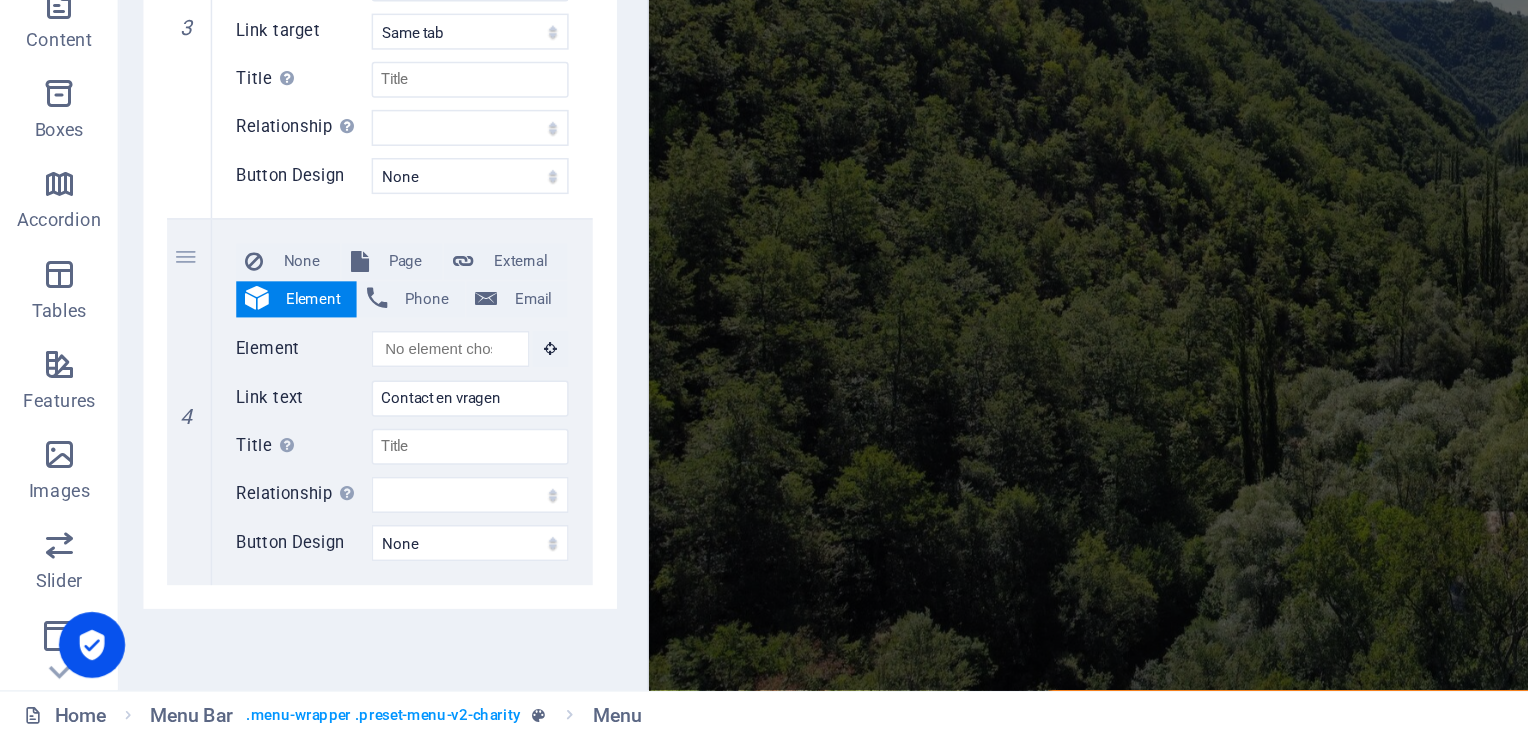 click on "Menu Auto Custom Create custom menu items for this menu. Recommended for one-page websites. Manage pages Menu items 1 None Page External Element Phone Email Page Home Legal Notice Privacy Subpage Element
URL /#overdekoffie Phone Email Link text Over de Koffie Link target New tab Same tab Overlay Title Additional link description, should not be the same as the link text. The title is most often shown as a tooltip text when the mouse moves over the element. Leave empty if uncertain. Relationship Sets the  relationship of this link to the link target . For example, the value "nofollow" instructs search engines not to follow the link. Can be left empty. alternate author bookmark external help license next nofollow noreferrer noopener prev search tag Button Design None Default Primary Secondary 2 None Page External Element Phone Email Page Home Legal Notice Privacy Subpage Element
URL /#overdepetani Phone Email Link text Over de Petani Link target New tab Same tab 3" at bounding box center (253, 433) 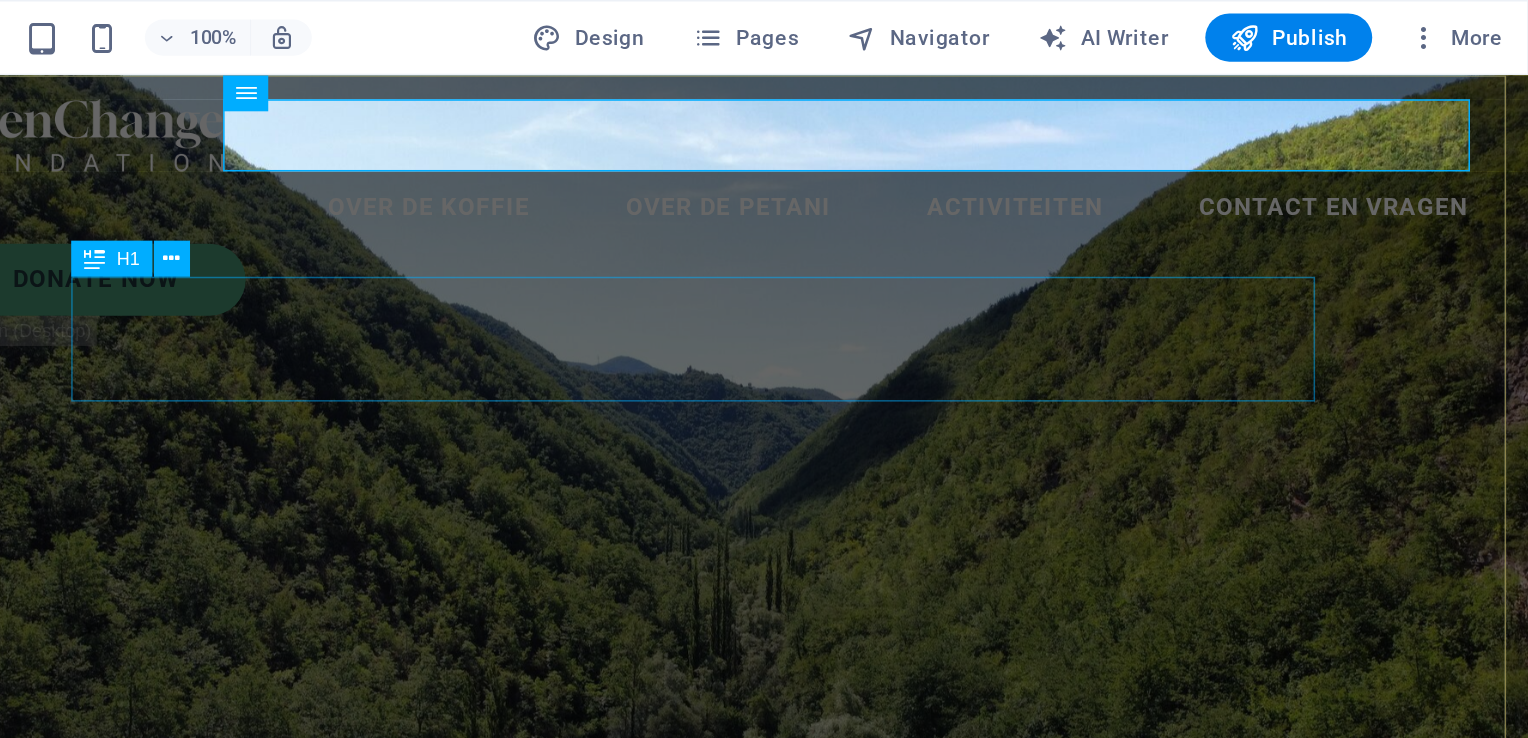 scroll, scrollTop: 0, scrollLeft: 0, axis: both 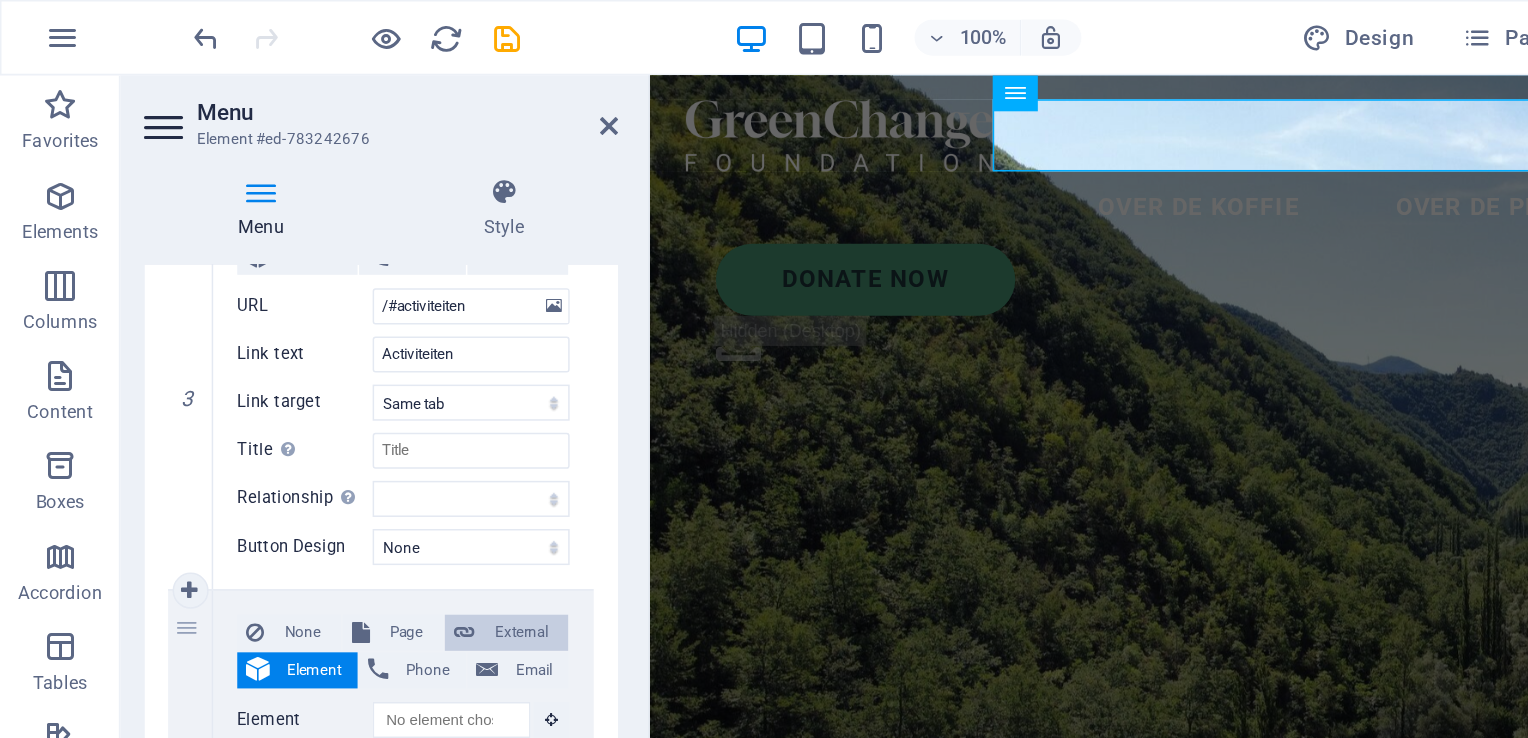 click on "External" at bounding box center [347, 421] 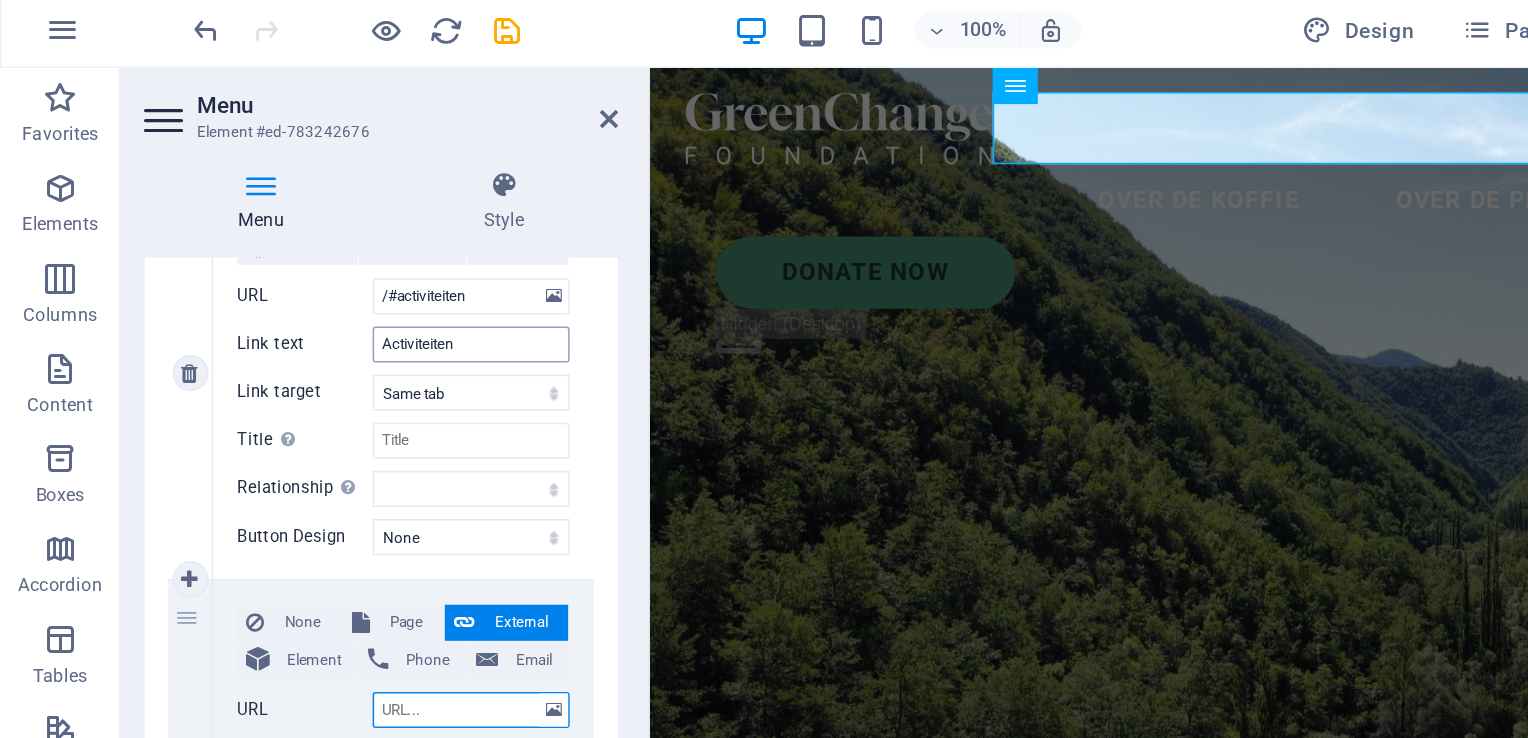 scroll, scrollTop: 776, scrollLeft: 0, axis: vertical 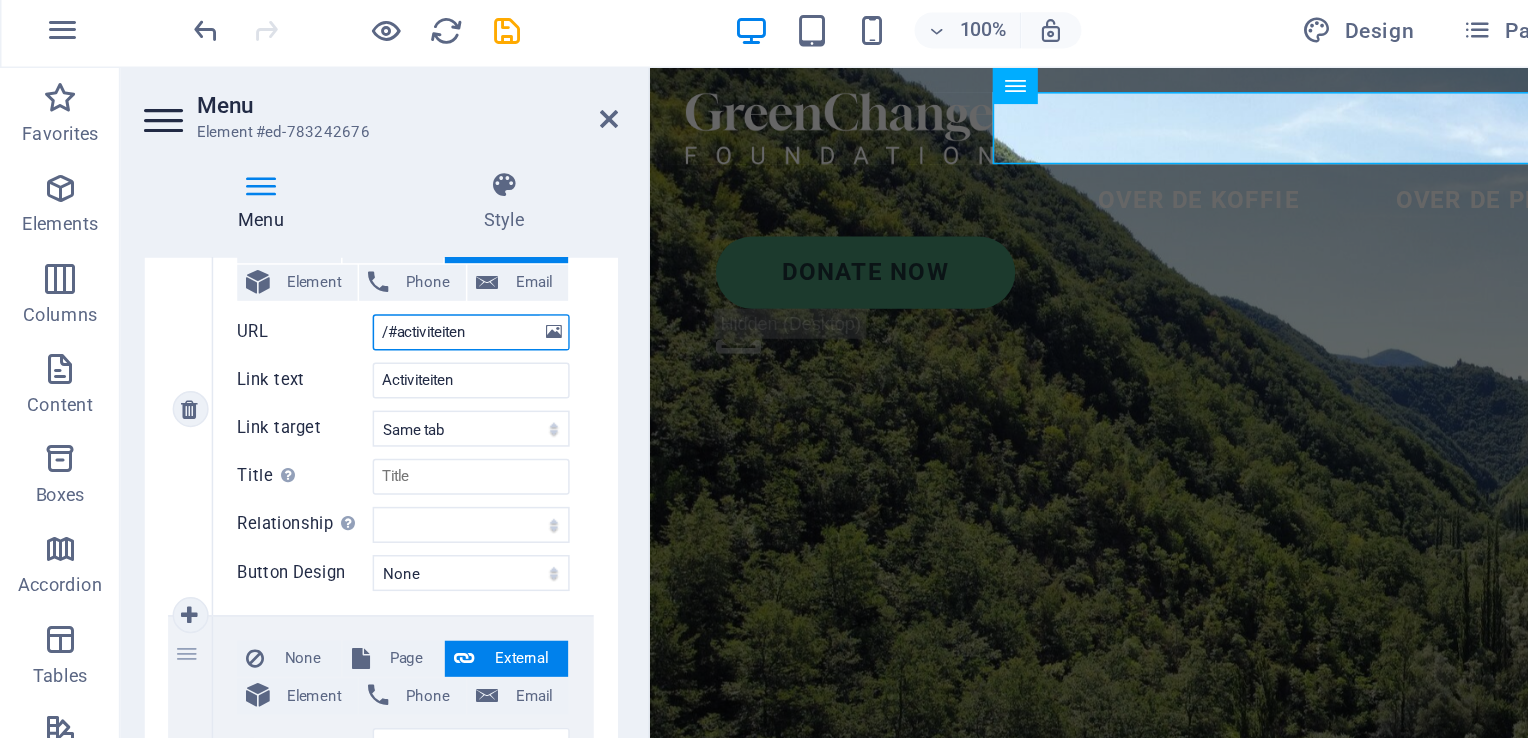 drag, startPoint x: 324, startPoint y: 225, endPoint x: 184, endPoint y: 226, distance: 140.00357 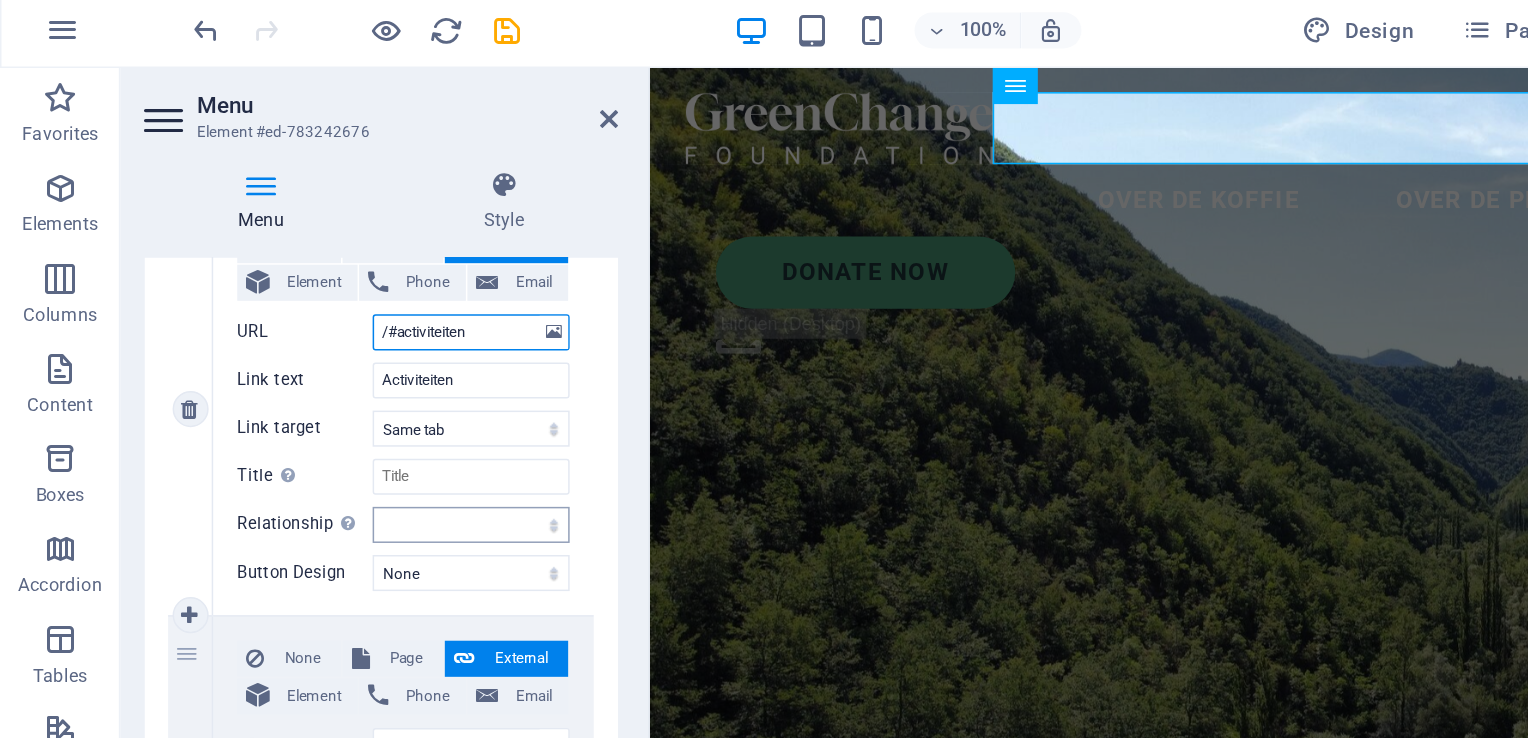 scroll, scrollTop: 829, scrollLeft: 0, axis: vertical 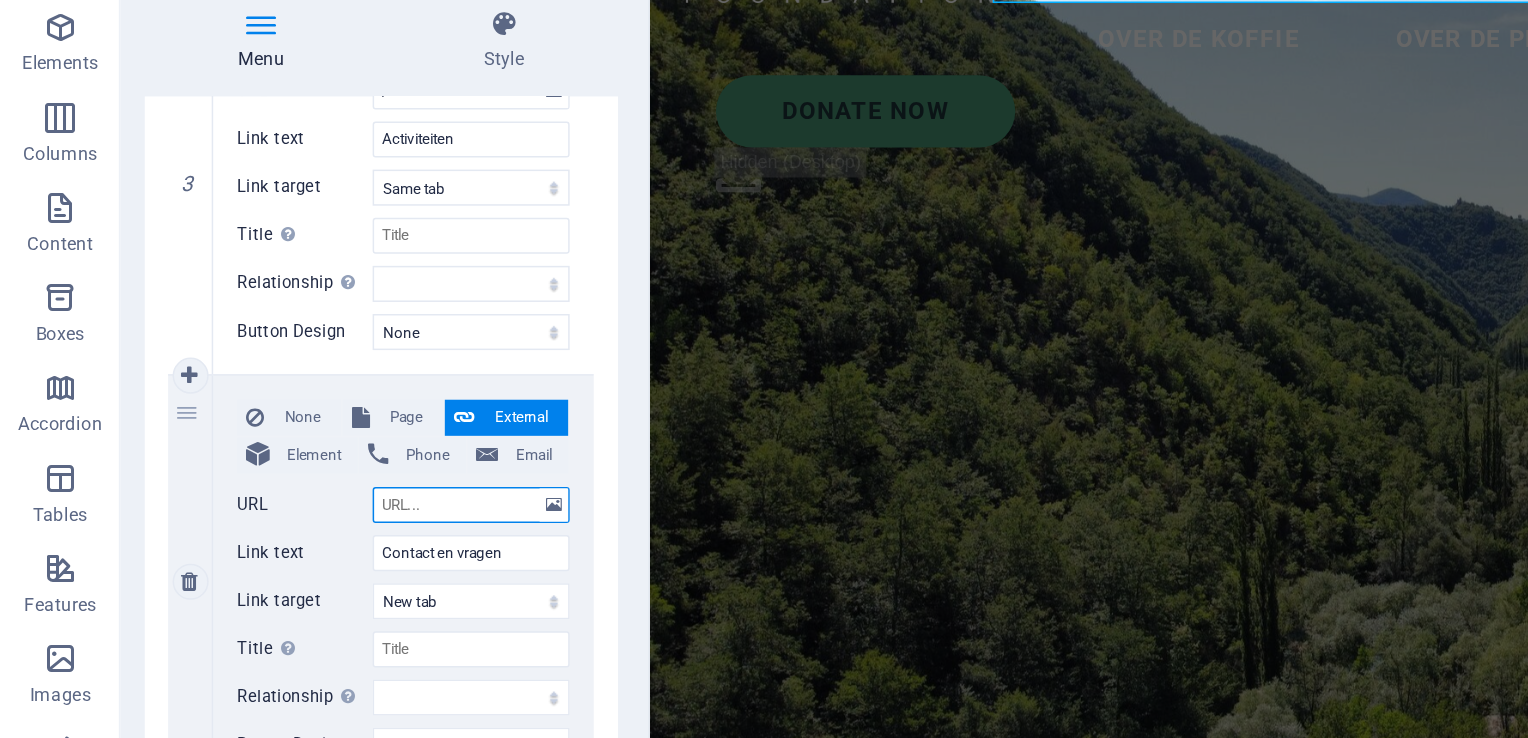 click on "URL" at bounding box center (313, 448) 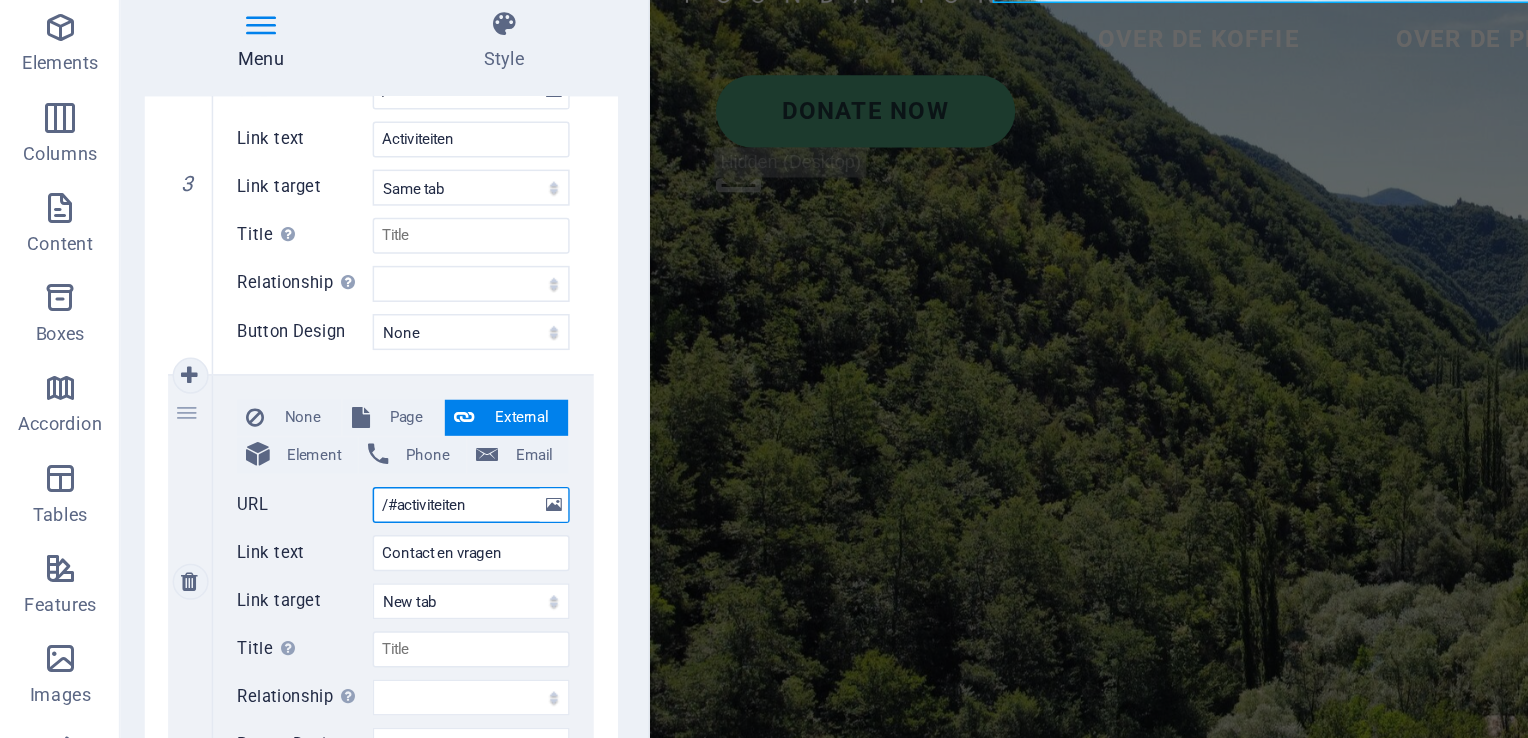 select 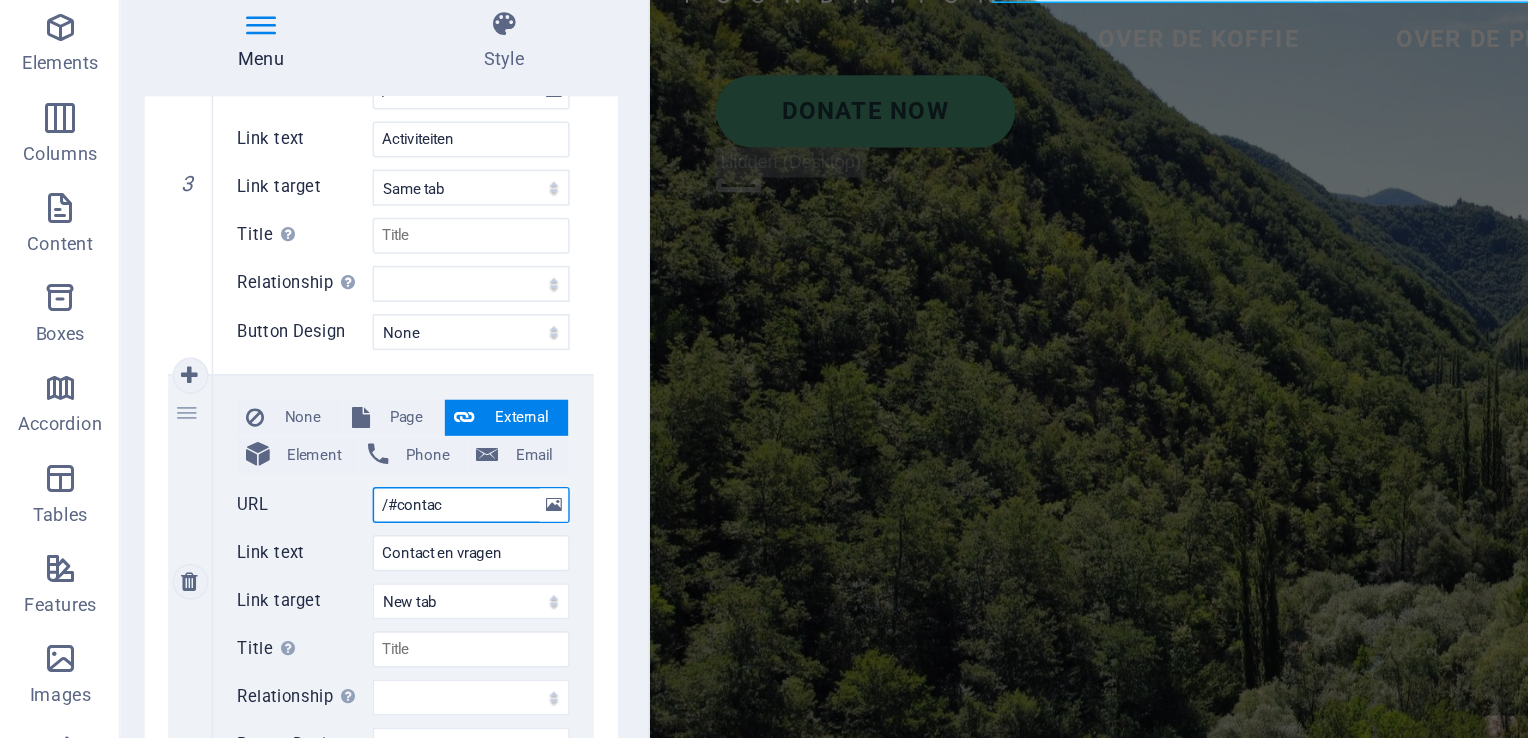 type on "/#contact" 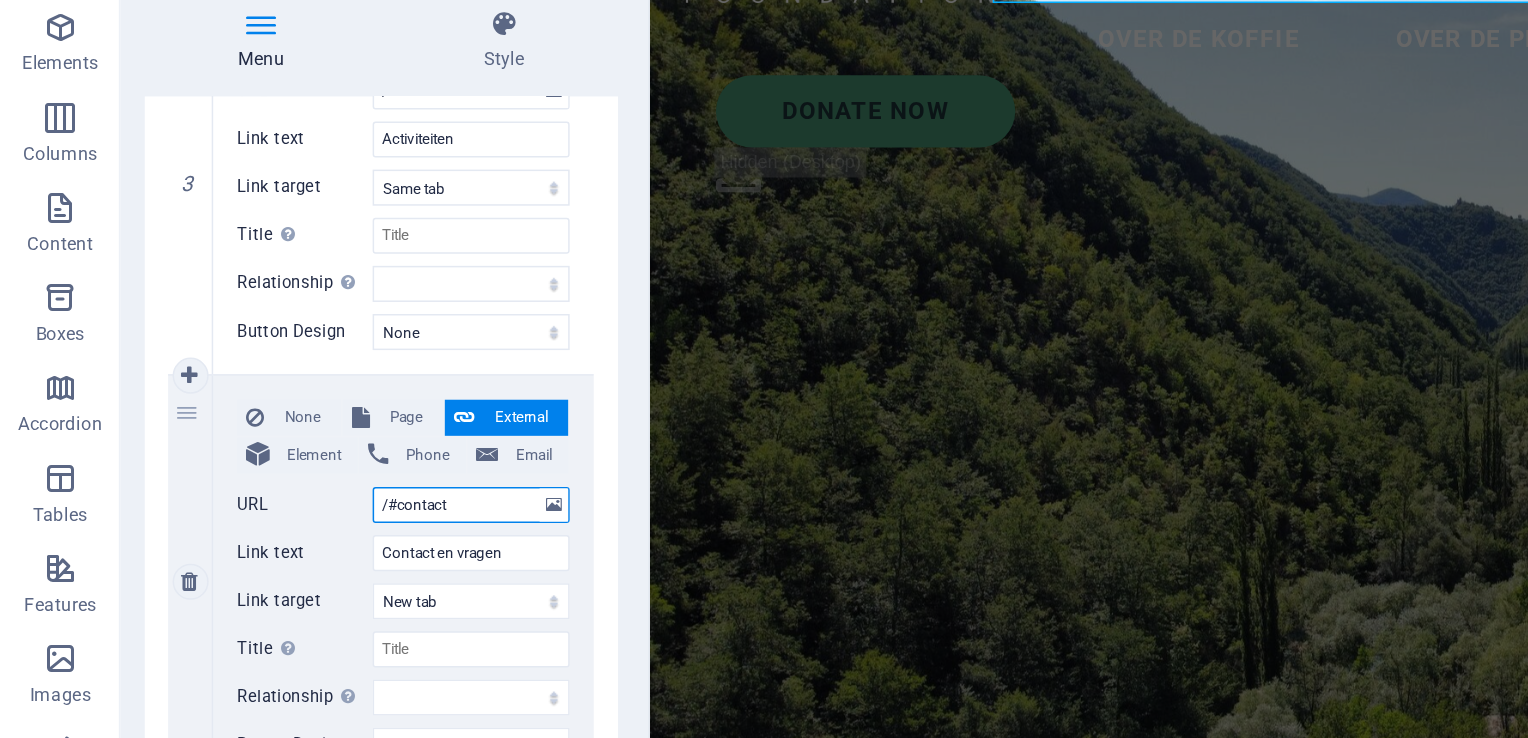 select 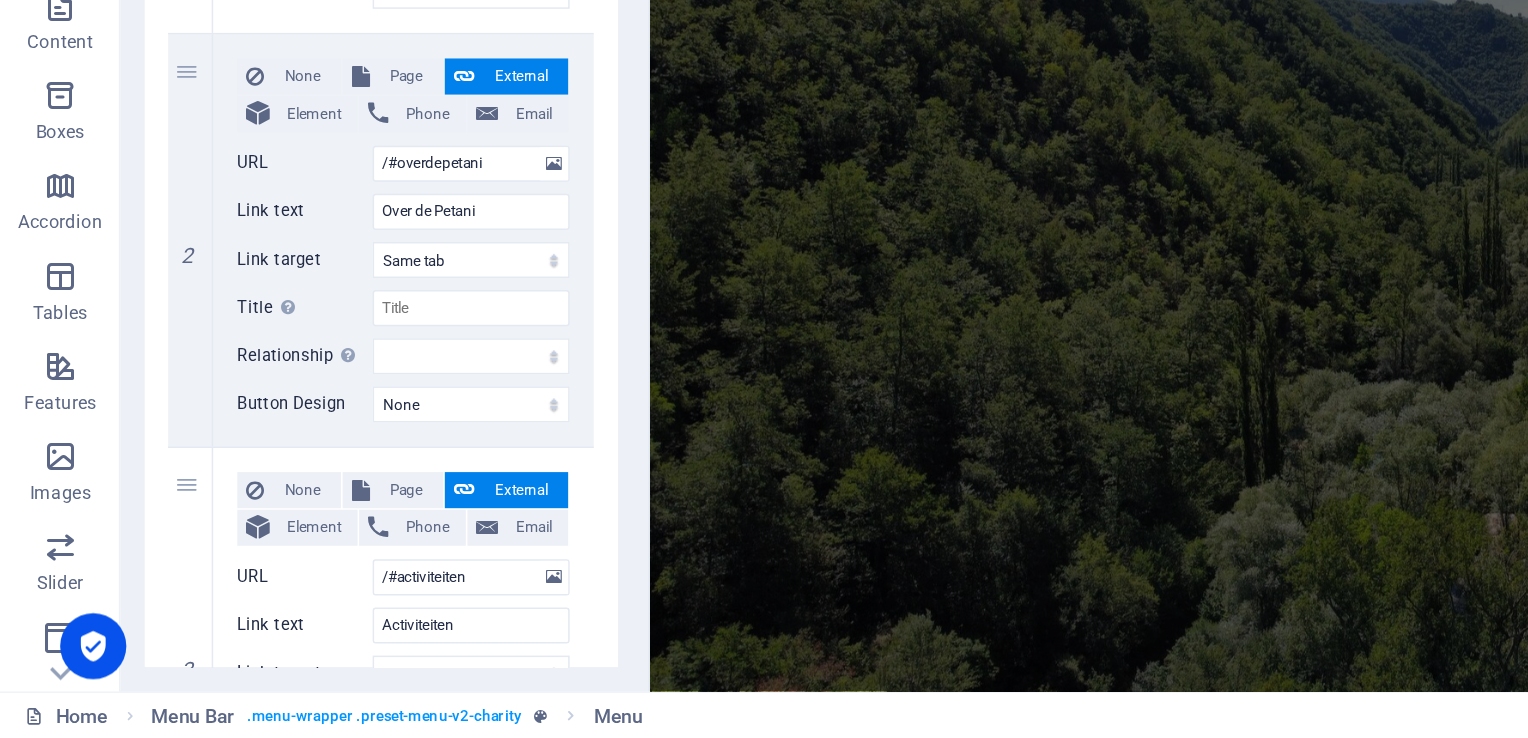 scroll, scrollTop: 352, scrollLeft: 0, axis: vertical 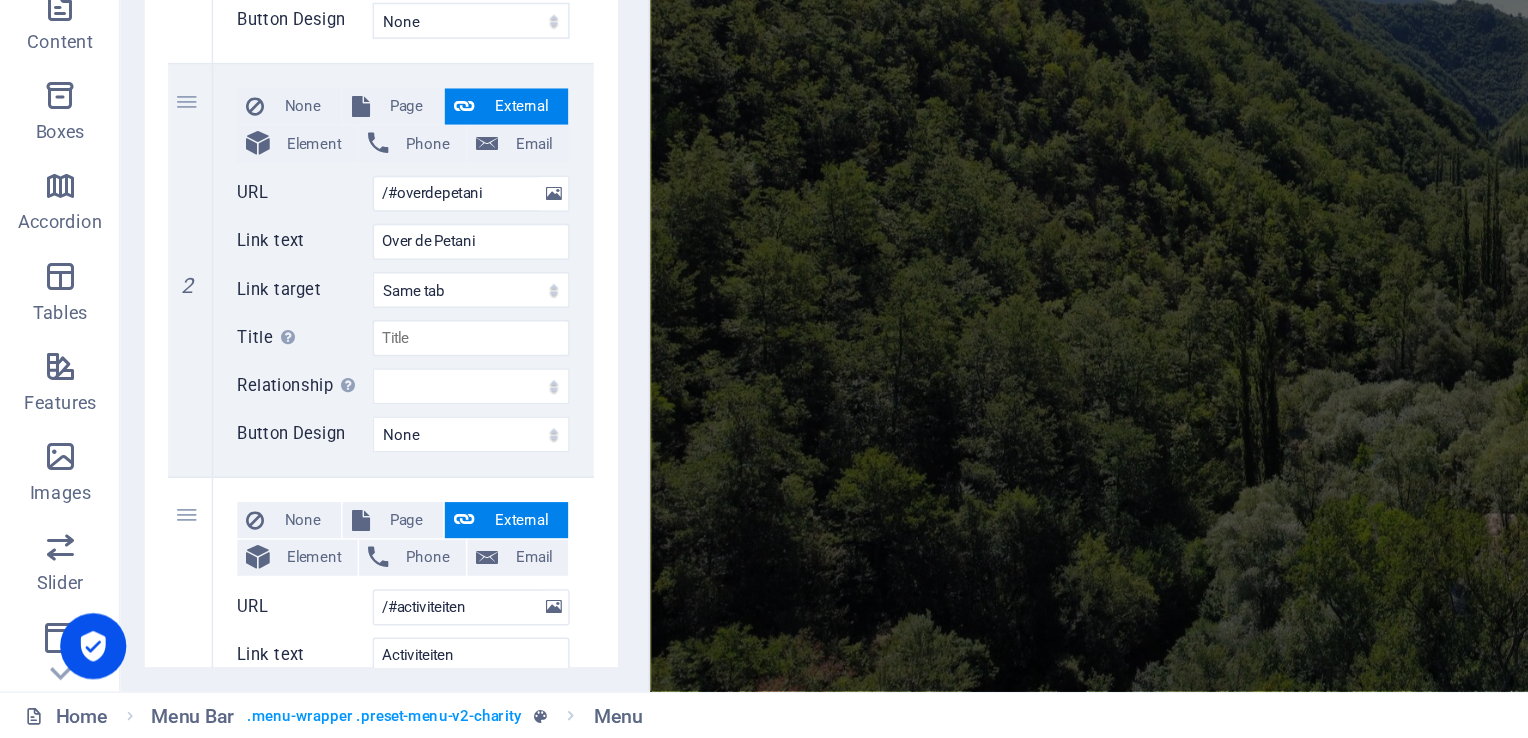 type on "/#contact" 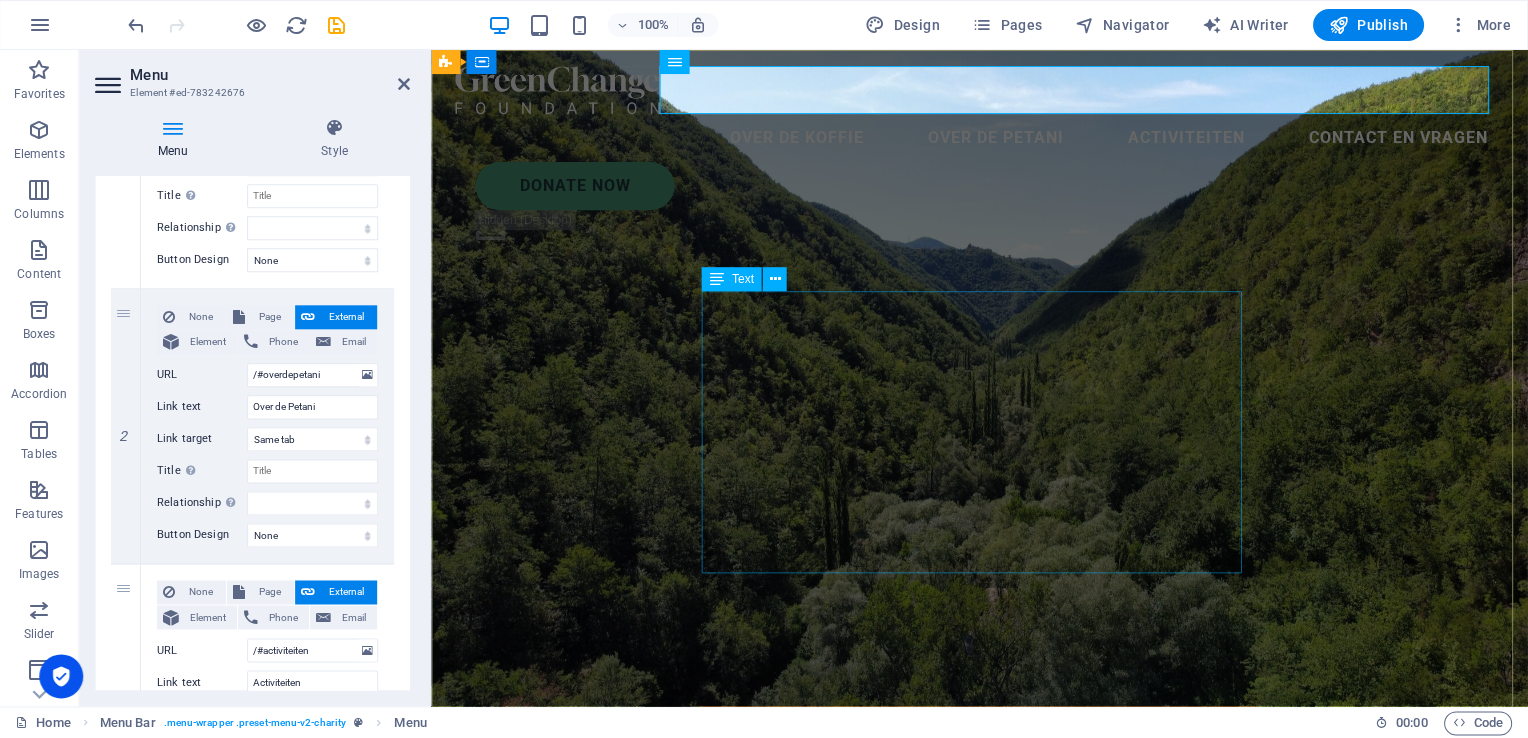 scroll, scrollTop: 0, scrollLeft: 0, axis: both 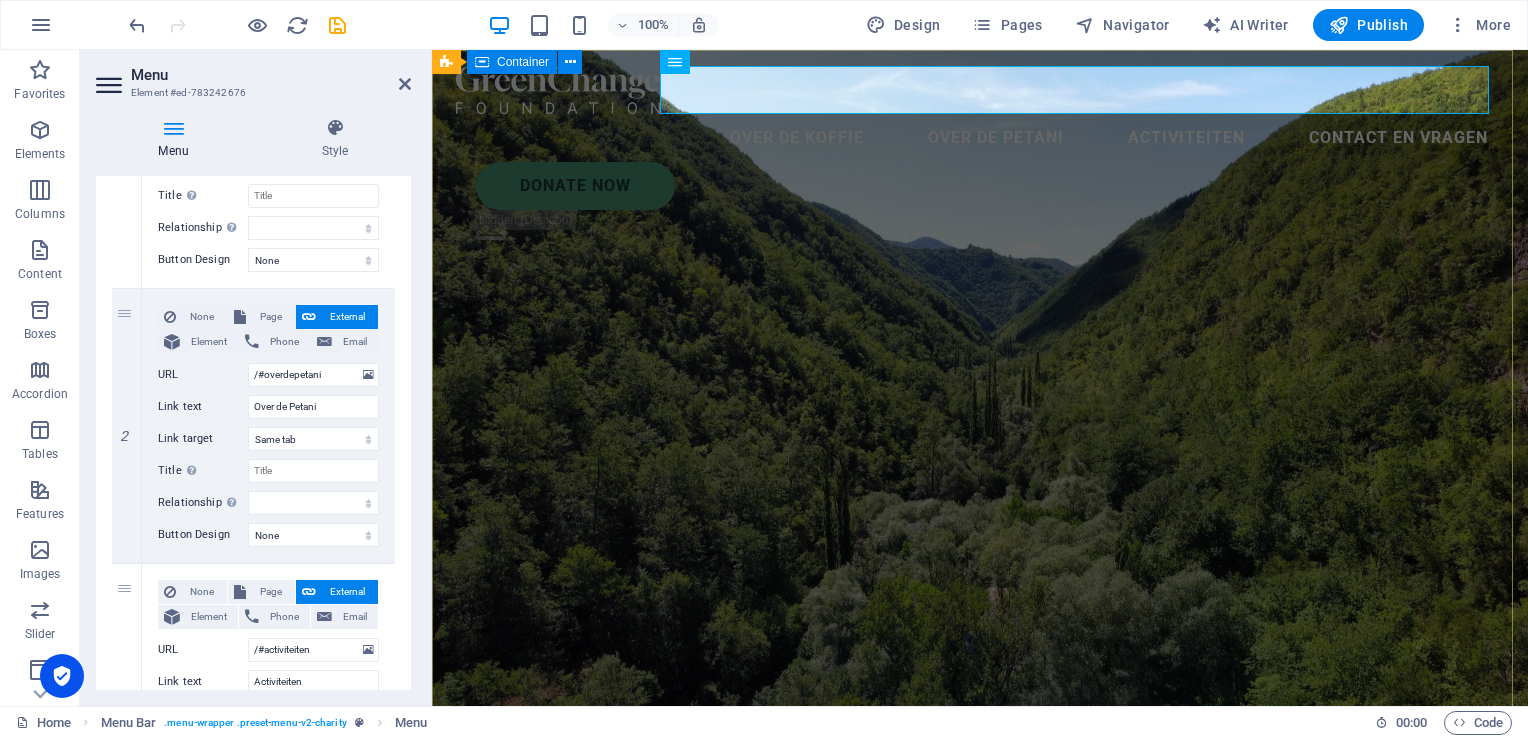 click on "The Coffee Ridge Waar koffie, gemeenschap en geschiedenis elkaar ontmoeten. Welkom bij The Coffee Ridge. Hier verbinden we Zui-Sumatraanse koffietraditie met Nederlandse koffieliefde. Wij steunen de Petani. Kleinschalige kofieboeren uit vijf regio's in Sumsel - en vertellen hun verhaal in elke slok.  Ontdek pref en deel deze vergeten erfenis." at bounding box center [980, 956] 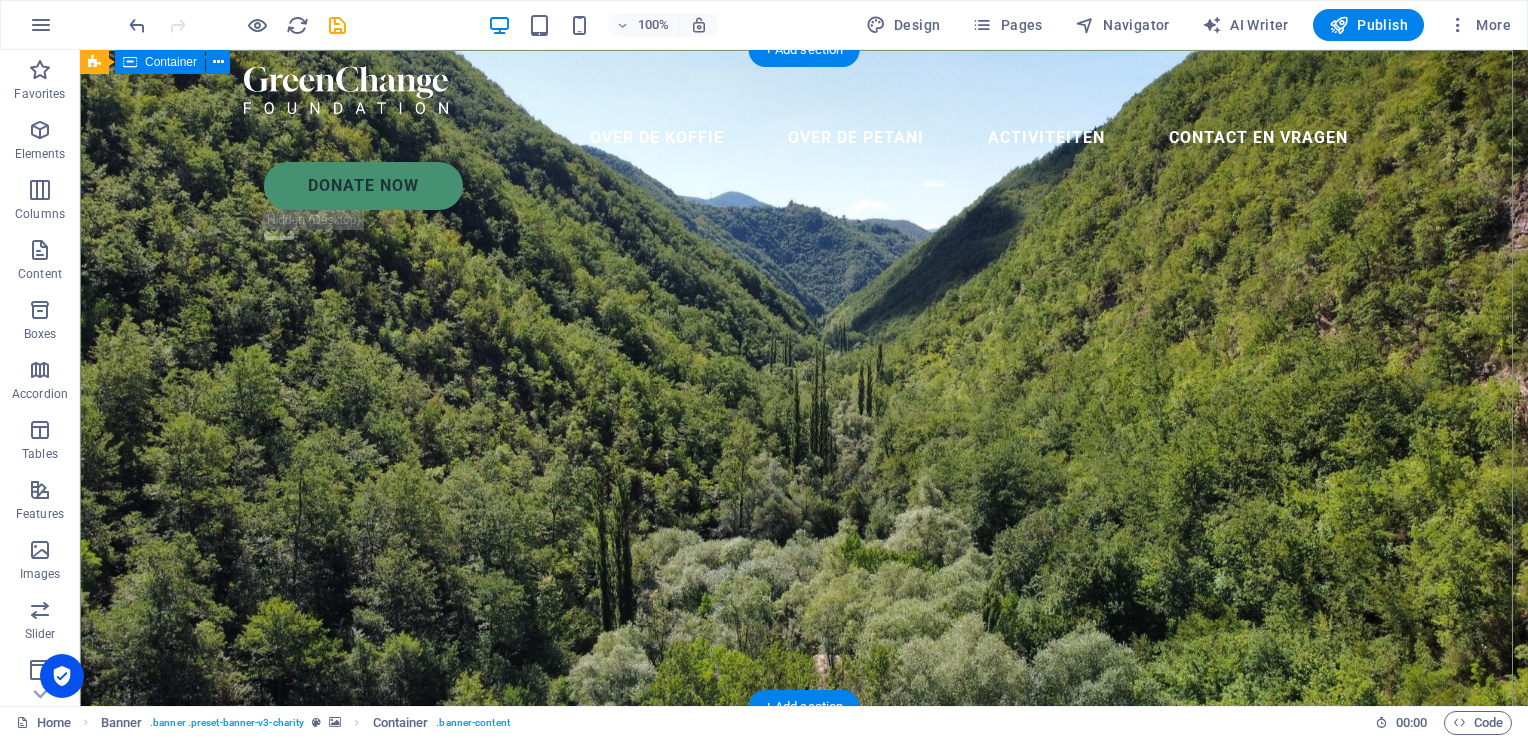 drag, startPoint x: 428, startPoint y: 155, endPoint x: 364, endPoint y: 239, distance: 105.60303 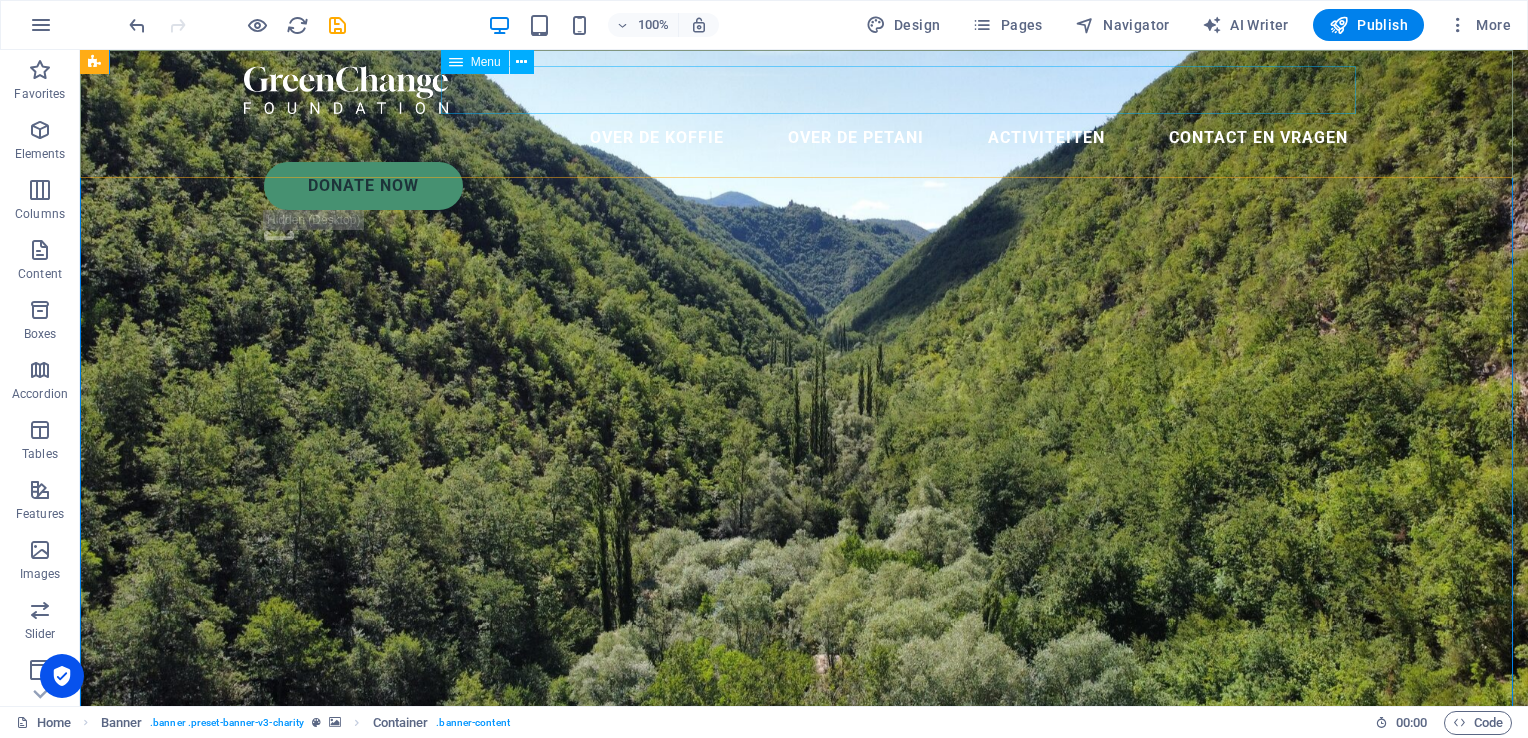 click on "Over de Koffie Over de Petani Activiteiten Contact en vragen" at bounding box center (804, 138) 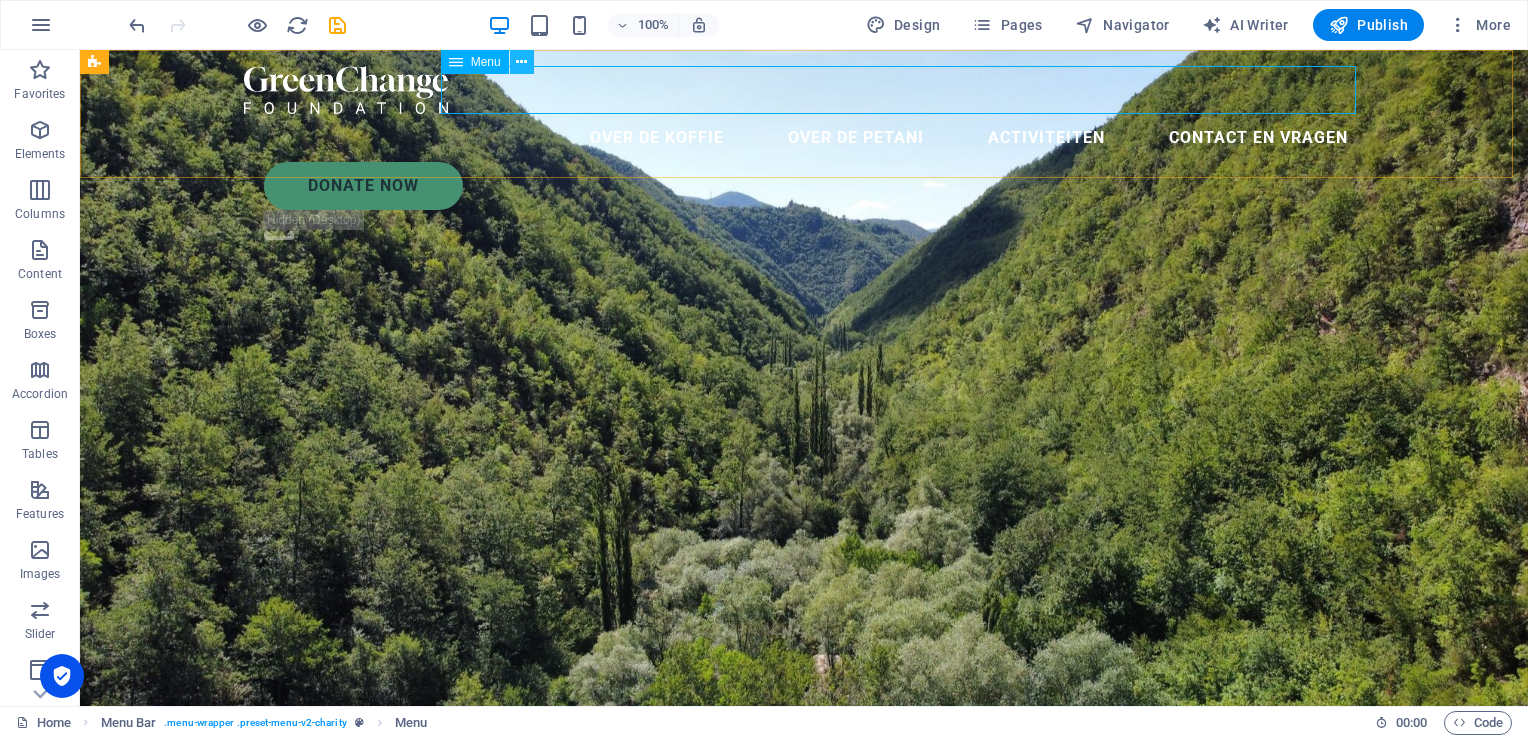click at bounding box center (521, 62) 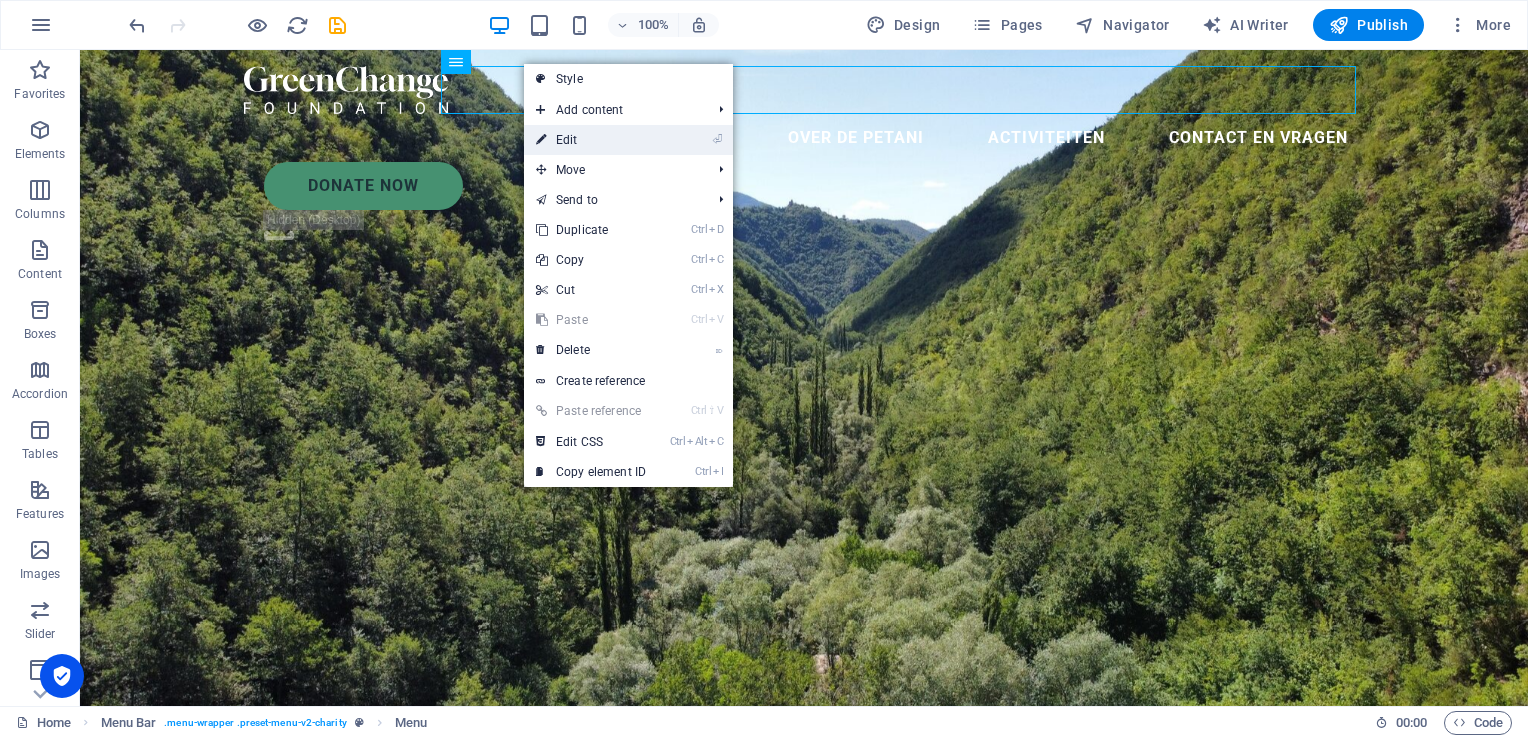 click on "⏎  Edit" at bounding box center (591, 140) 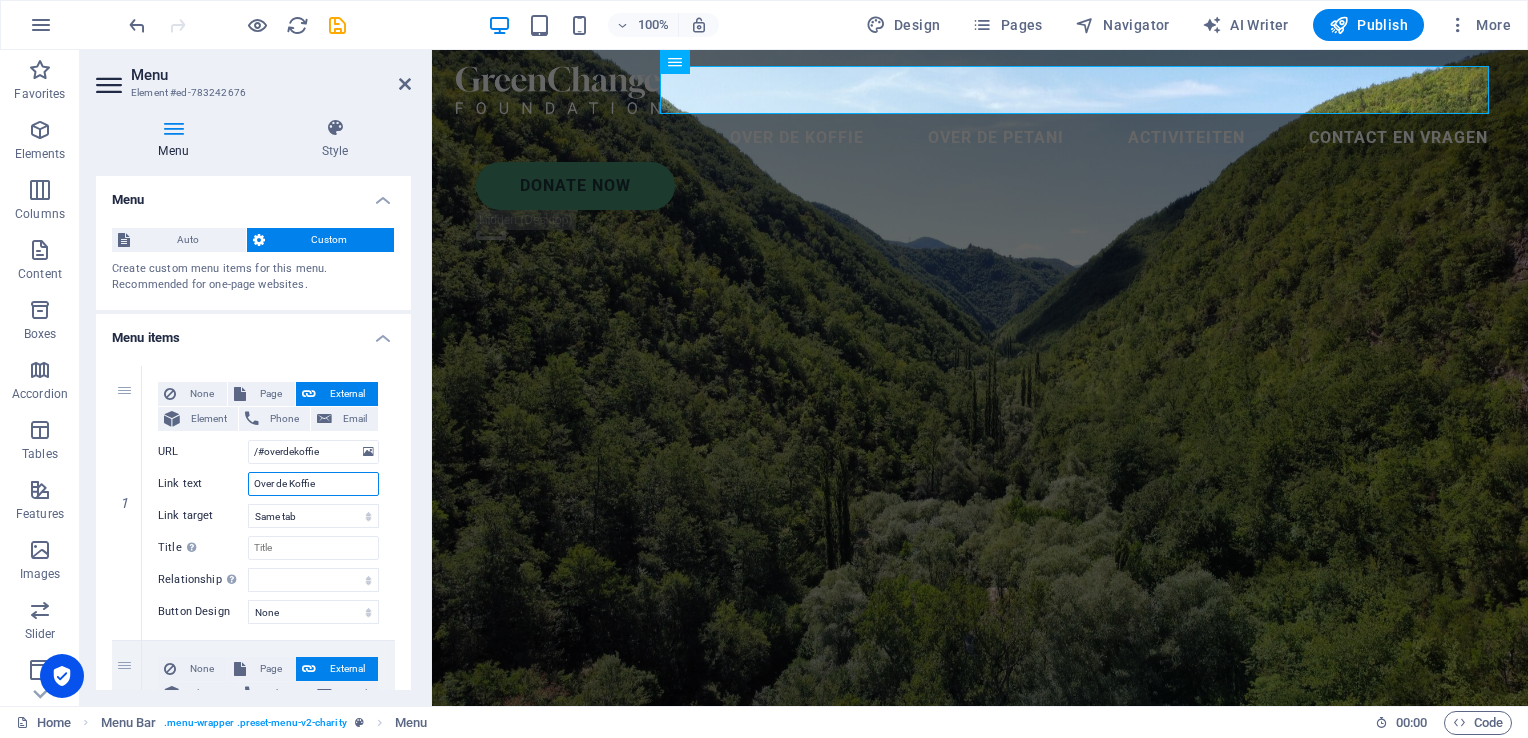 drag, startPoint x: 339, startPoint y: 485, endPoint x: 111, endPoint y: 461, distance: 229.25967 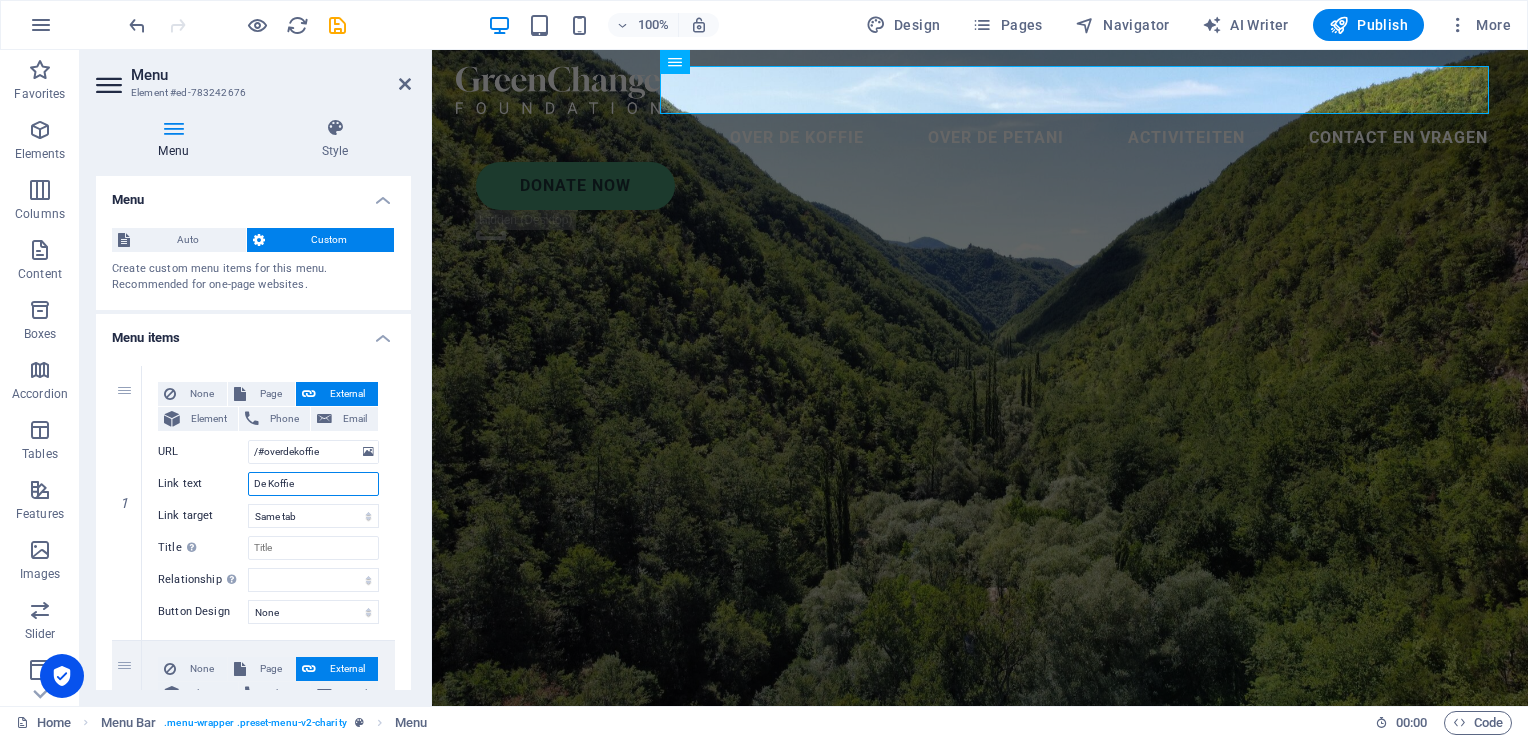 type on "De Koffie" 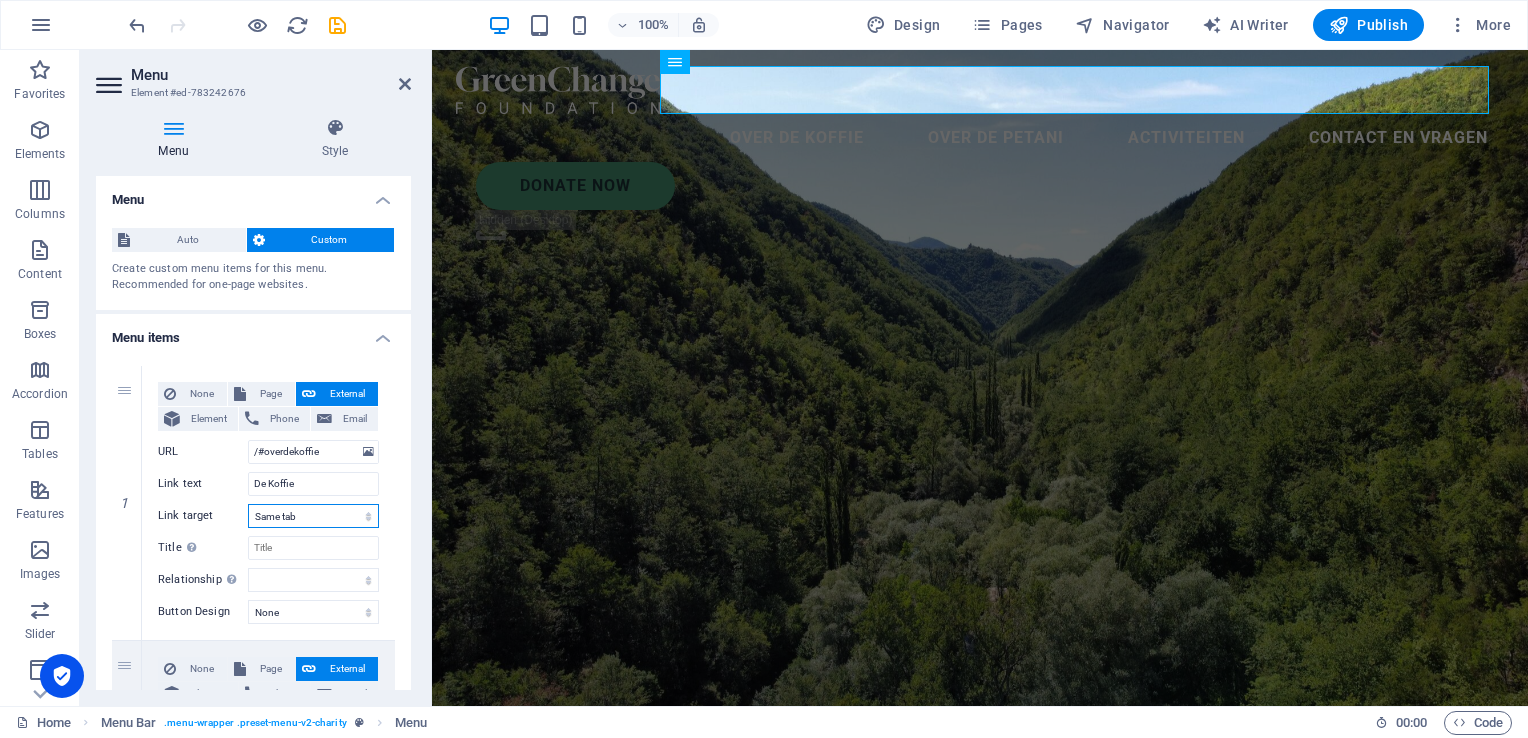 select 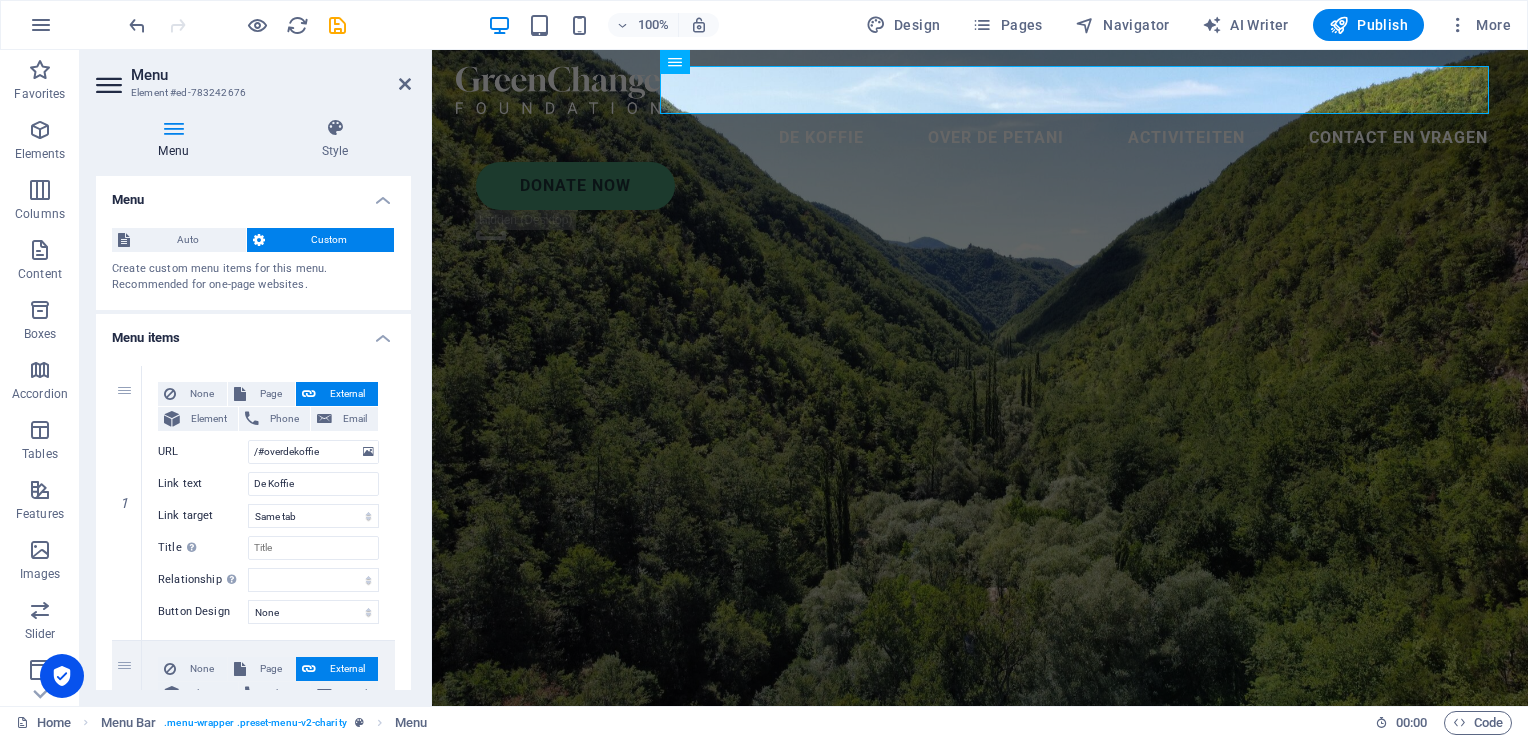 select 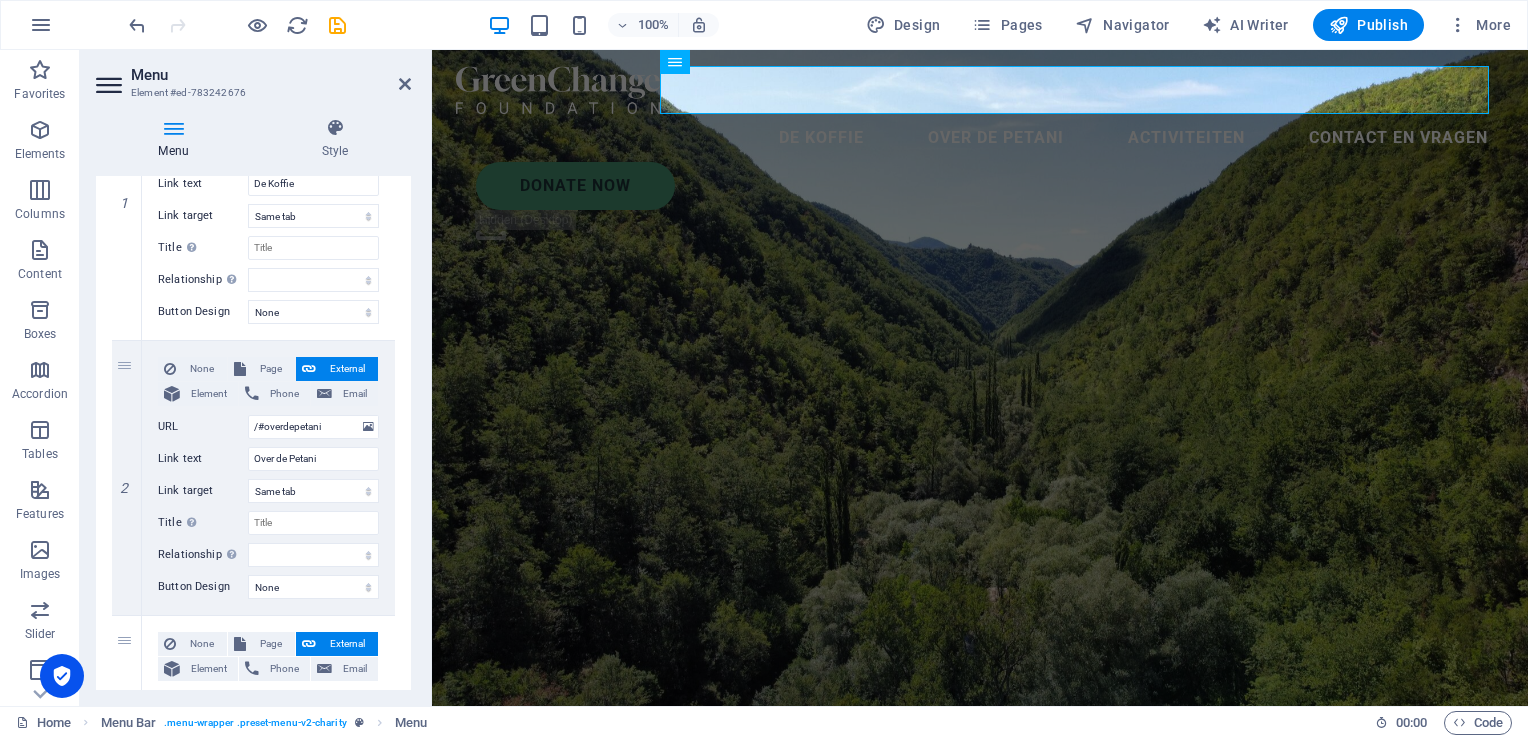 scroll, scrollTop: 300, scrollLeft: 0, axis: vertical 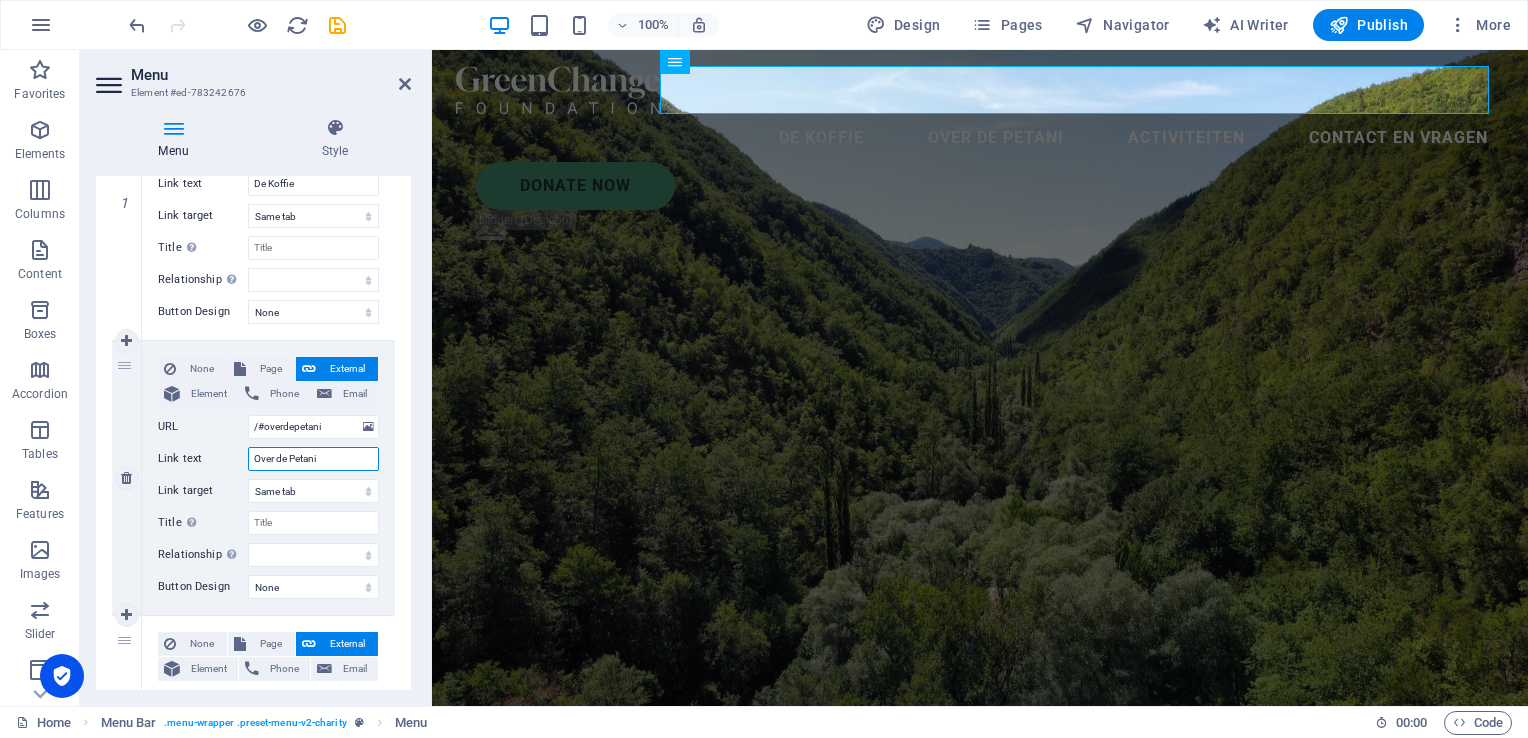 drag, startPoint x: 276, startPoint y: 450, endPoint x: 126, endPoint y: 434, distance: 150.85092 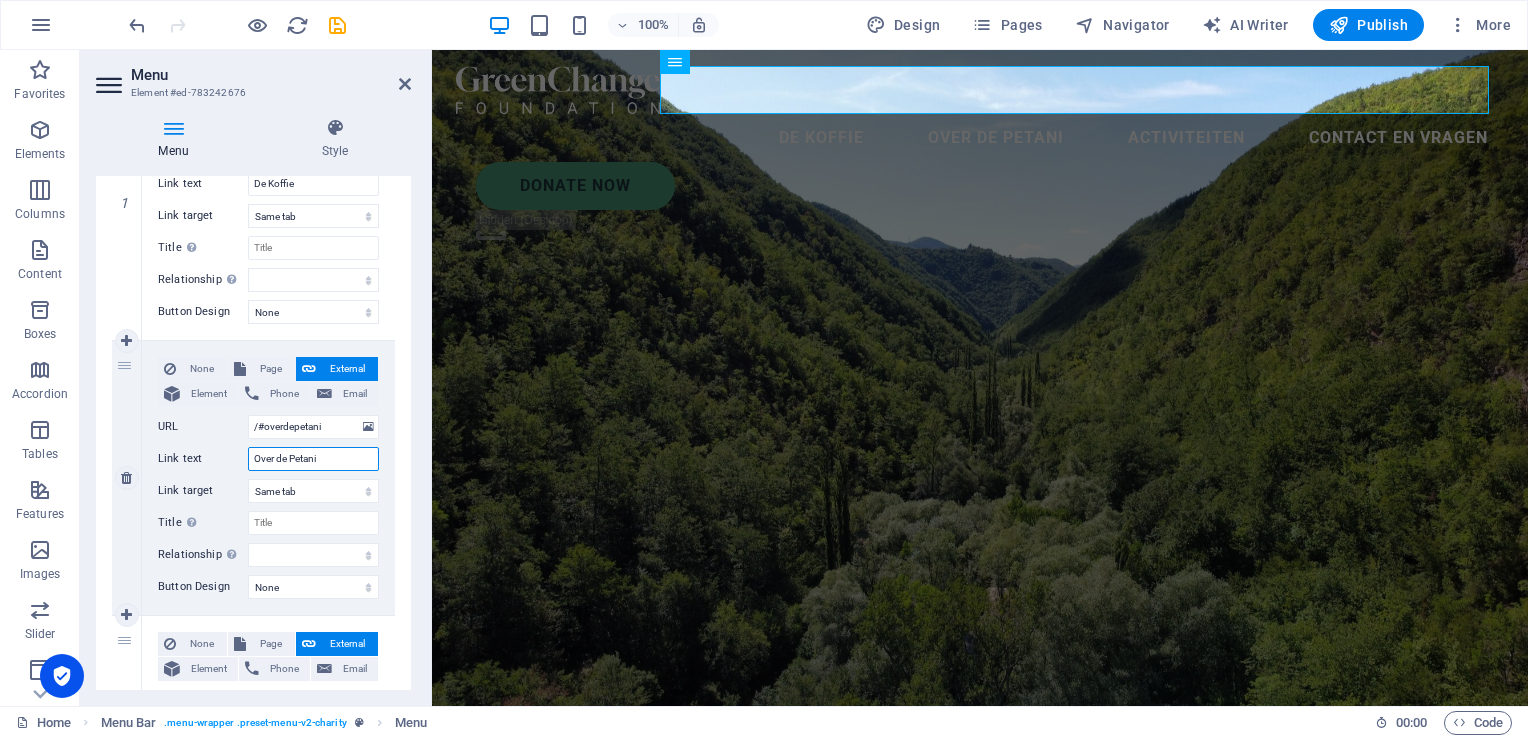 type on "de Petani" 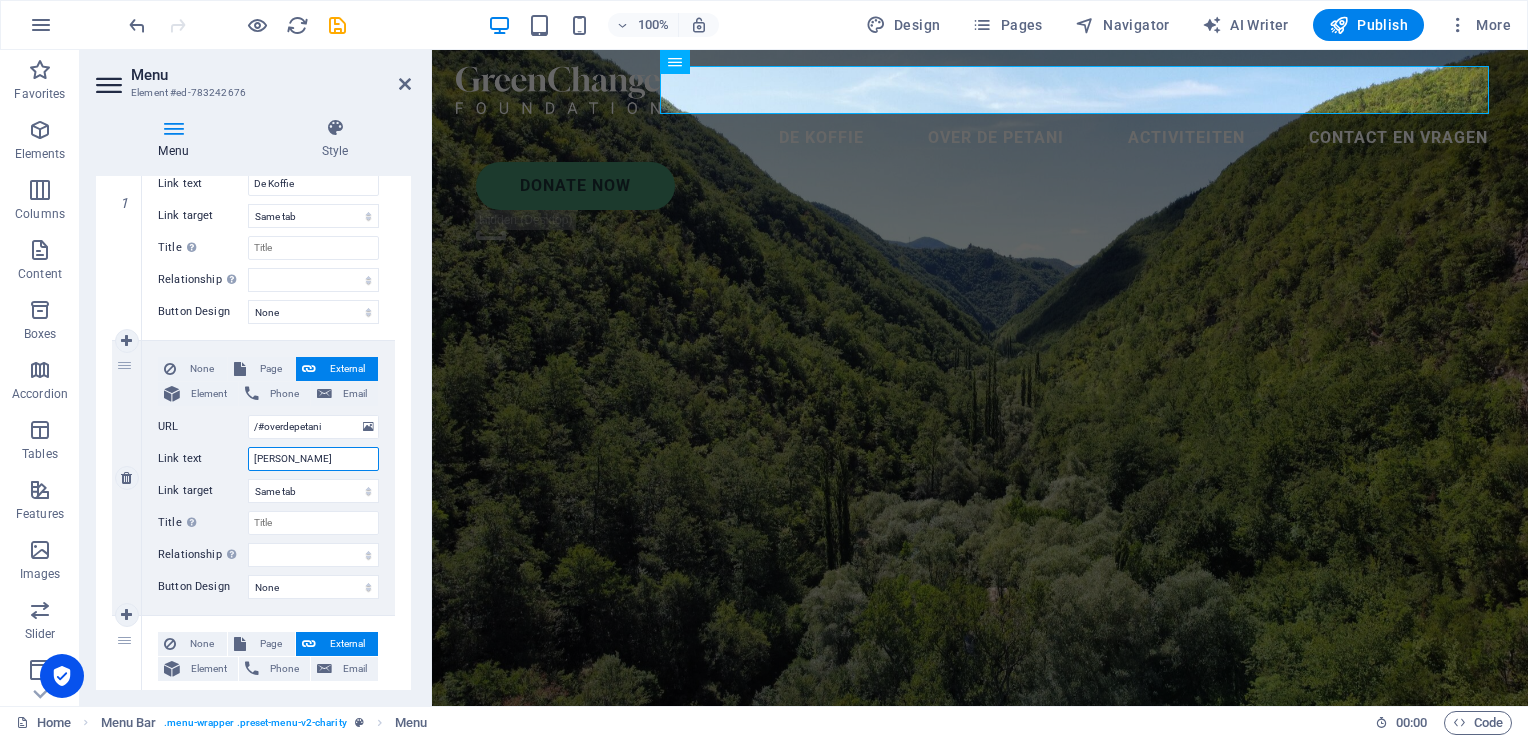 select 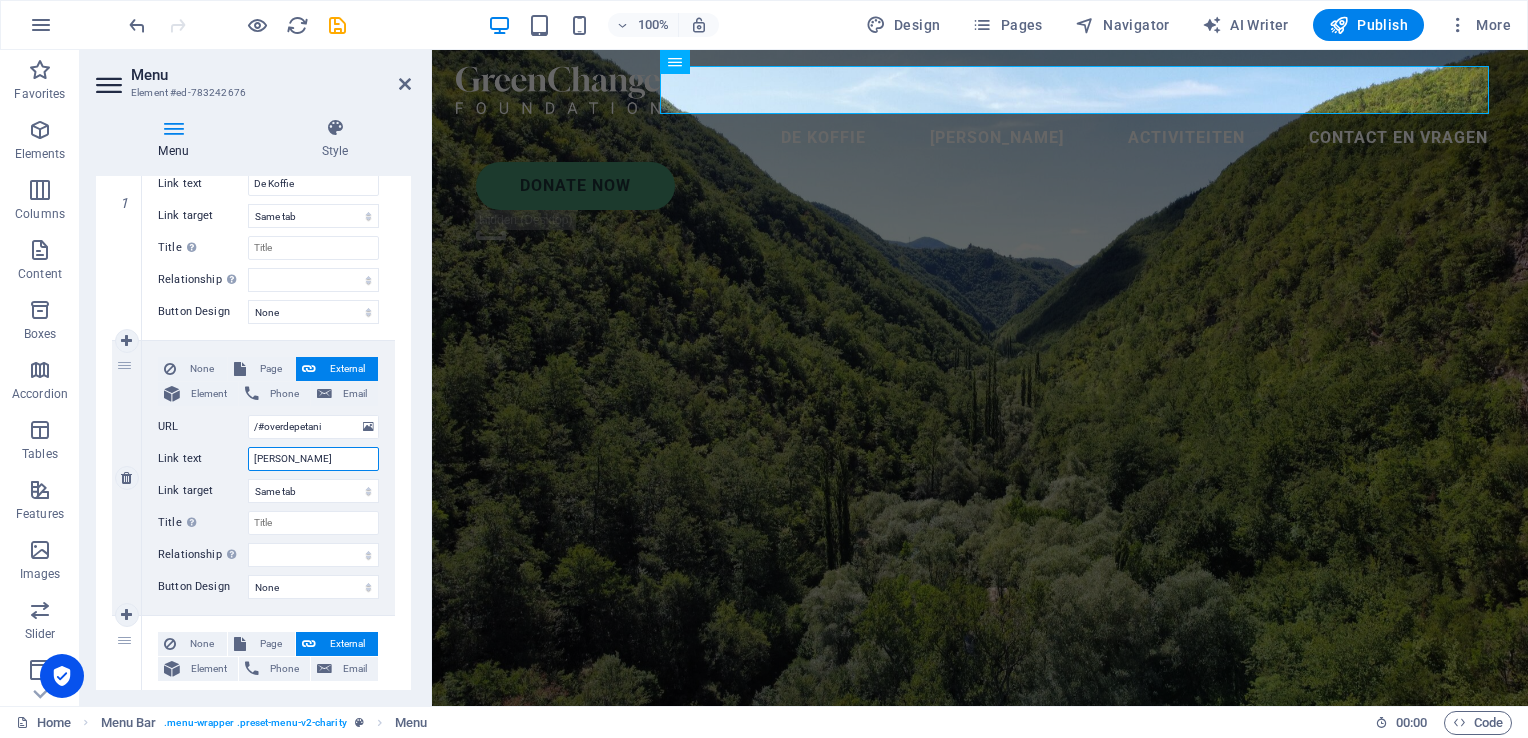click on "de Petani" at bounding box center (313, 459) 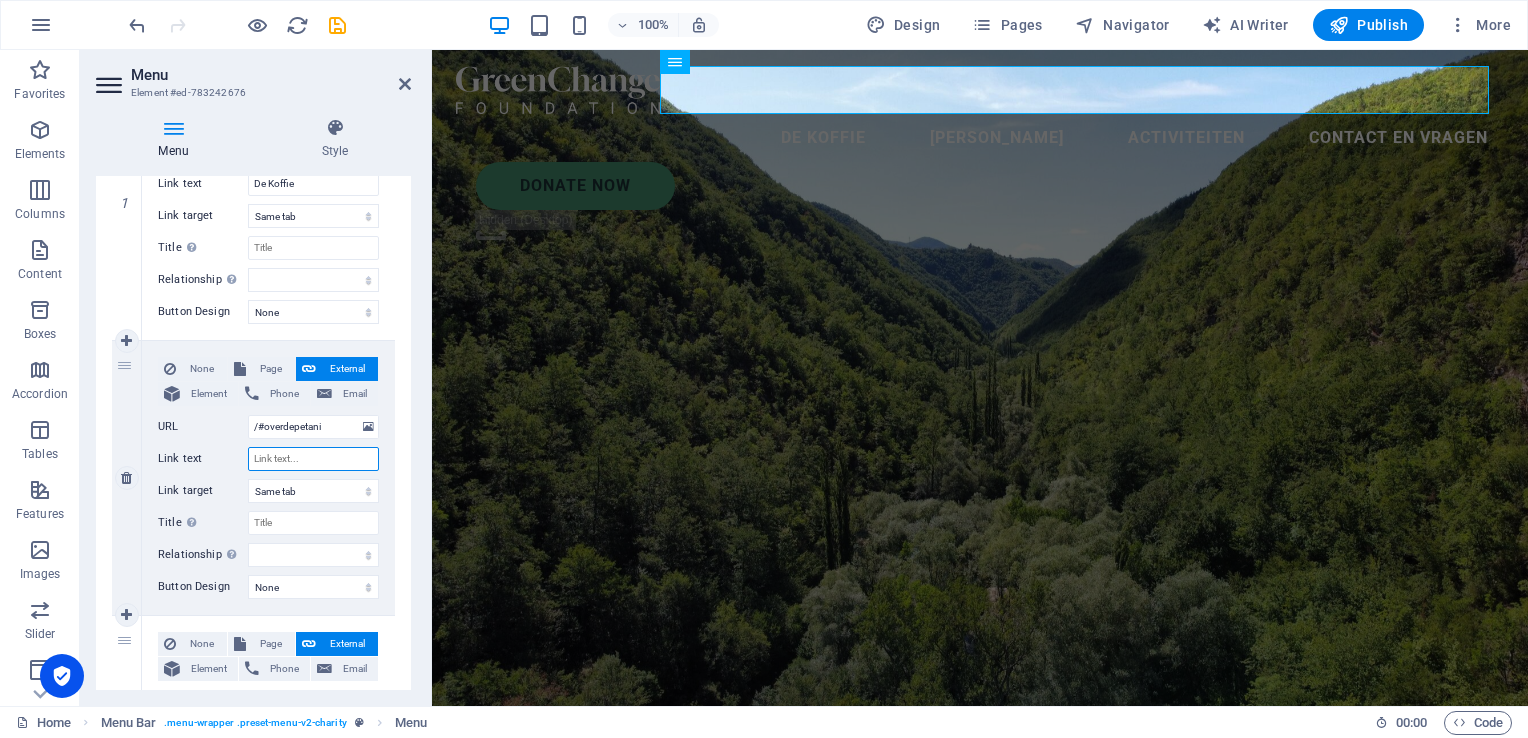 type on "D" 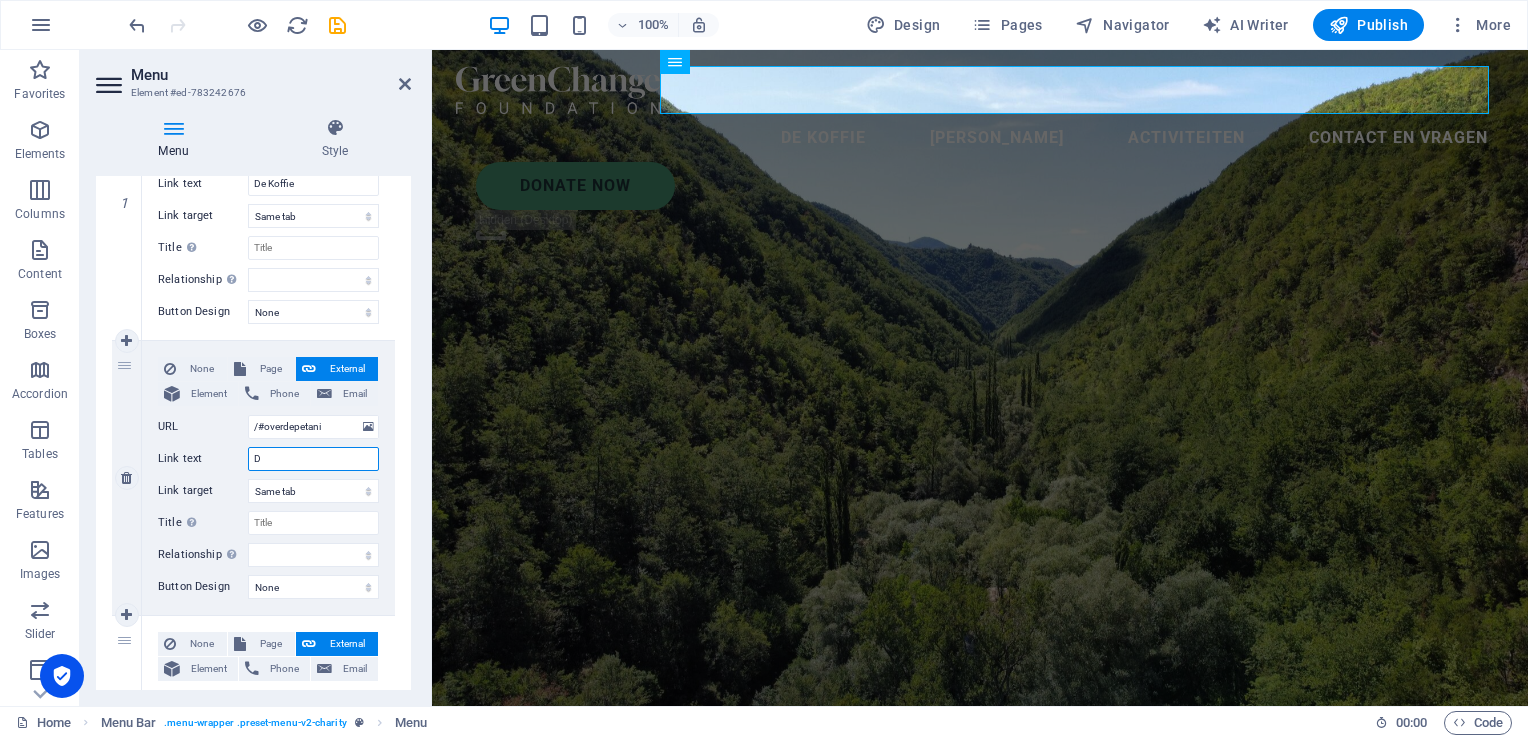 select 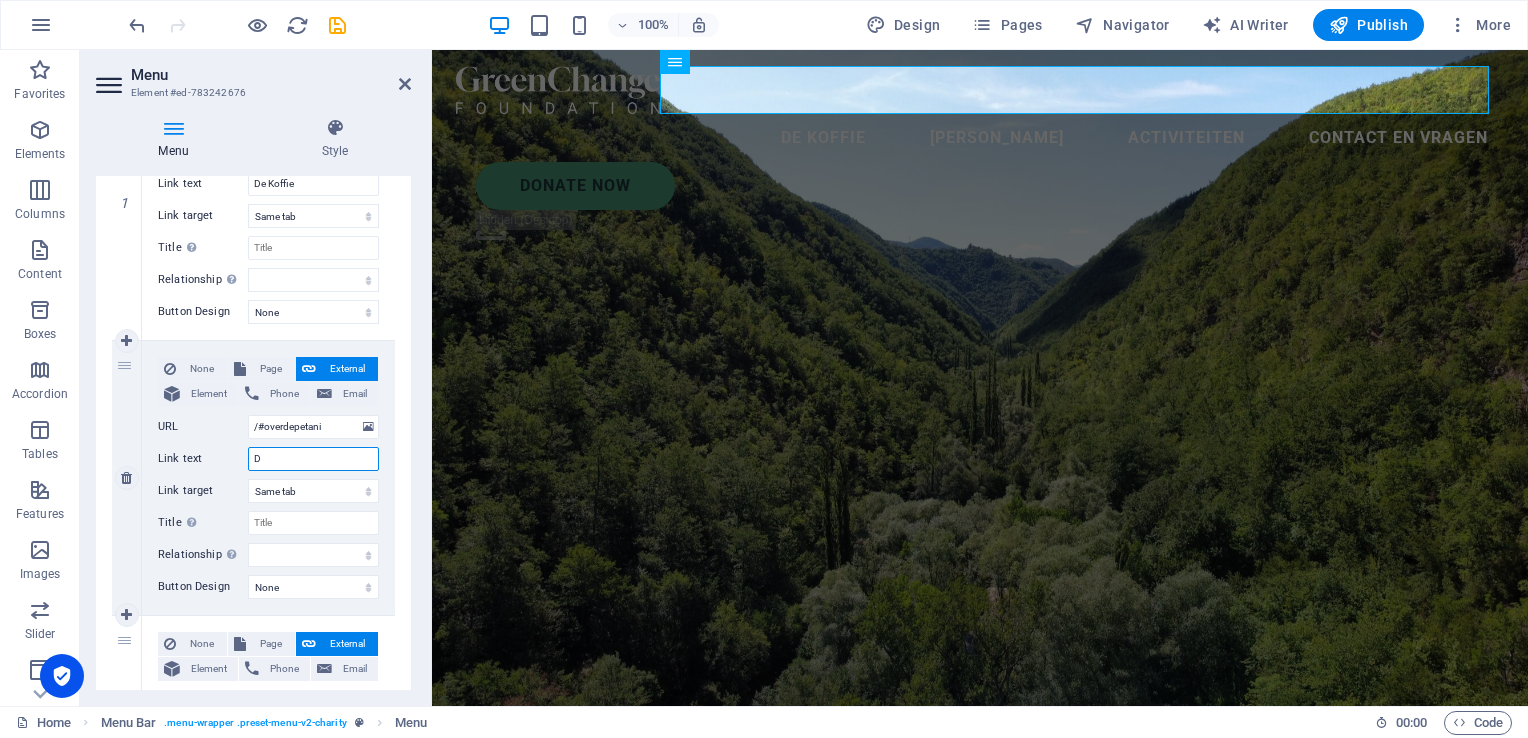 select 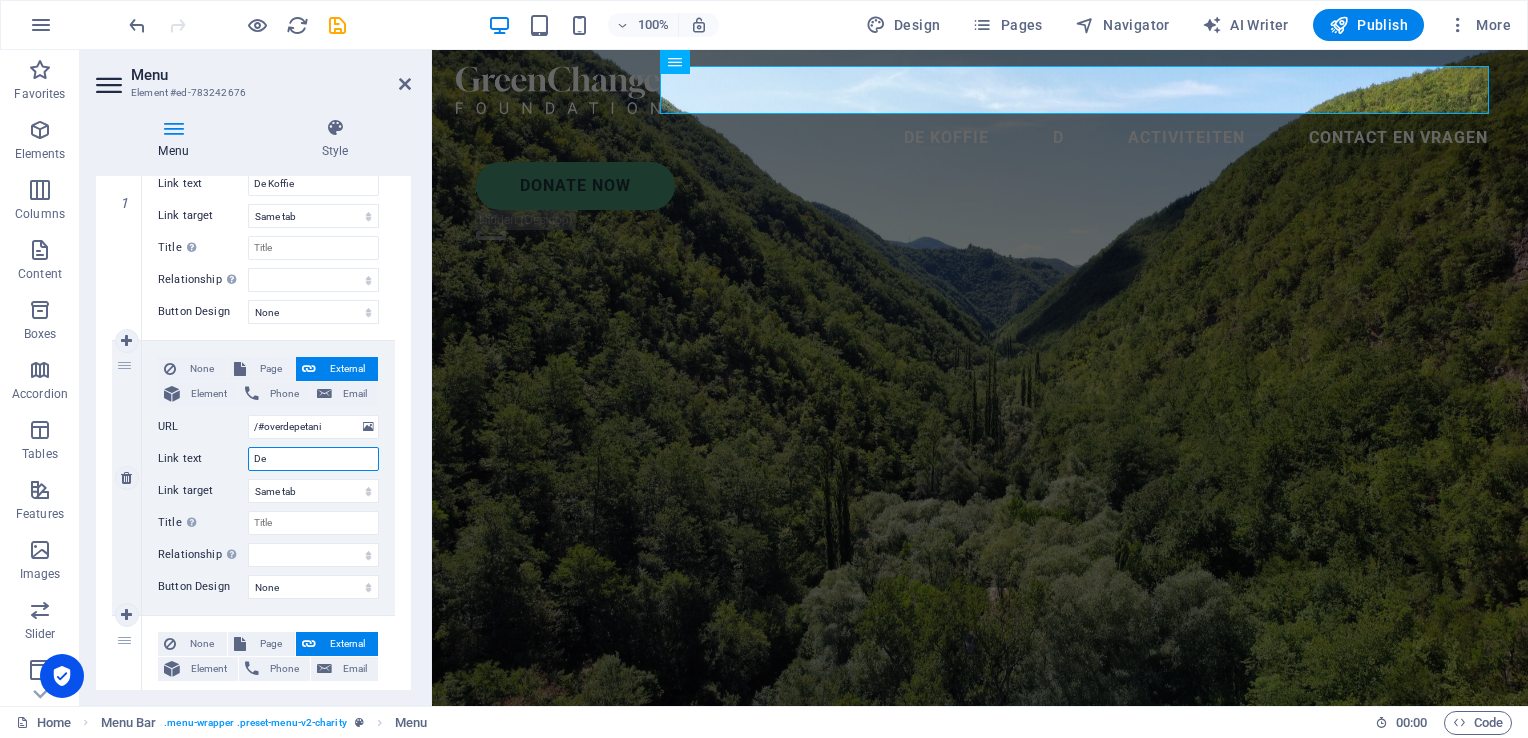 type on "De P" 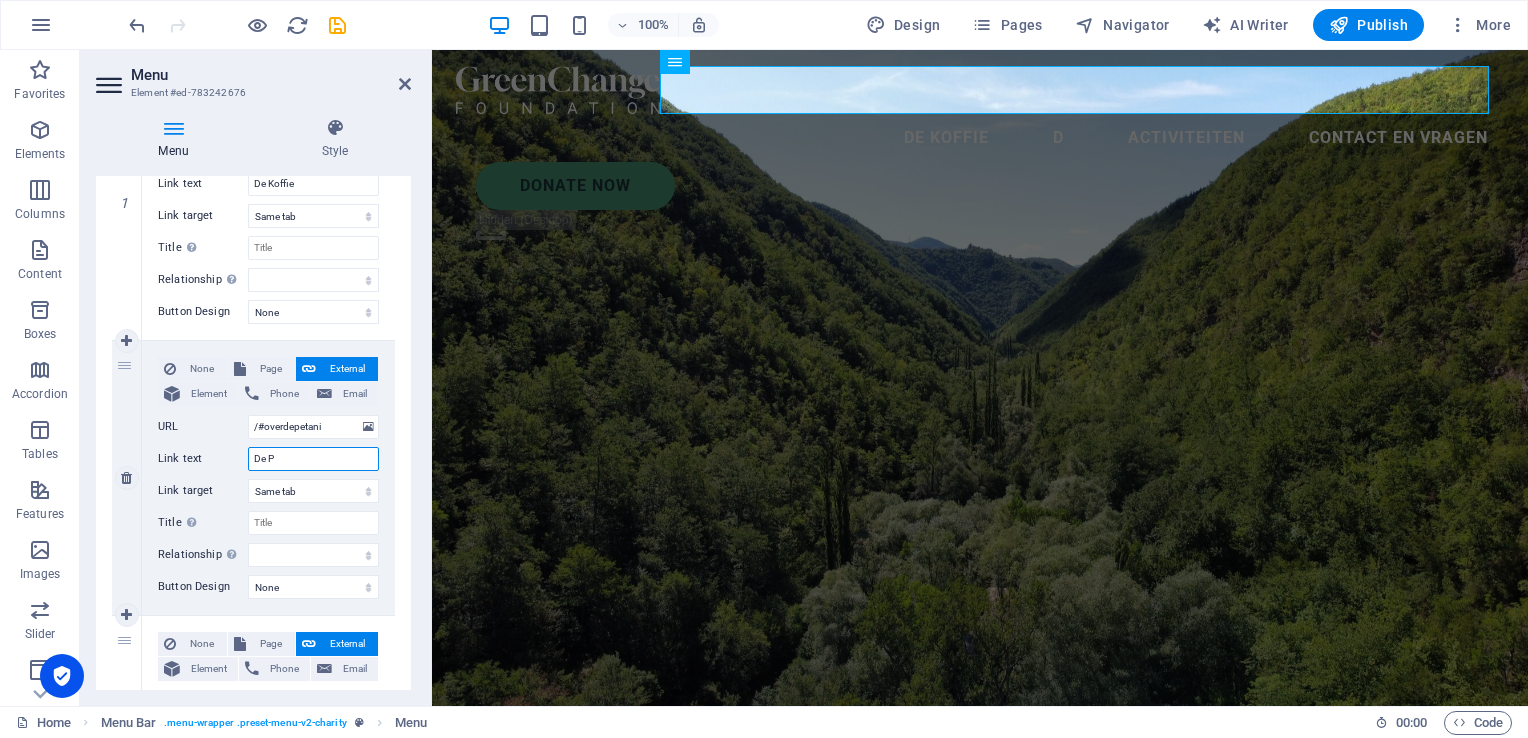 select 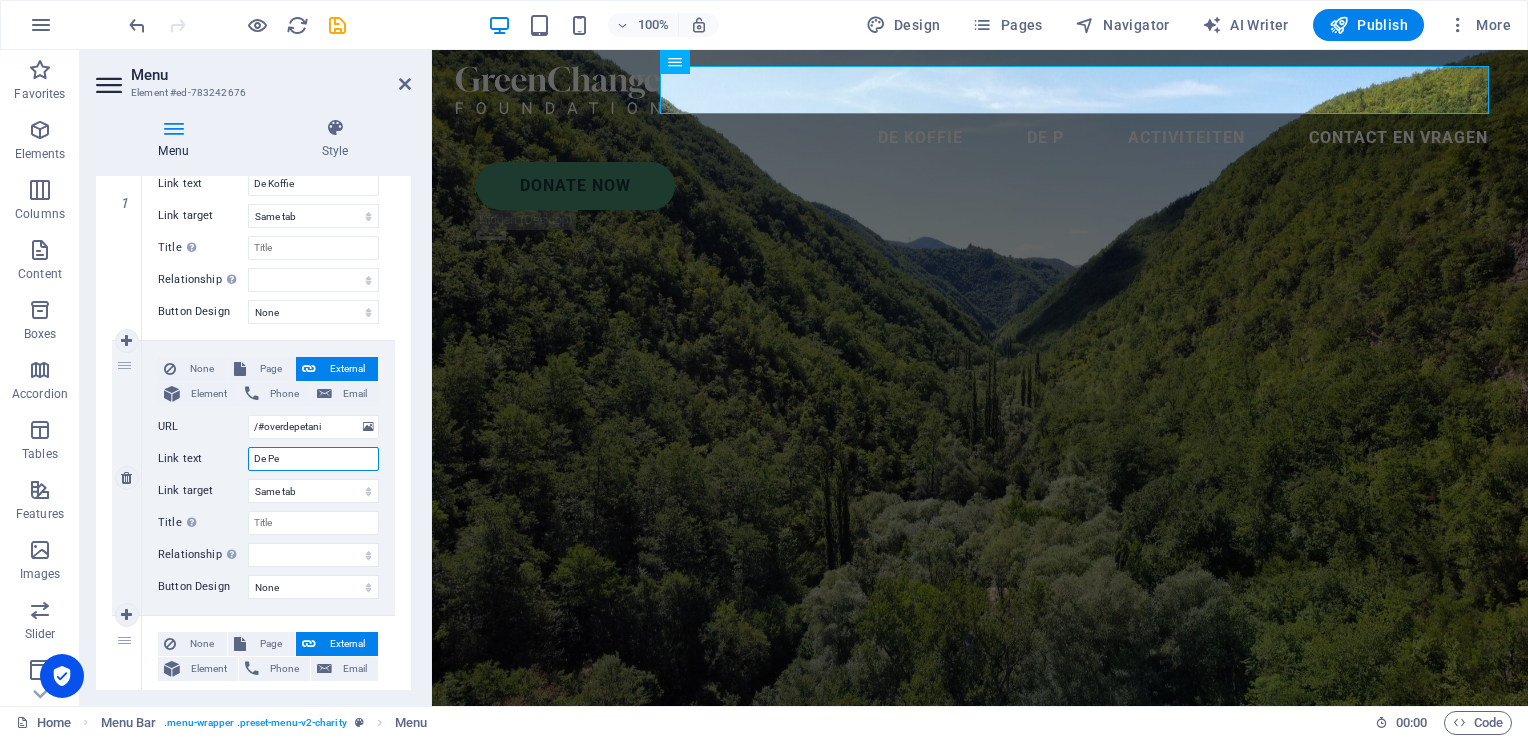 type on "De Pet" 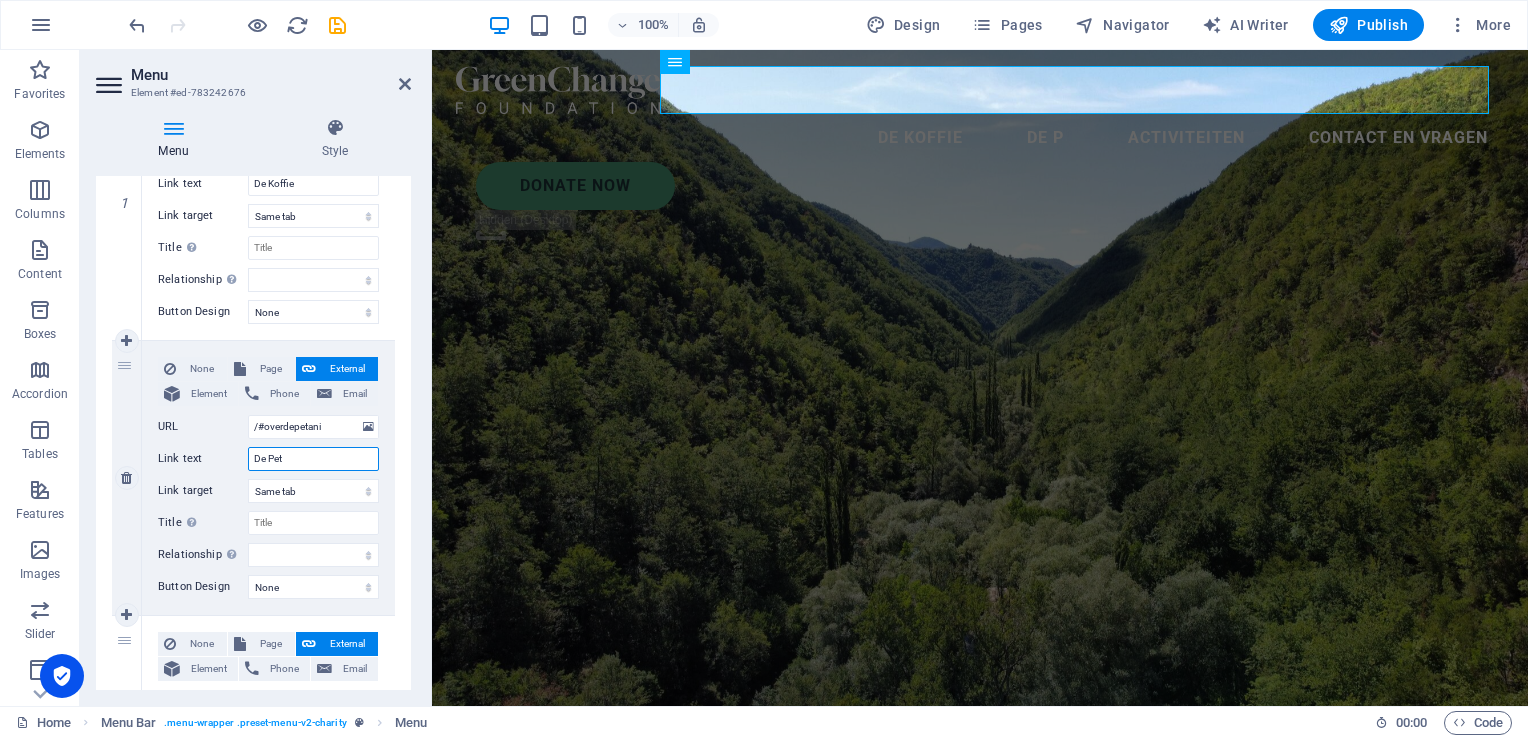 select 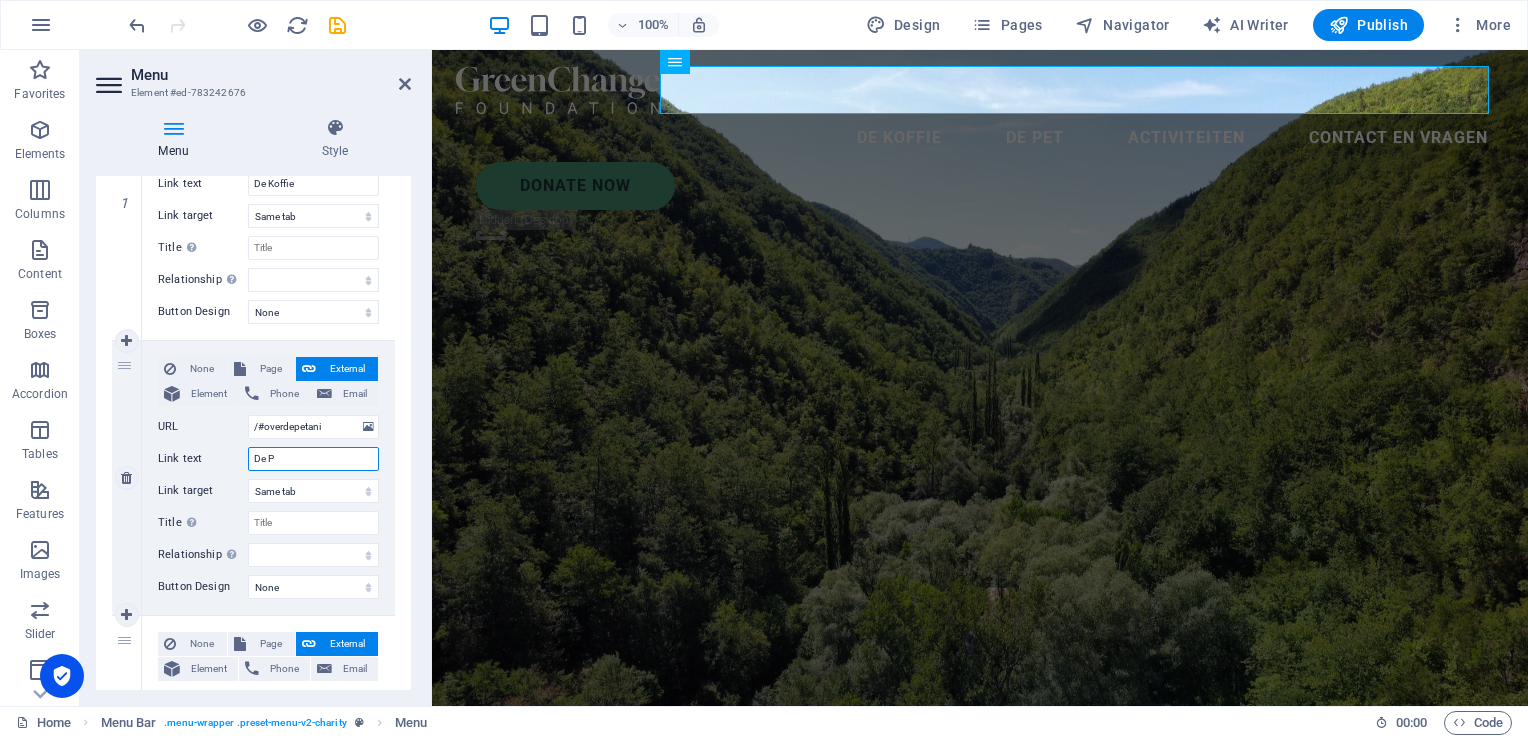 type on "De" 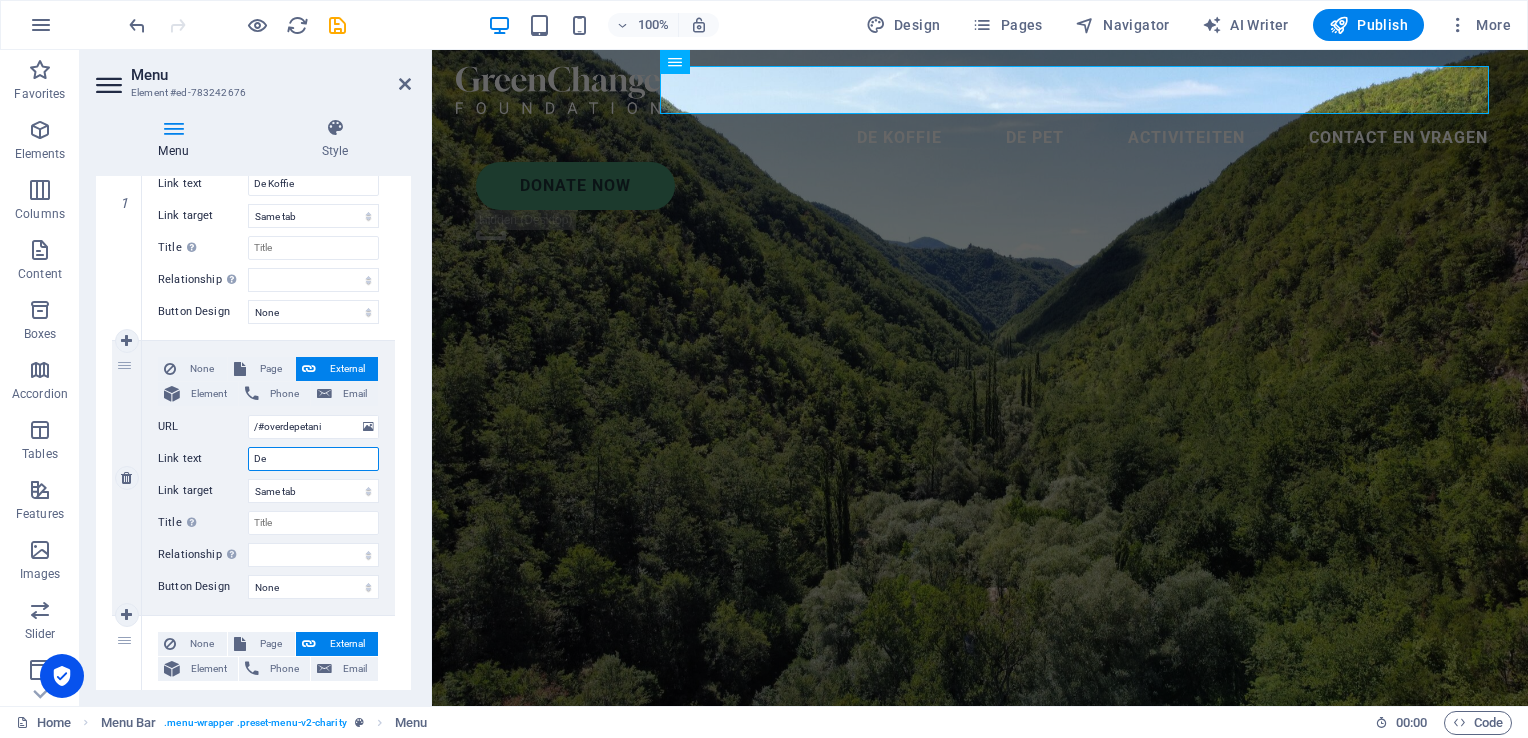 select 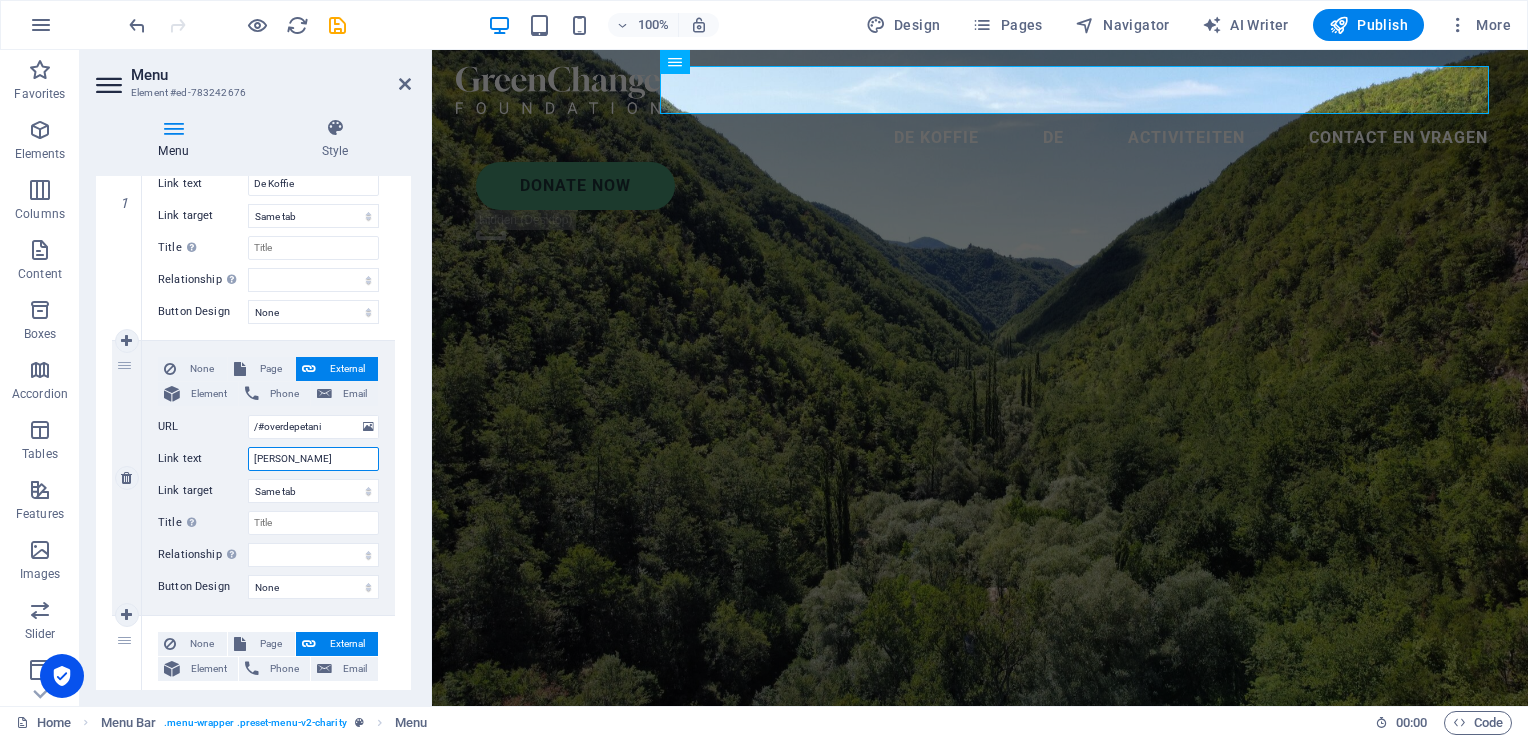 type on "[PERSON_NAME]" 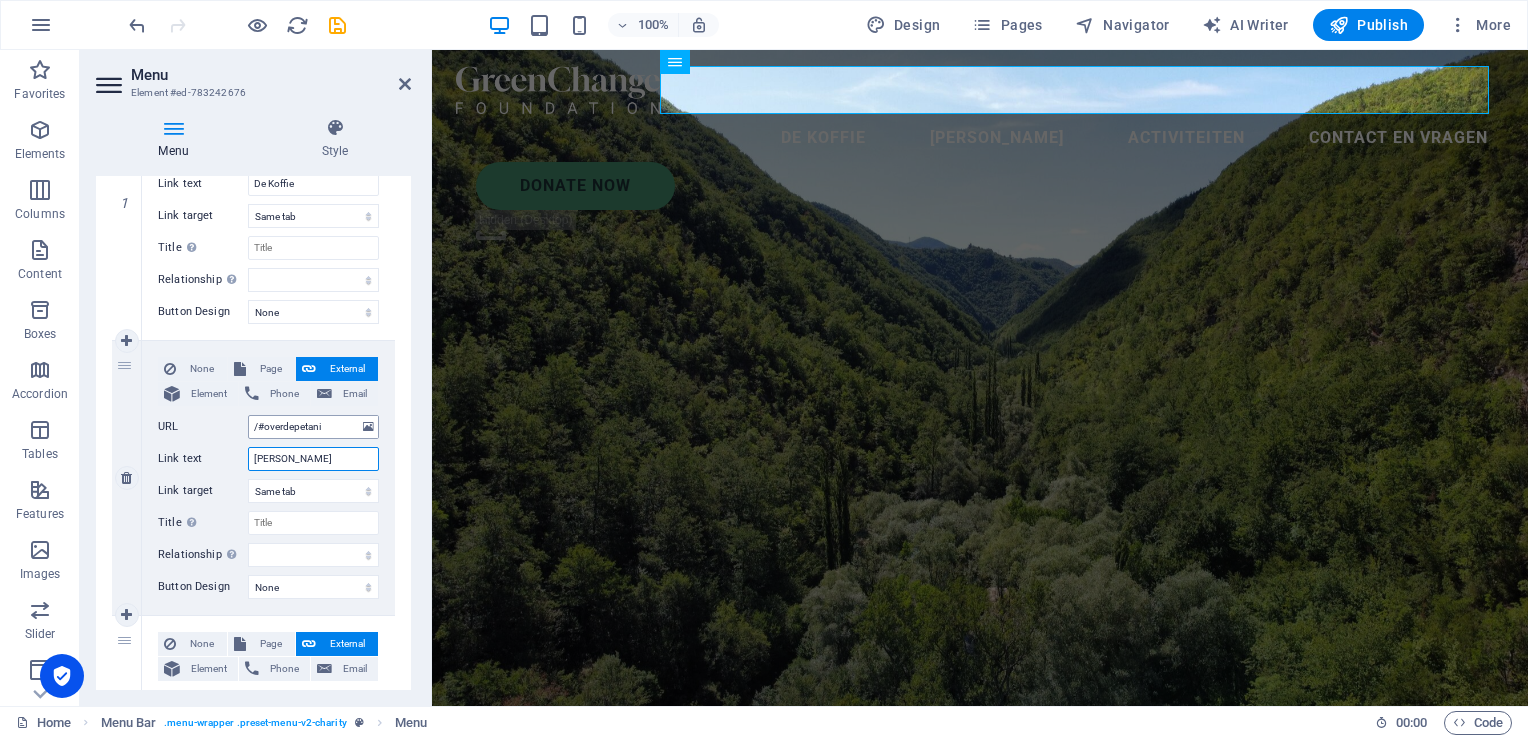 type on "[PERSON_NAME]" 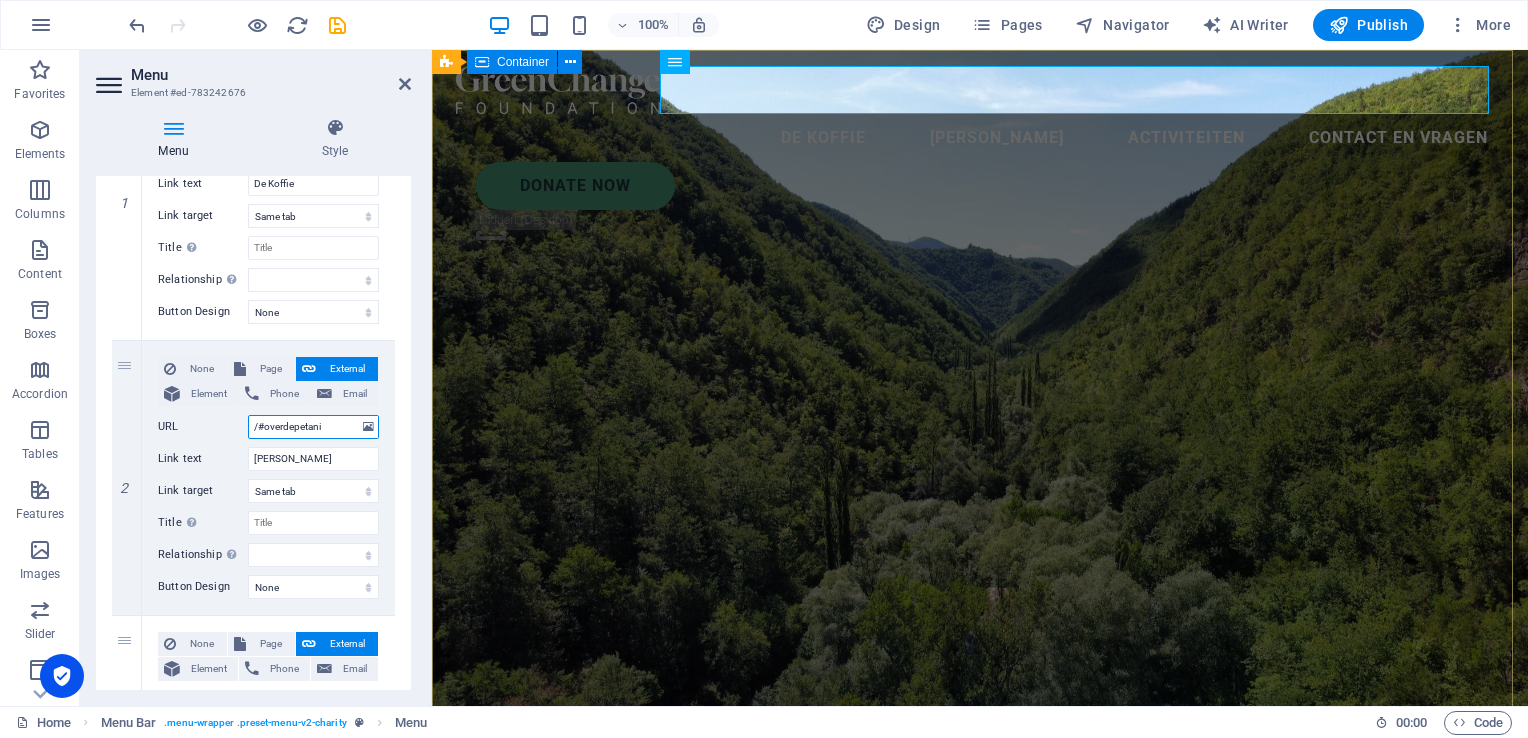 drag, startPoint x: 692, startPoint y: 473, endPoint x: 519, endPoint y: 429, distance: 178.5077 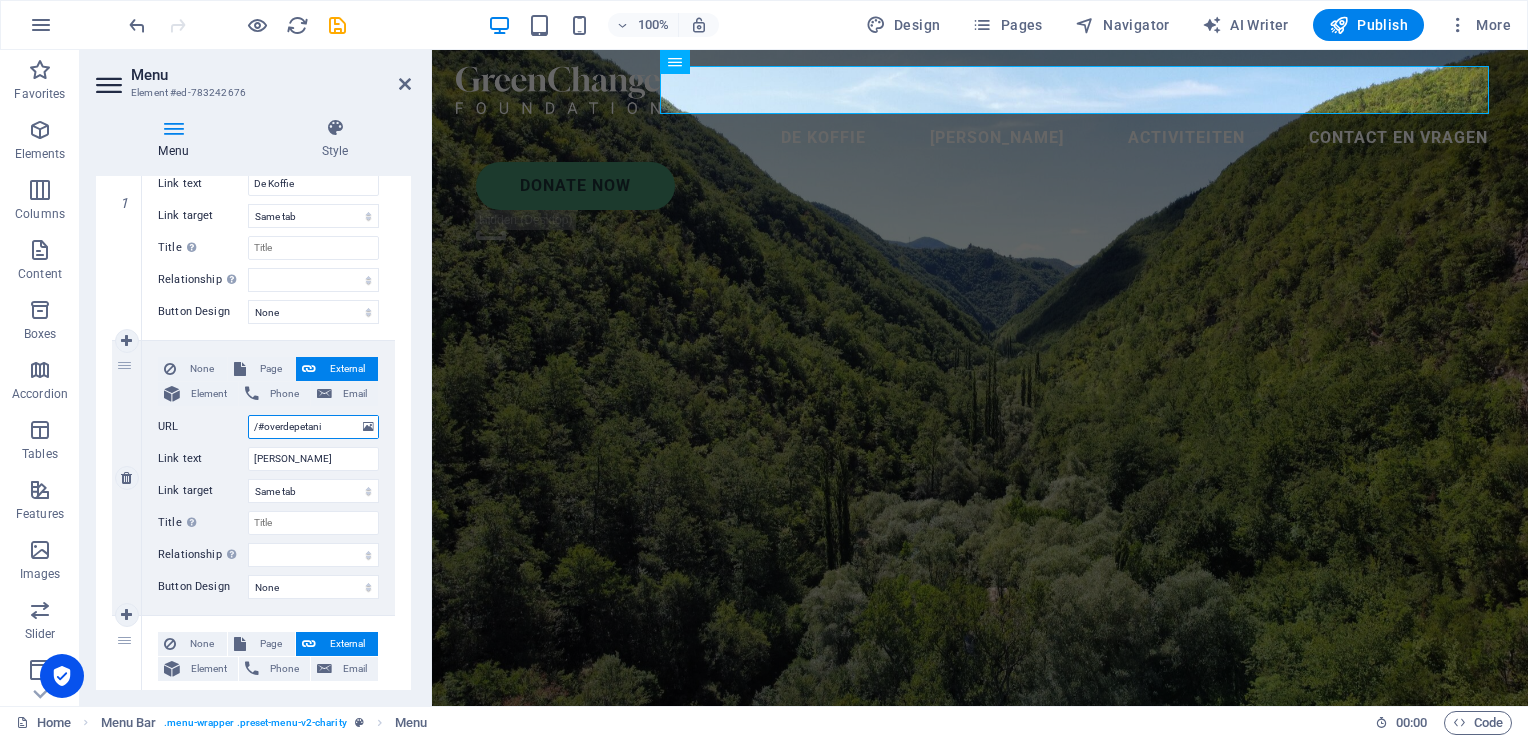 click on "/#overdepetani" at bounding box center (313, 427) 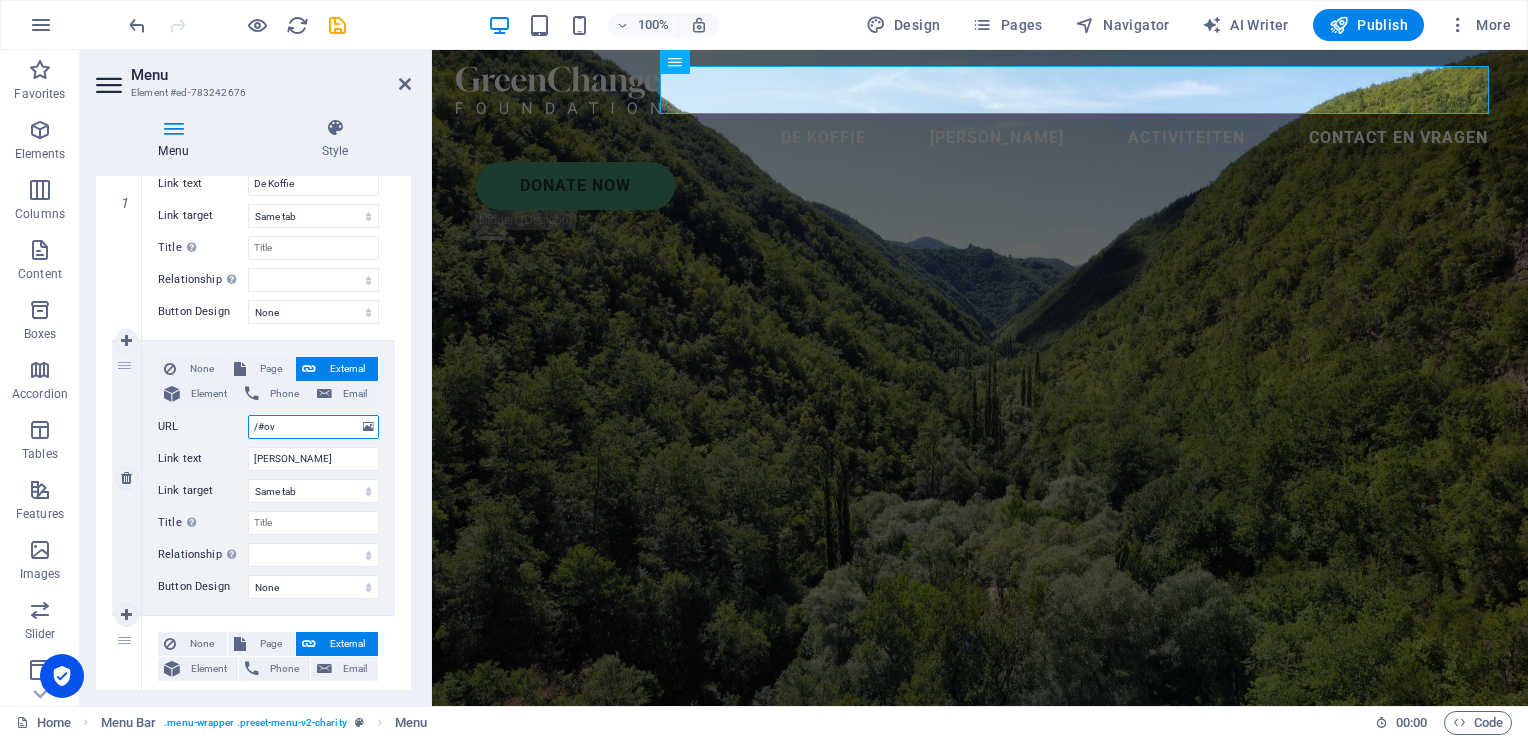 type on "/#o" 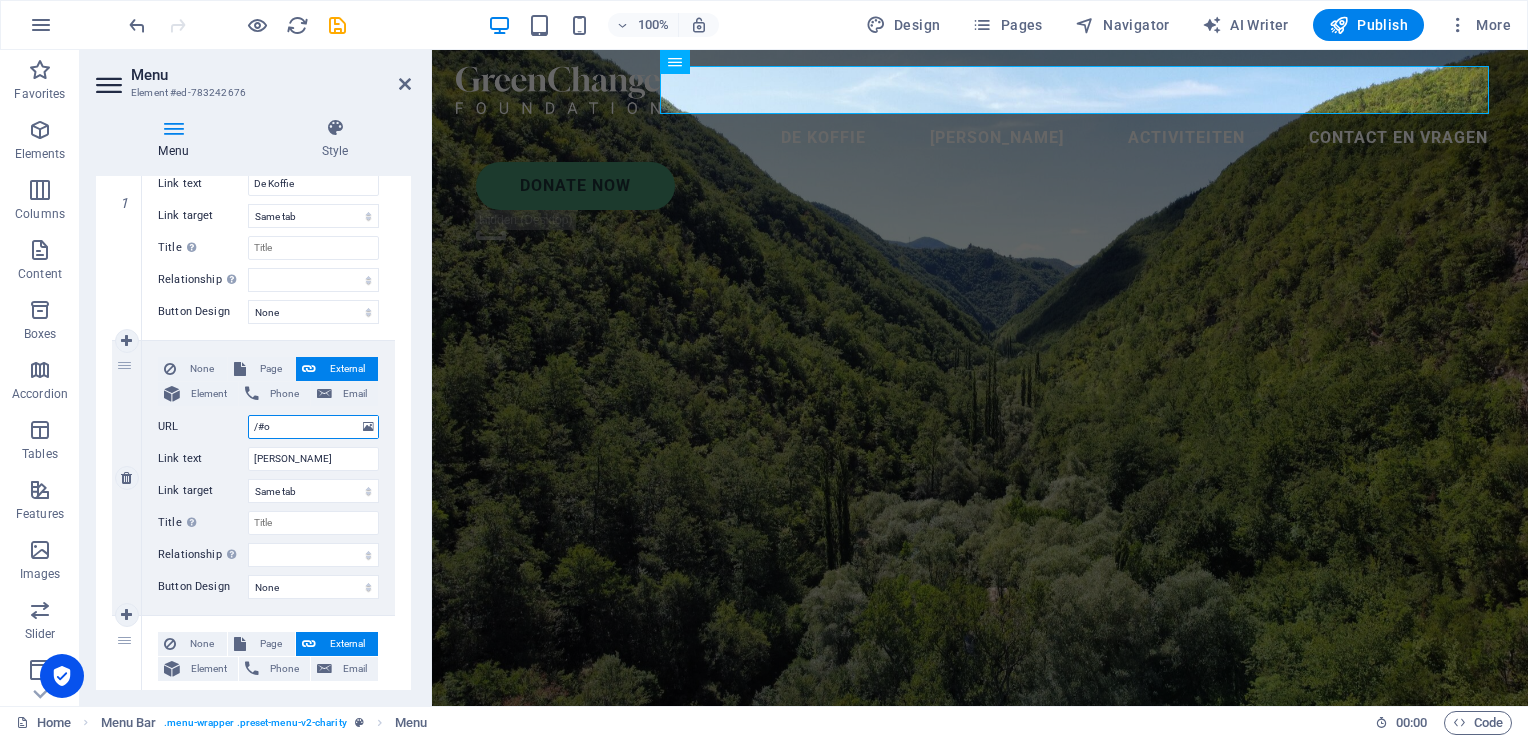select 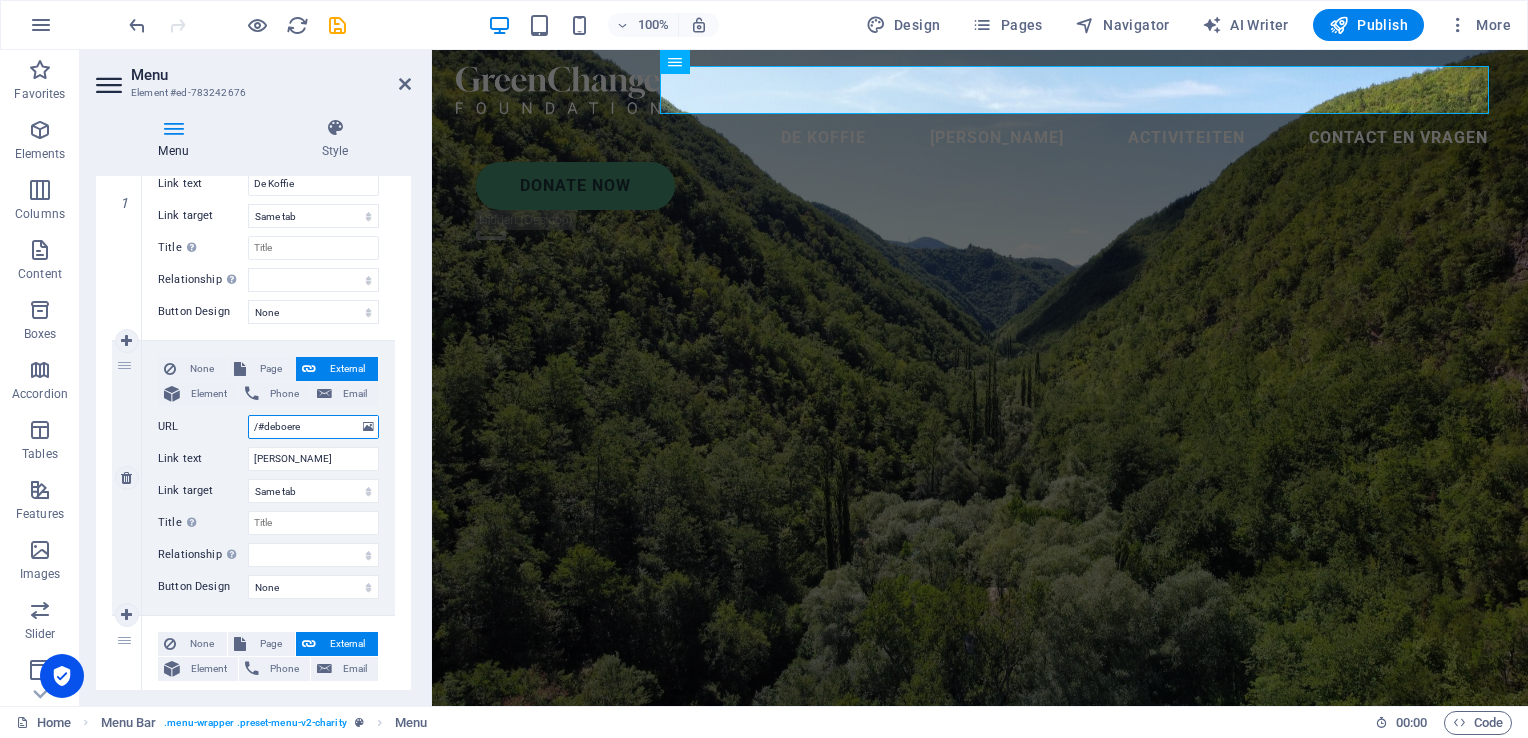 type on "/#deboeren" 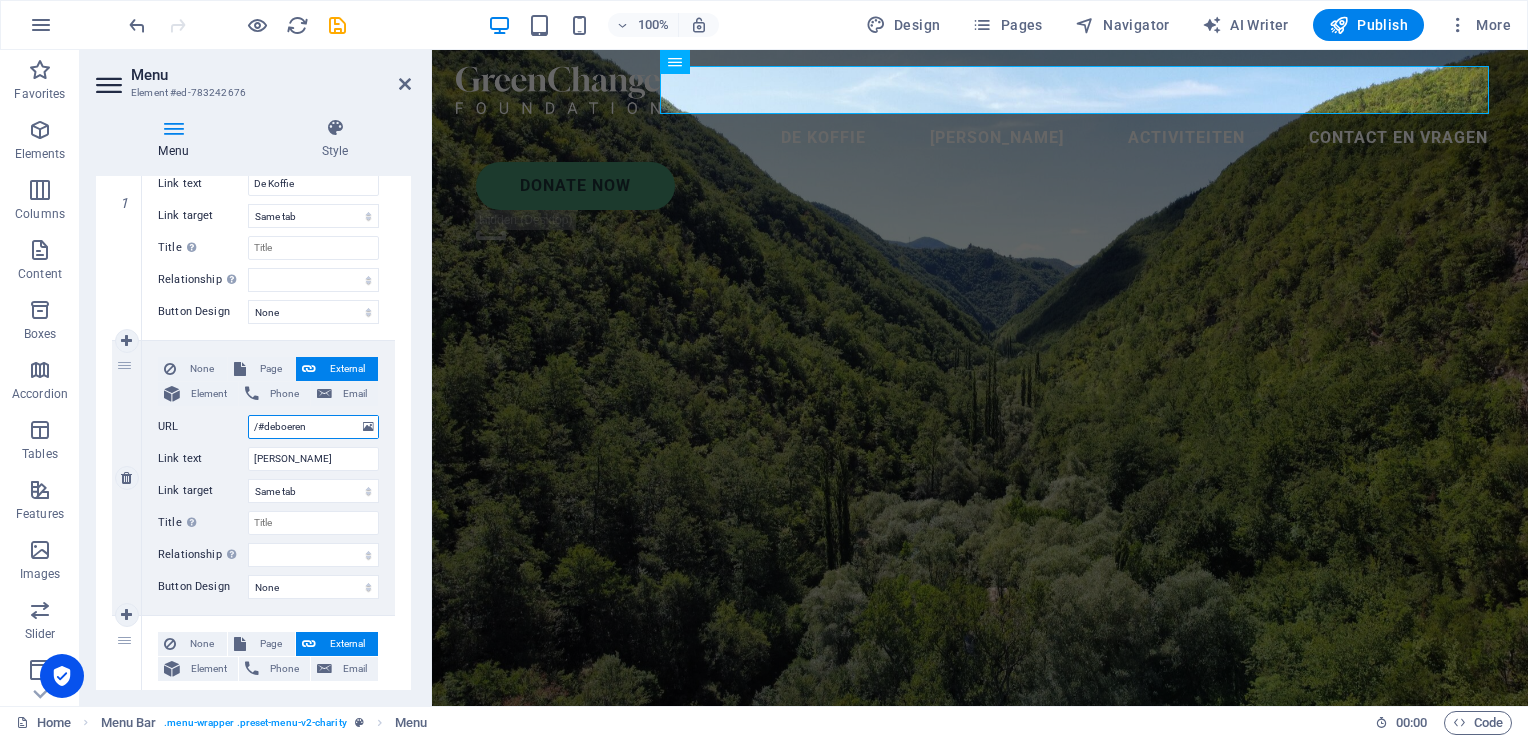 select 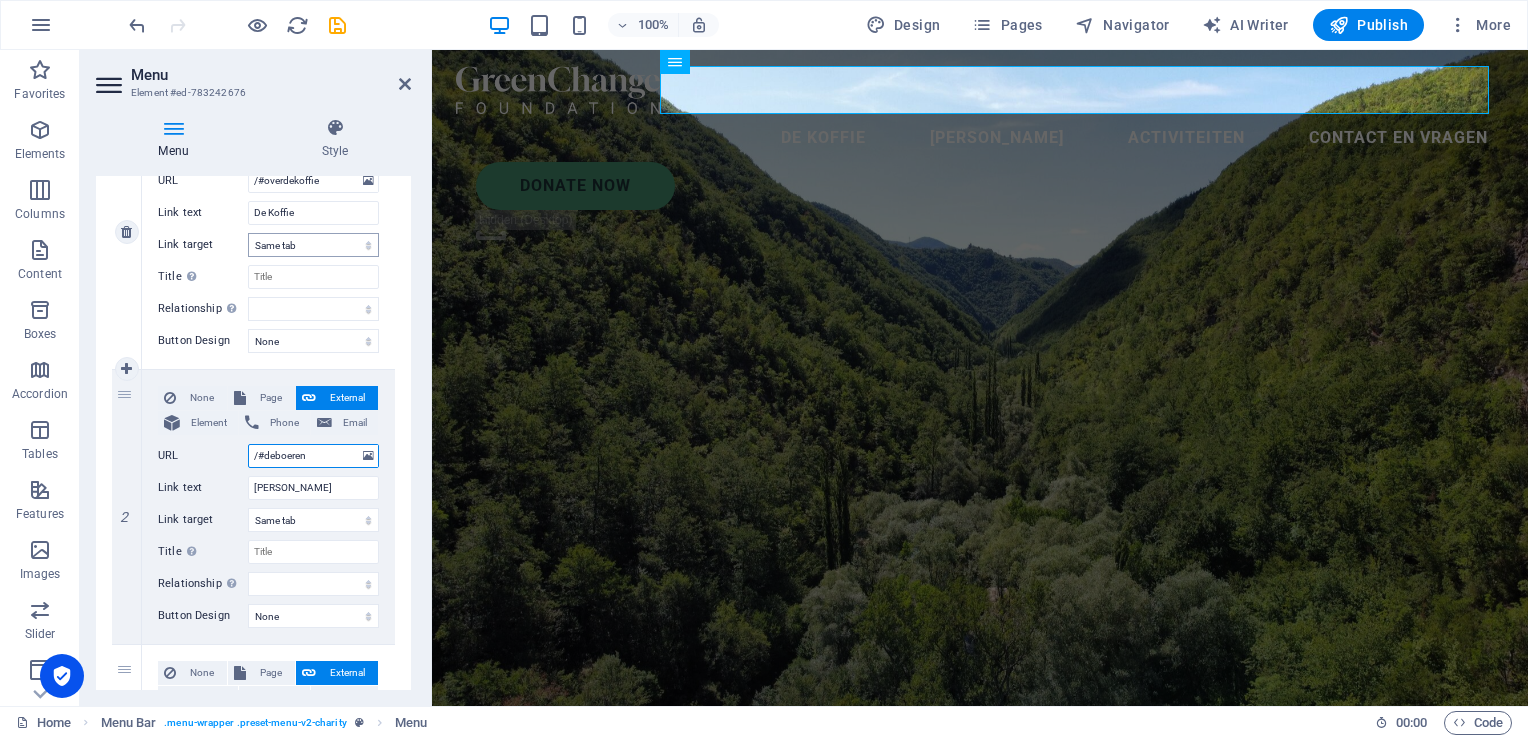 scroll, scrollTop: 232, scrollLeft: 0, axis: vertical 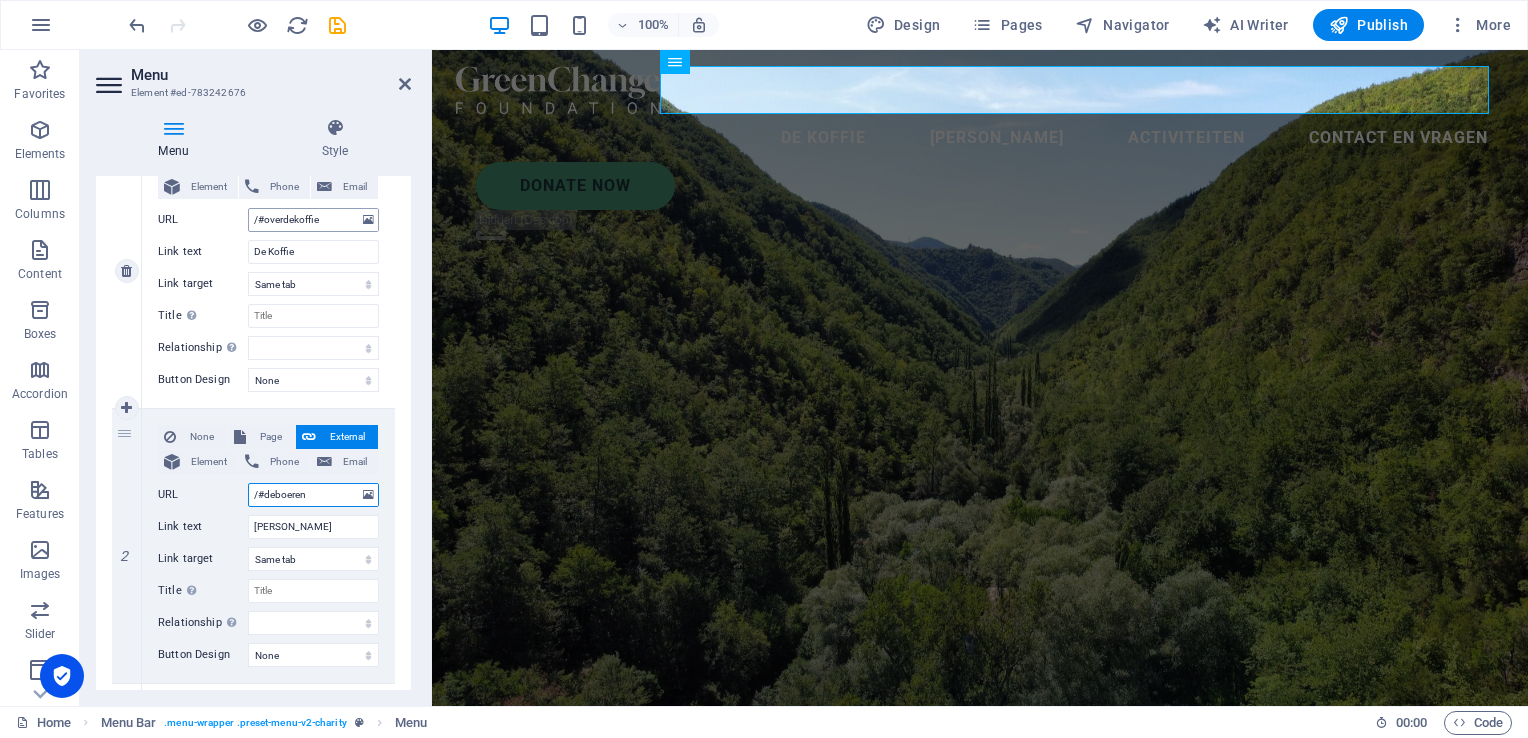 type on "/#deboeren" 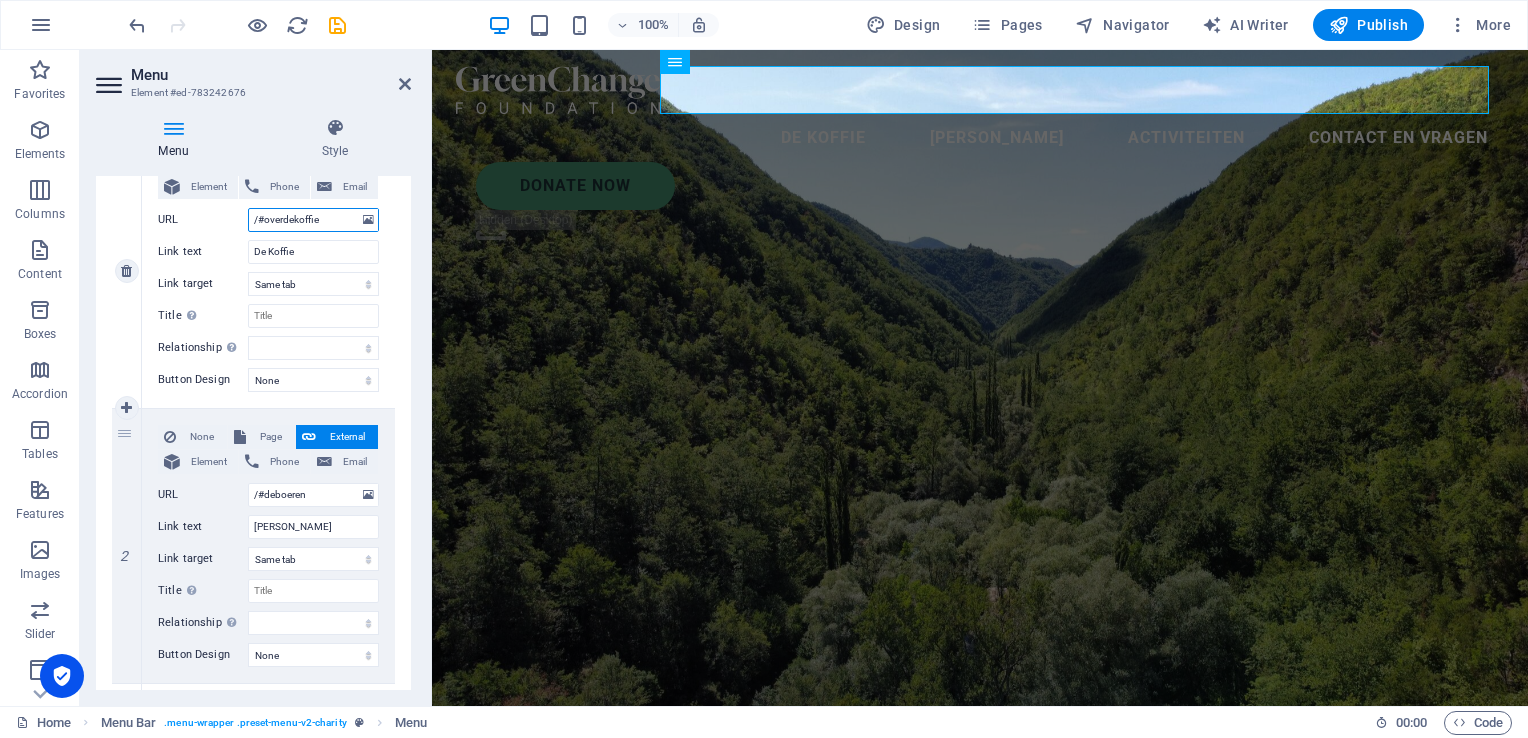 drag, startPoint x: 347, startPoint y: 216, endPoint x: 162, endPoint y: 203, distance: 185.45619 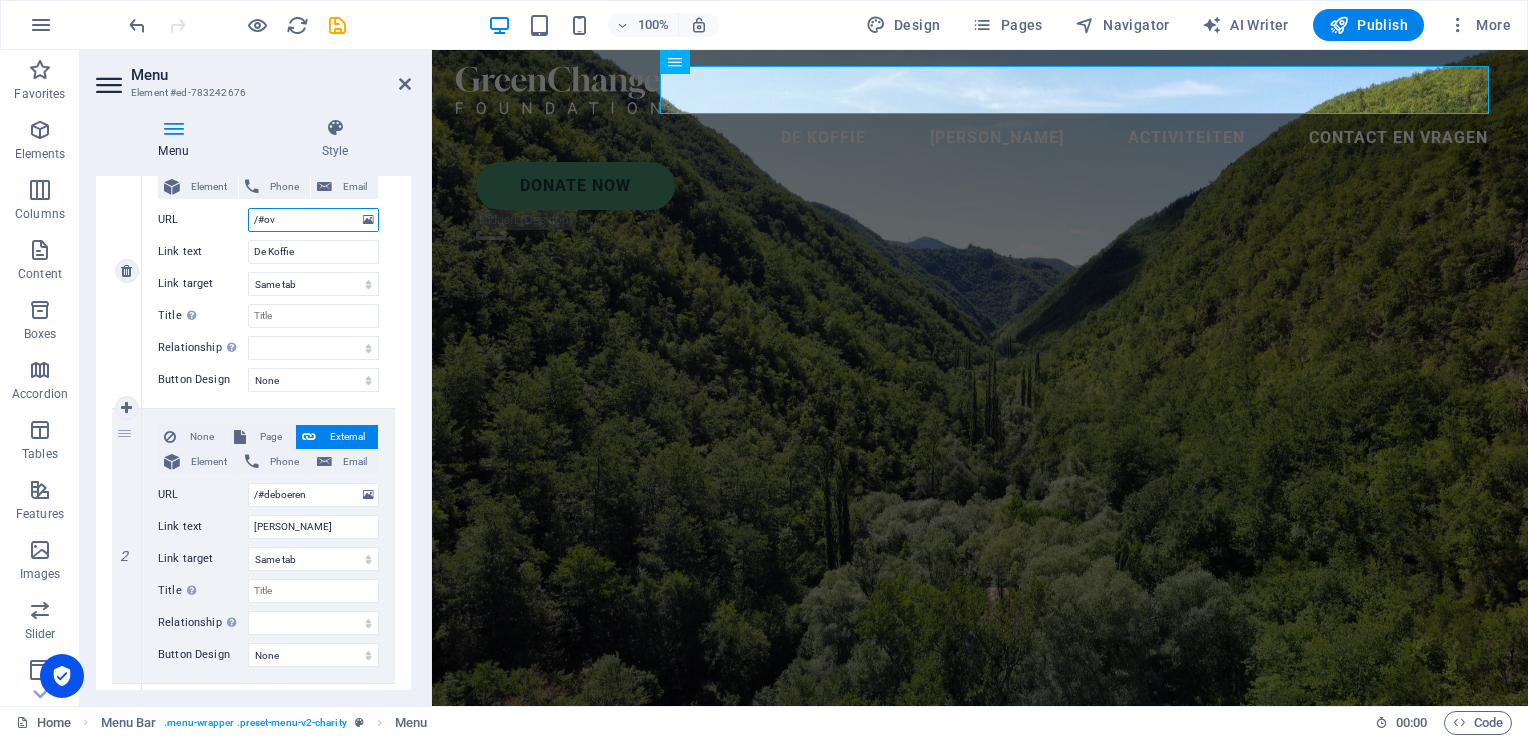 type on "/#o" 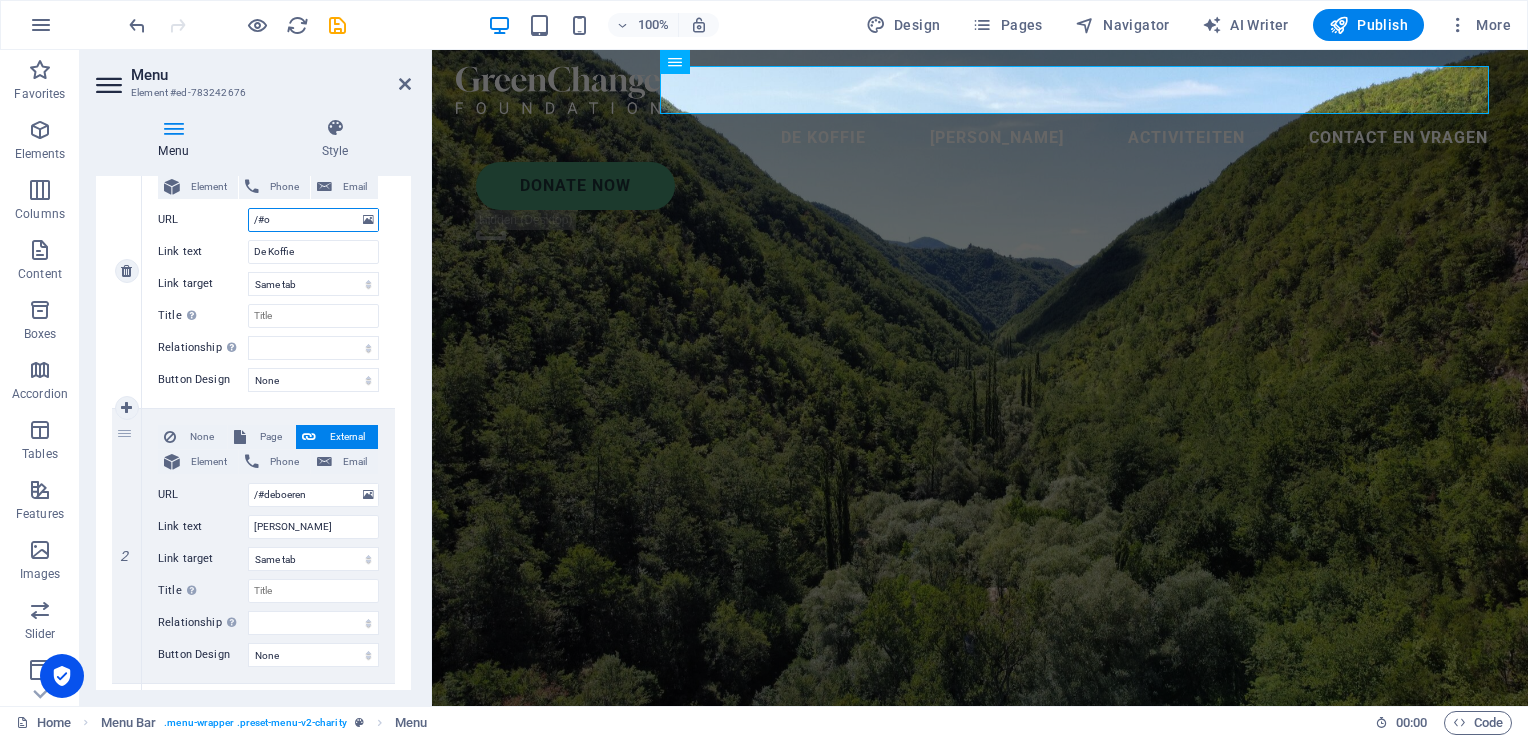 select 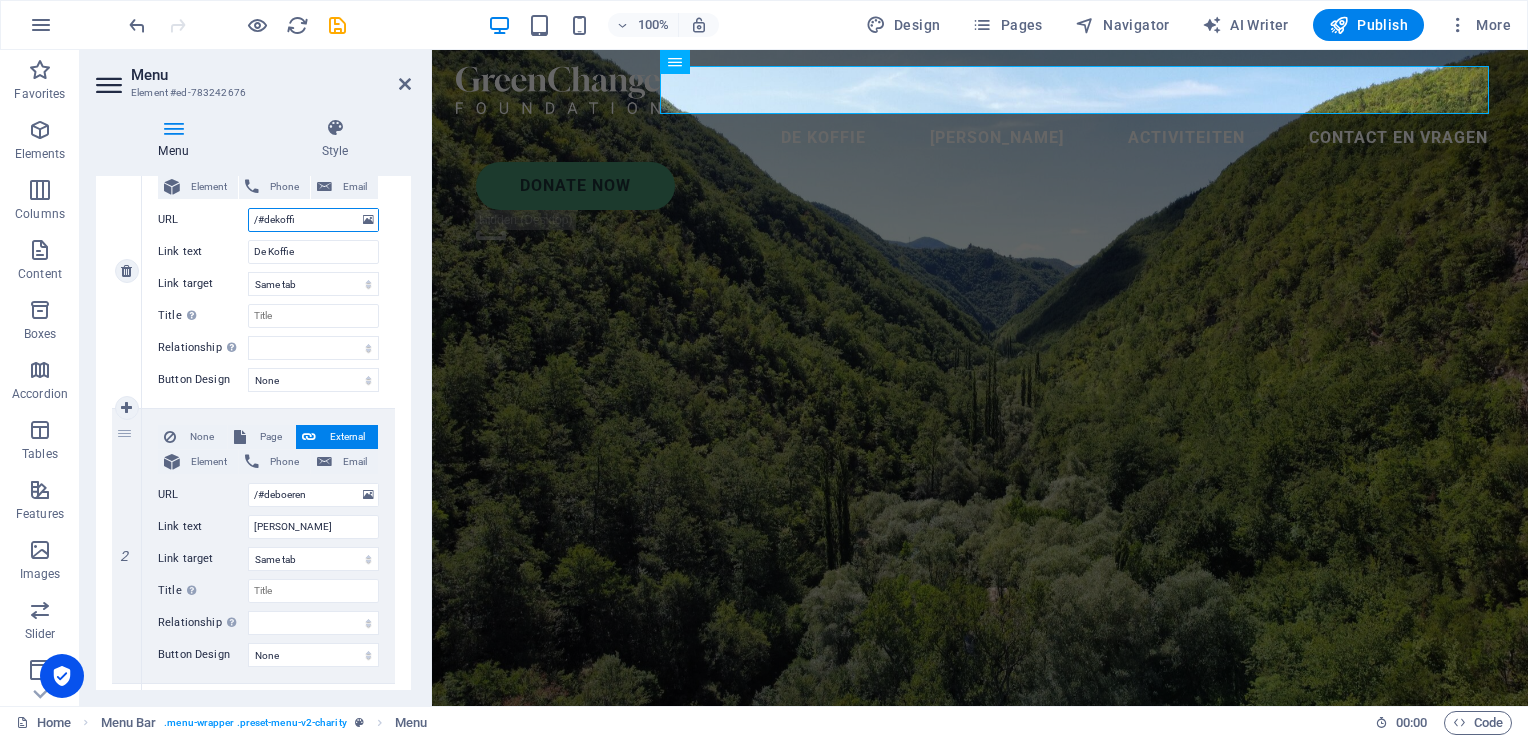 type on "/#dekoffie" 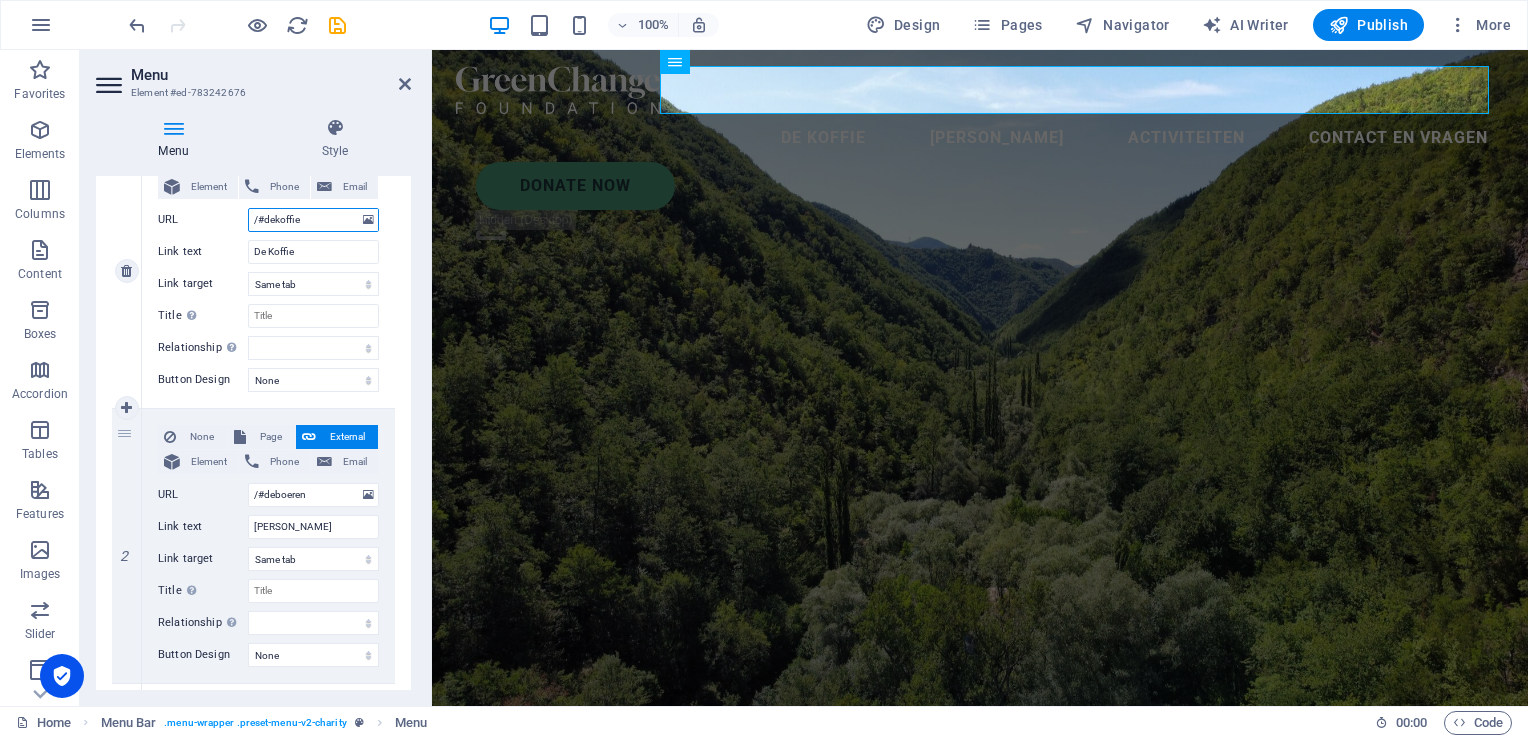 select 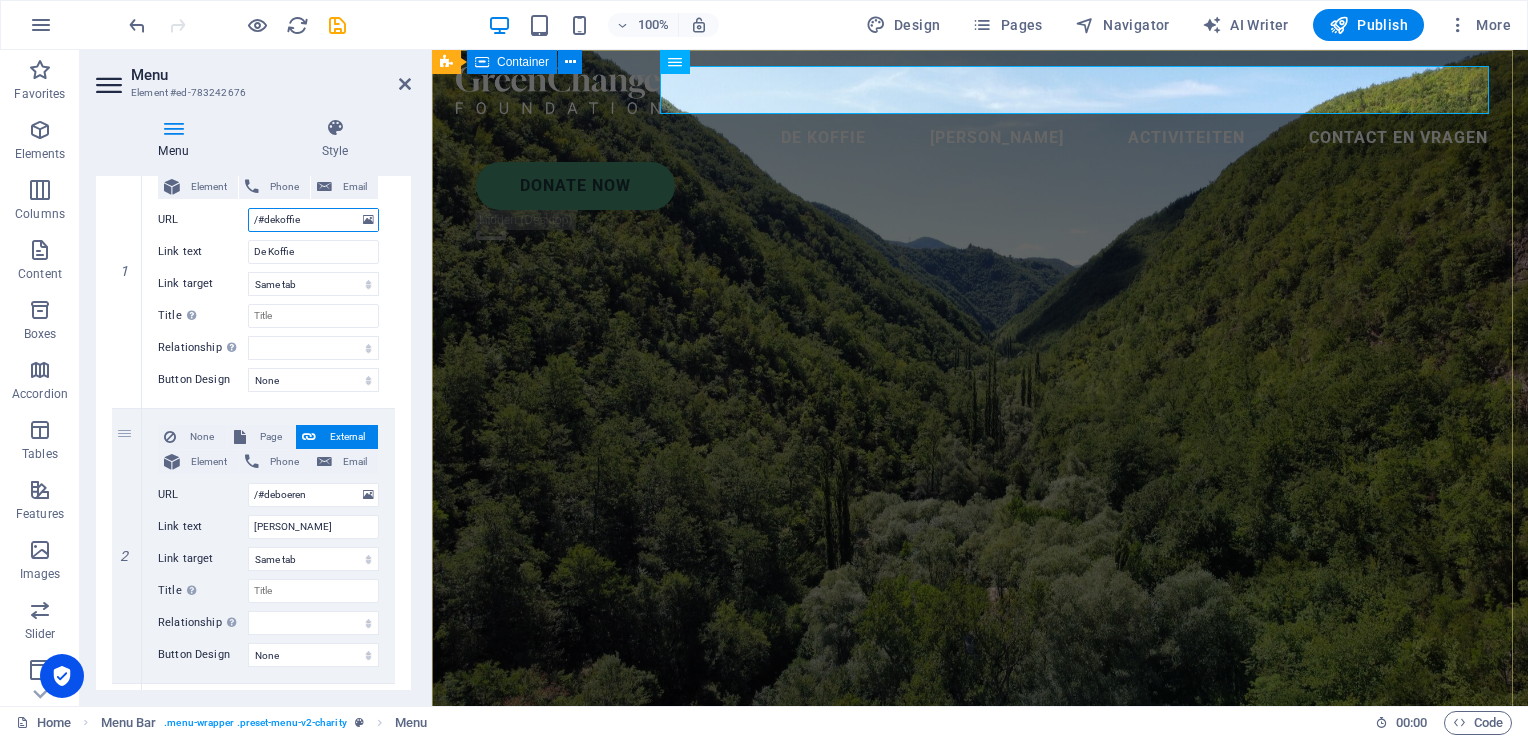 type on "/#dekoffie" 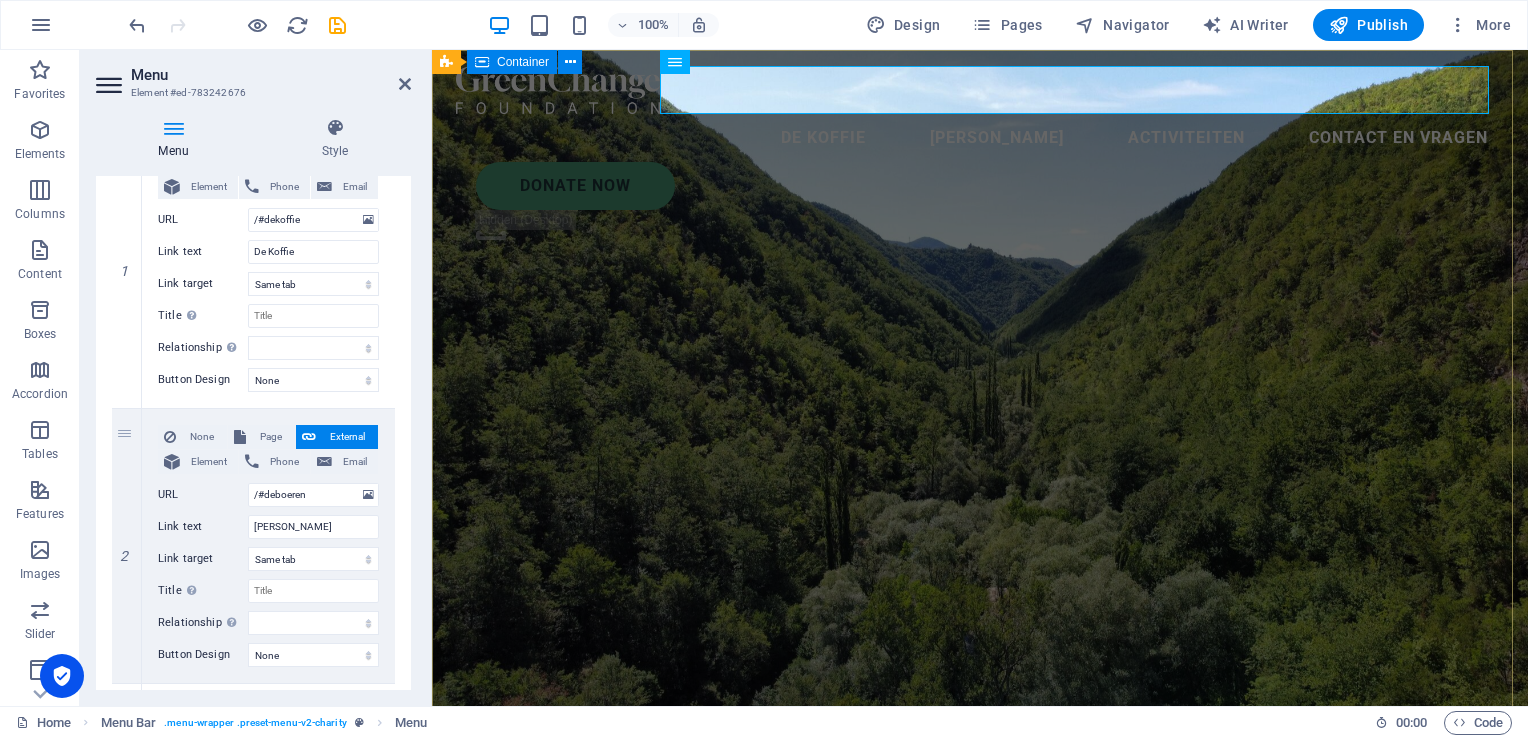click on "The Coffee Ridge Waar koffie, gemeenschap en geschiedenis elkaar ontmoeten. Welkom bij The Coffee Ridge. Hier verbinden we Zui-Sumatraanse koffietraditie met Nederlandse koffieliefde. Wij steunen de Petani. Kleinschalige kofieboeren uit vijf regio's in Sumsel - en vertellen hun verhaal in elke slok.  Ontdek pref en deel deze vergeten erfenis." at bounding box center (980, 956) 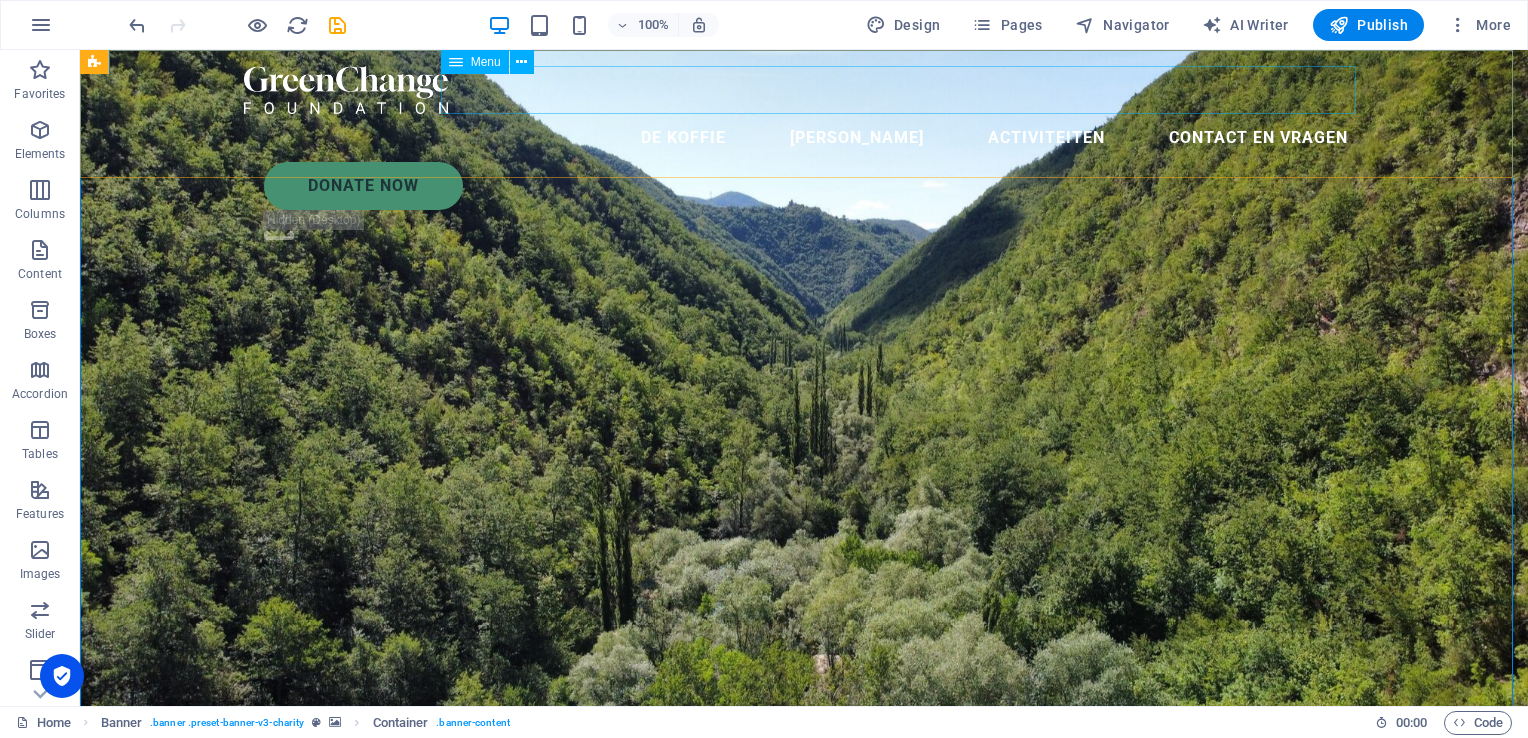click on "De Koffie De Boeren Activiteiten Contact en vragen" at bounding box center (804, 138) 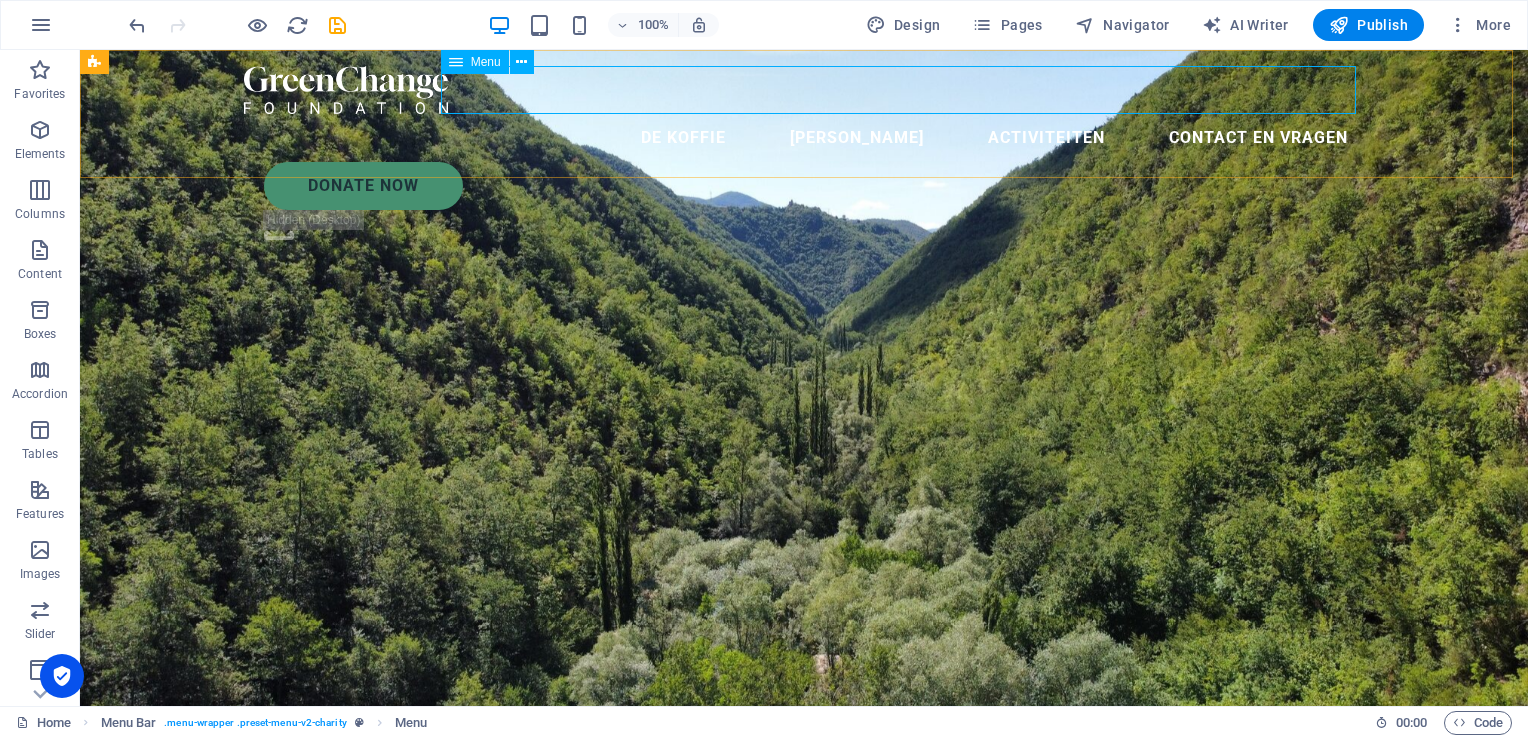 click on "De Koffie De Boeren Activiteiten Contact en vragen" at bounding box center [804, 138] 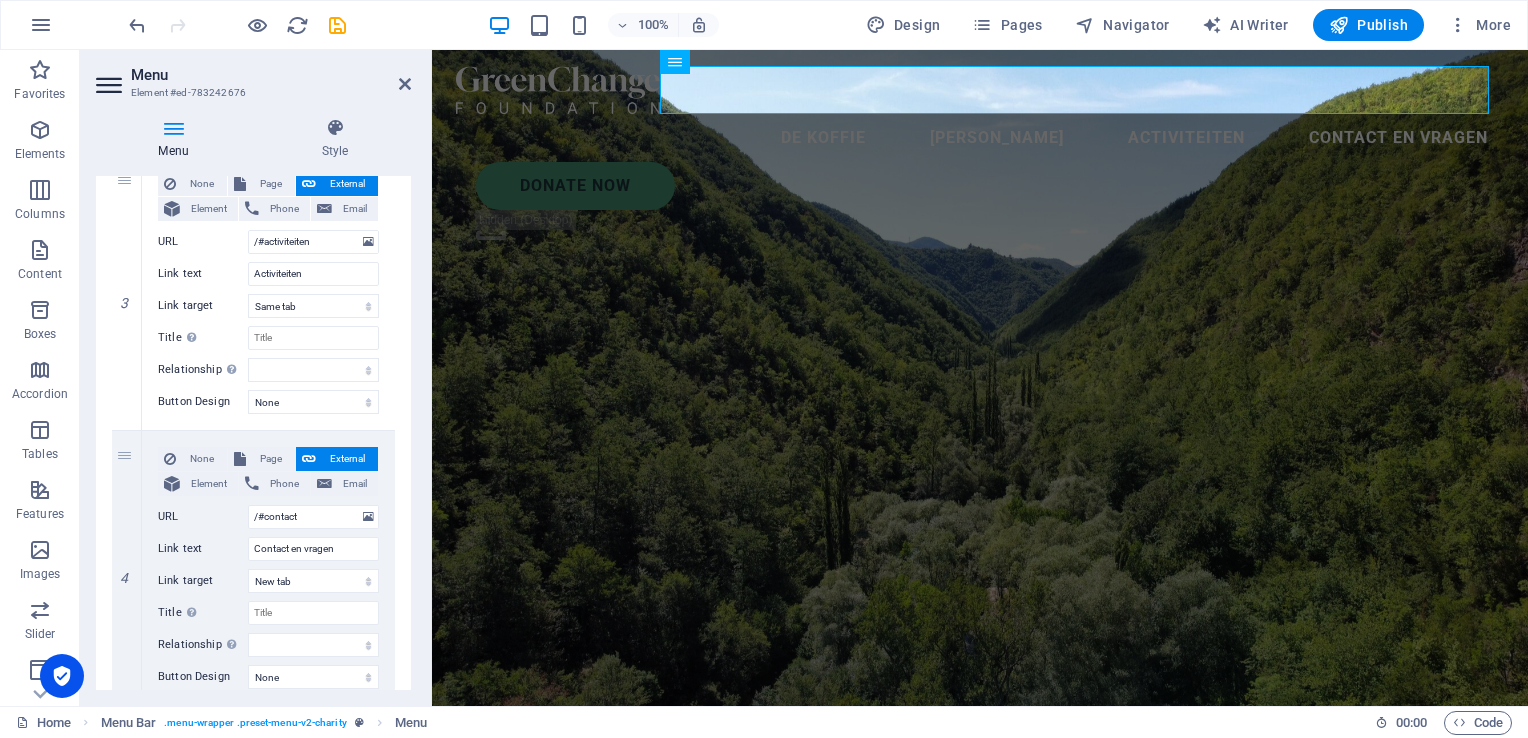 scroll, scrollTop: 829, scrollLeft: 0, axis: vertical 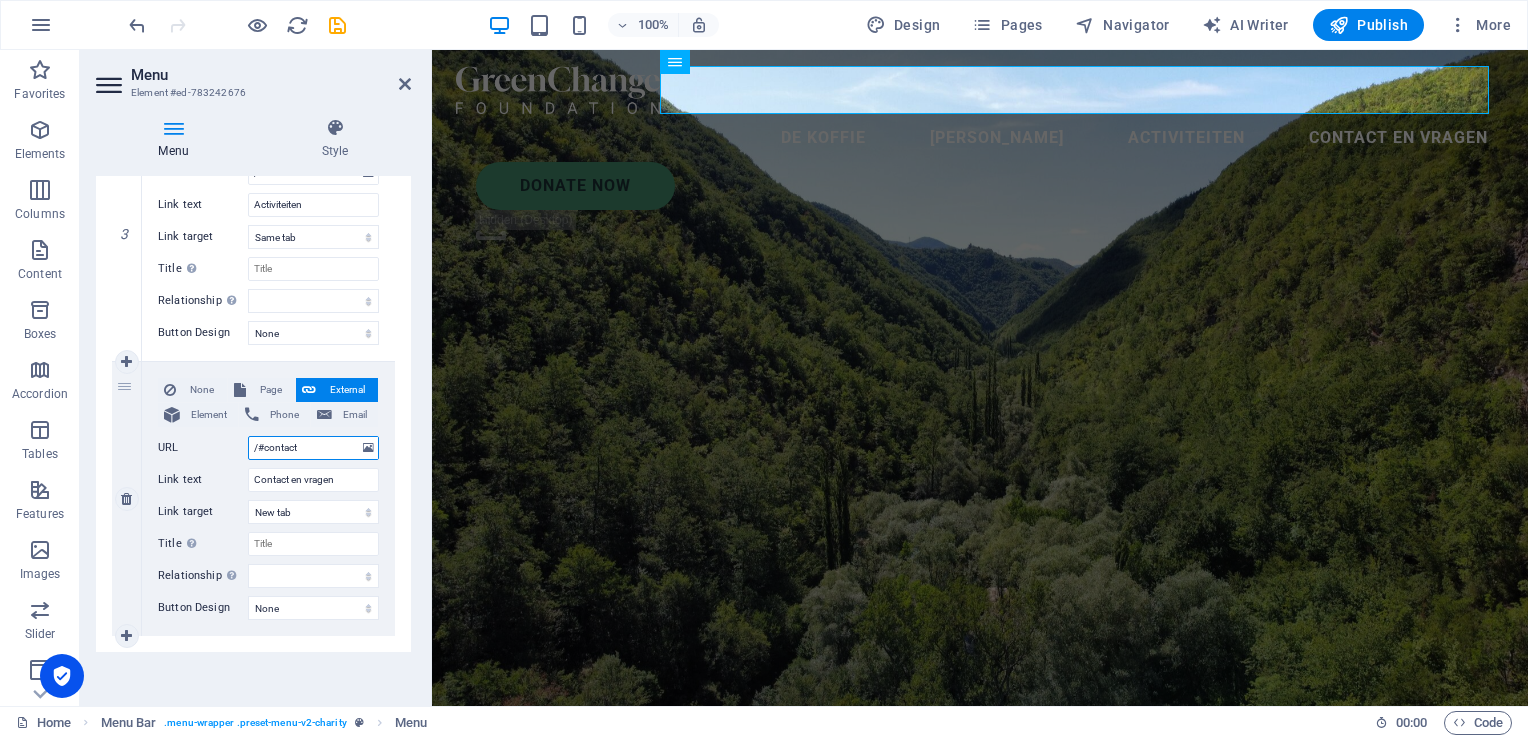 click on "/#contact" at bounding box center [313, 448] 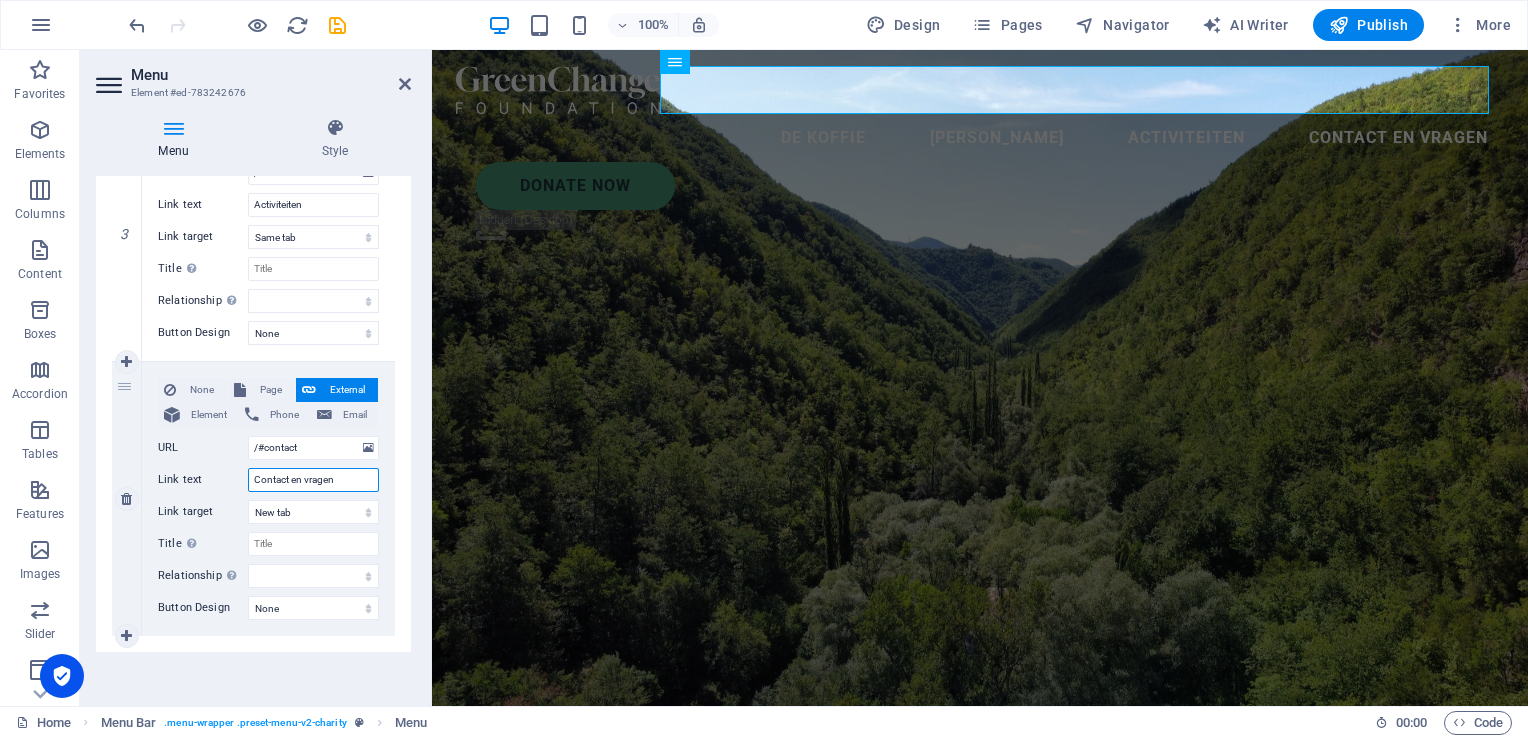click on "Contact en vragen" at bounding box center (313, 480) 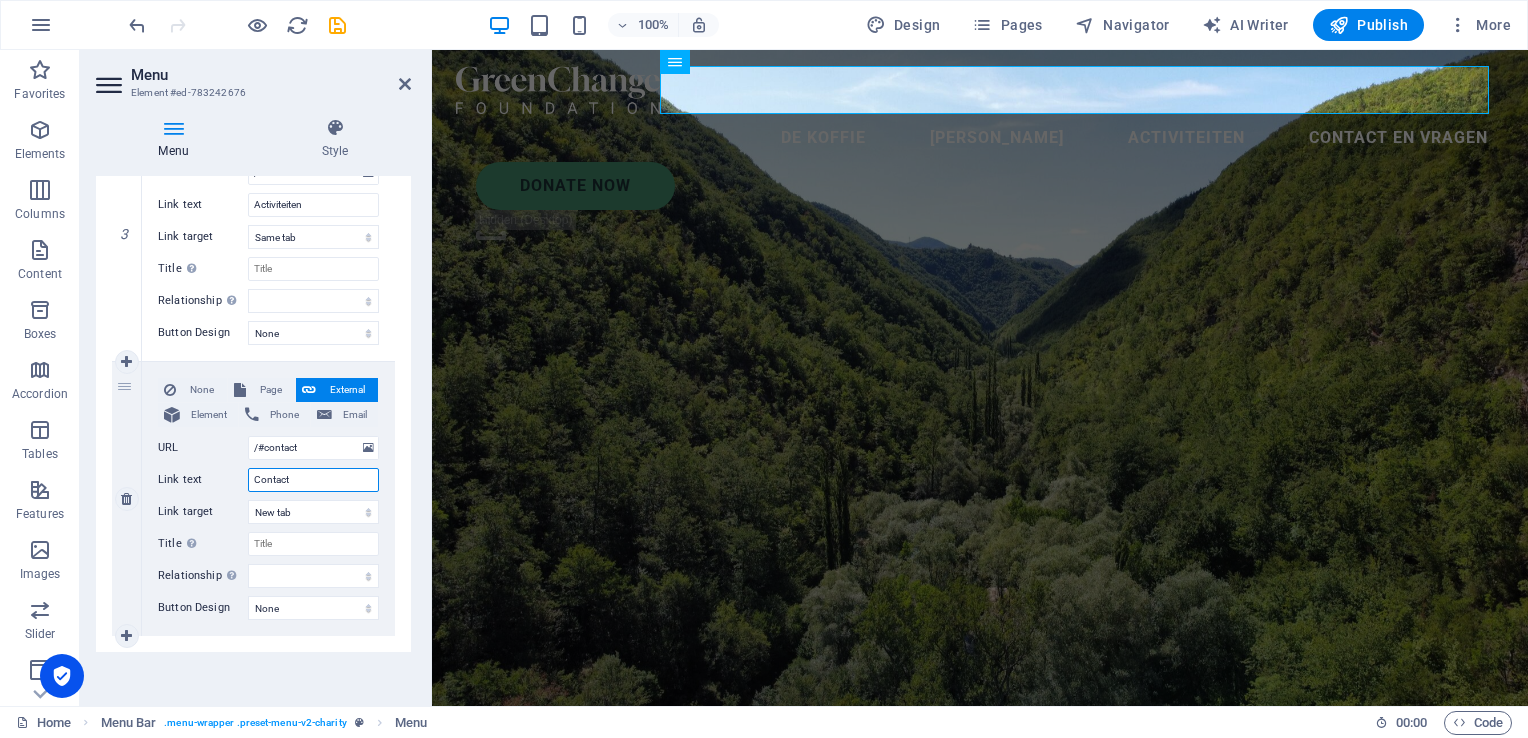 type on "Contact" 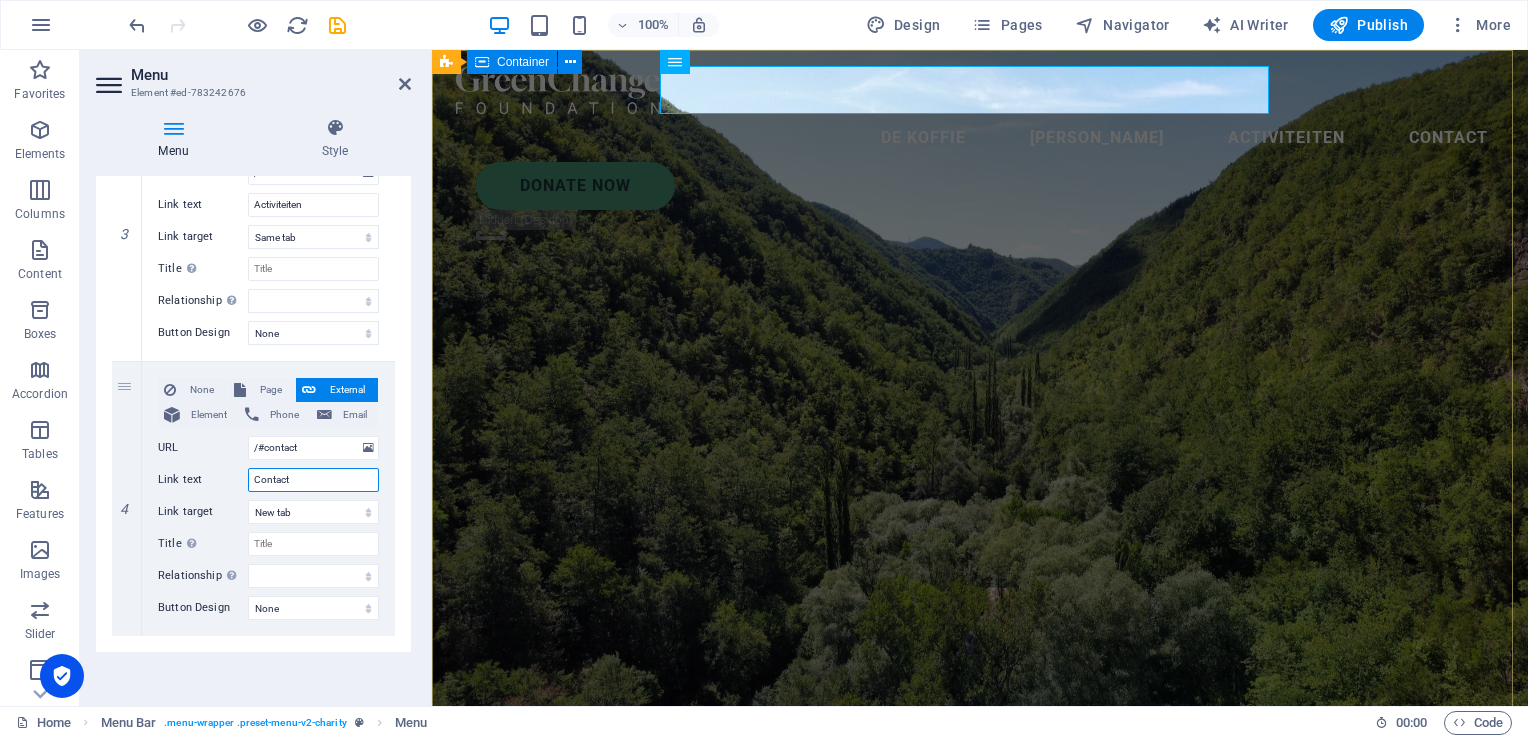 type on "Contact" 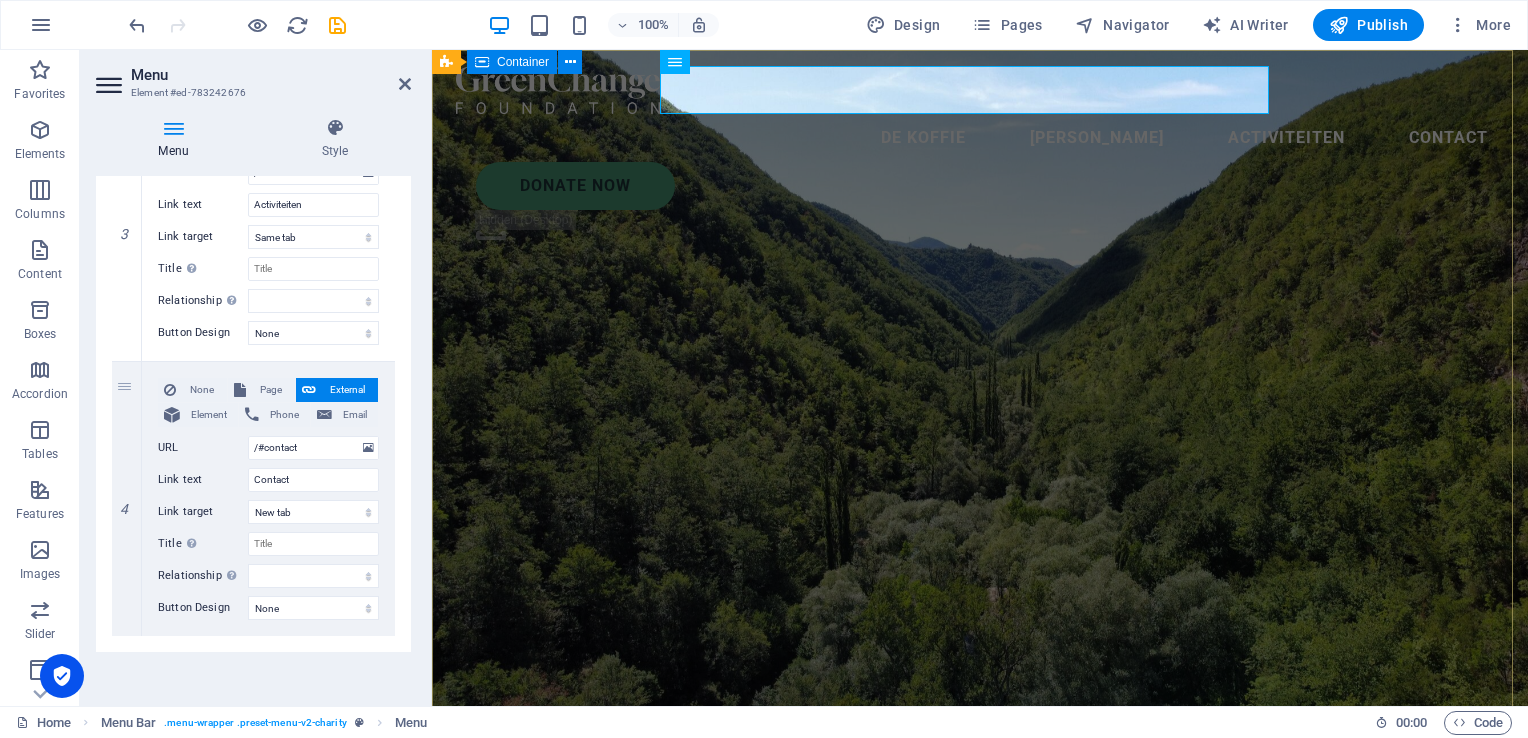 click on "The Coffee Ridge Waar koffie, gemeenschap en geschiedenis elkaar ontmoeten. Welkom bij The Coffee Ridge. Hier verbinden we Zui-Sumatraanse koffietraditie met Nederlandse koffieliefde. Wij steunen de Petani. Kleinschalige kofieboeren uit vijf regio's in Sumsel - en vertellen hun verhaal in elke slok.  Ontdek pref en deel deze vergeten erfenis." at bounding box center (980, 956) 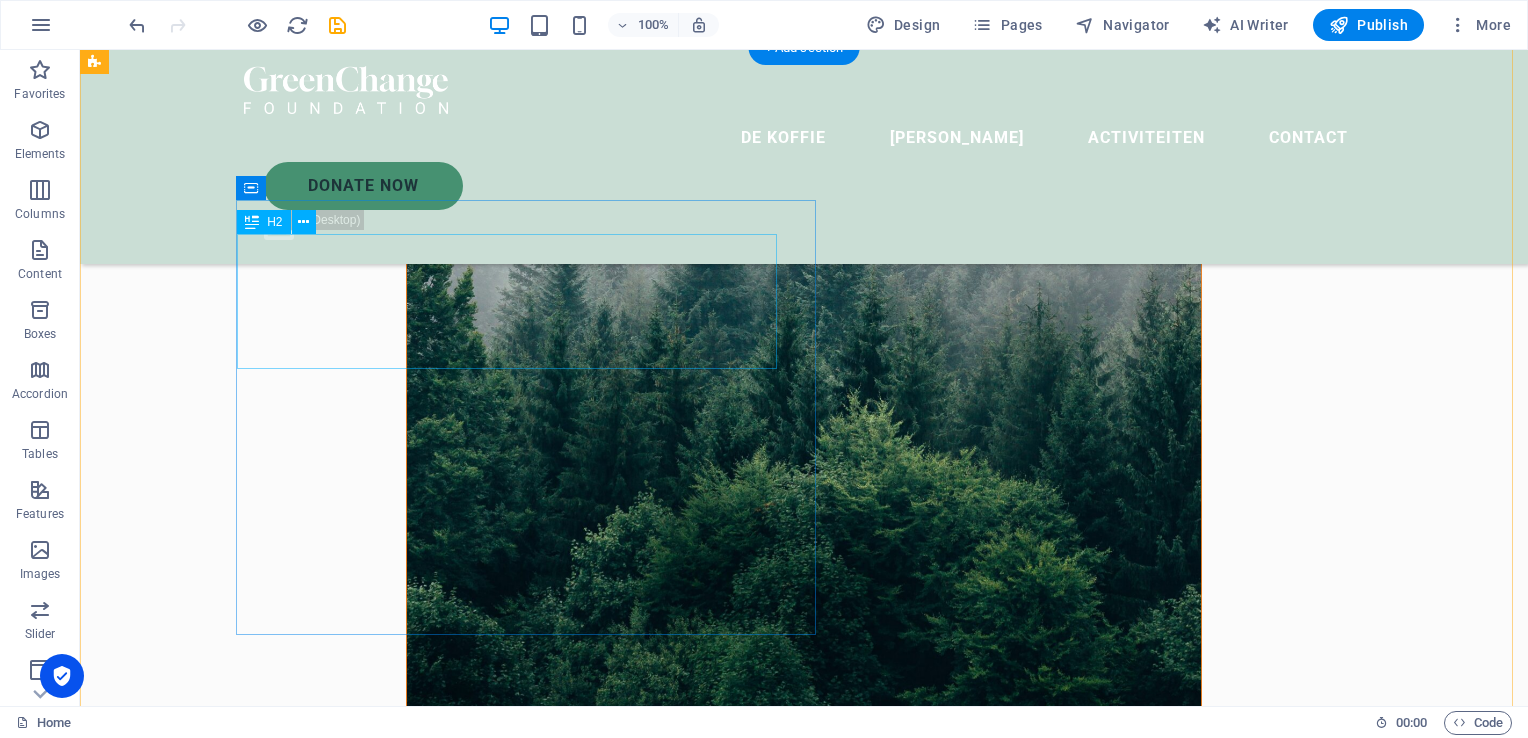 scroll, scrollTop: 1388, scrollLeft: 0, axis: vertical 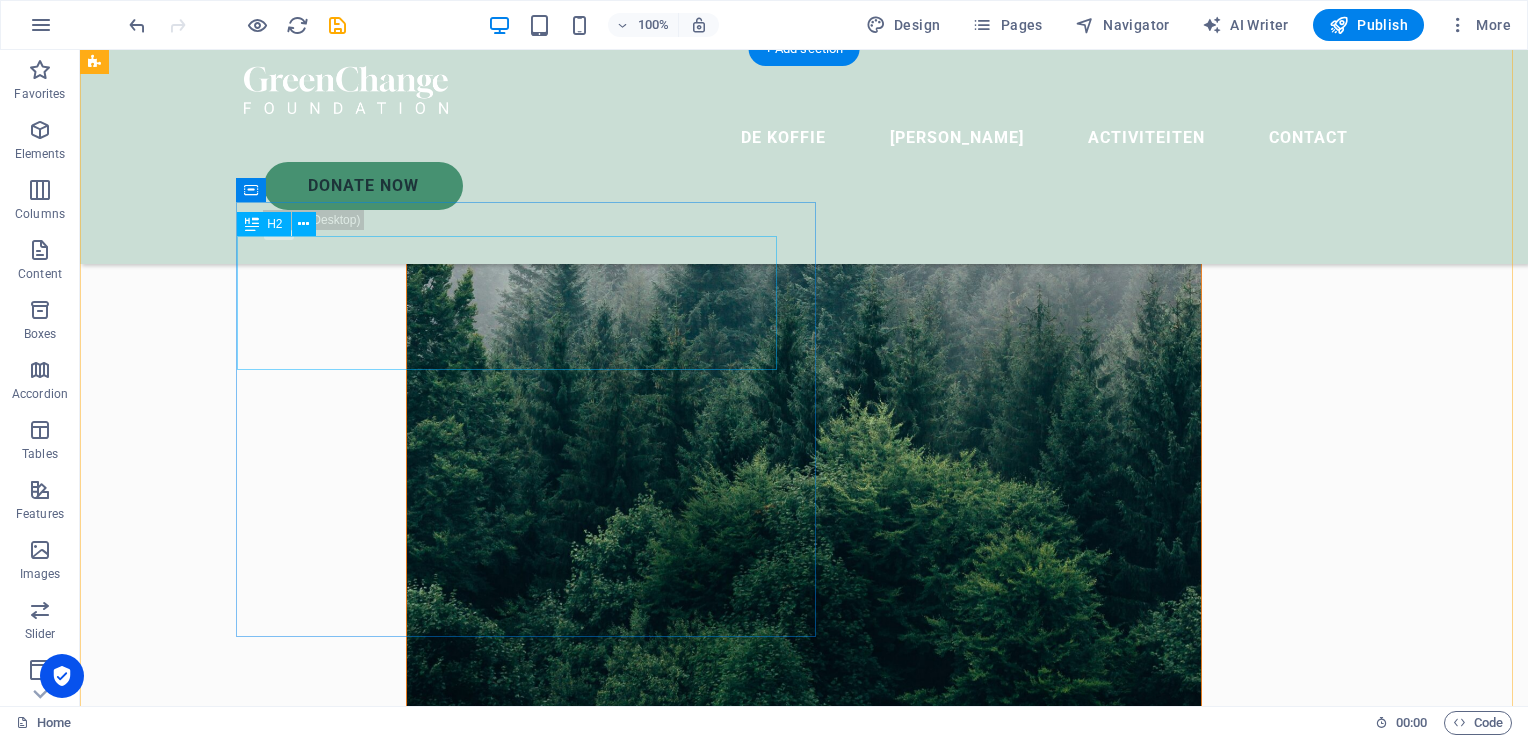 click on "Help for the Earth is the help for all of us" at bounding box center (664, 1074) 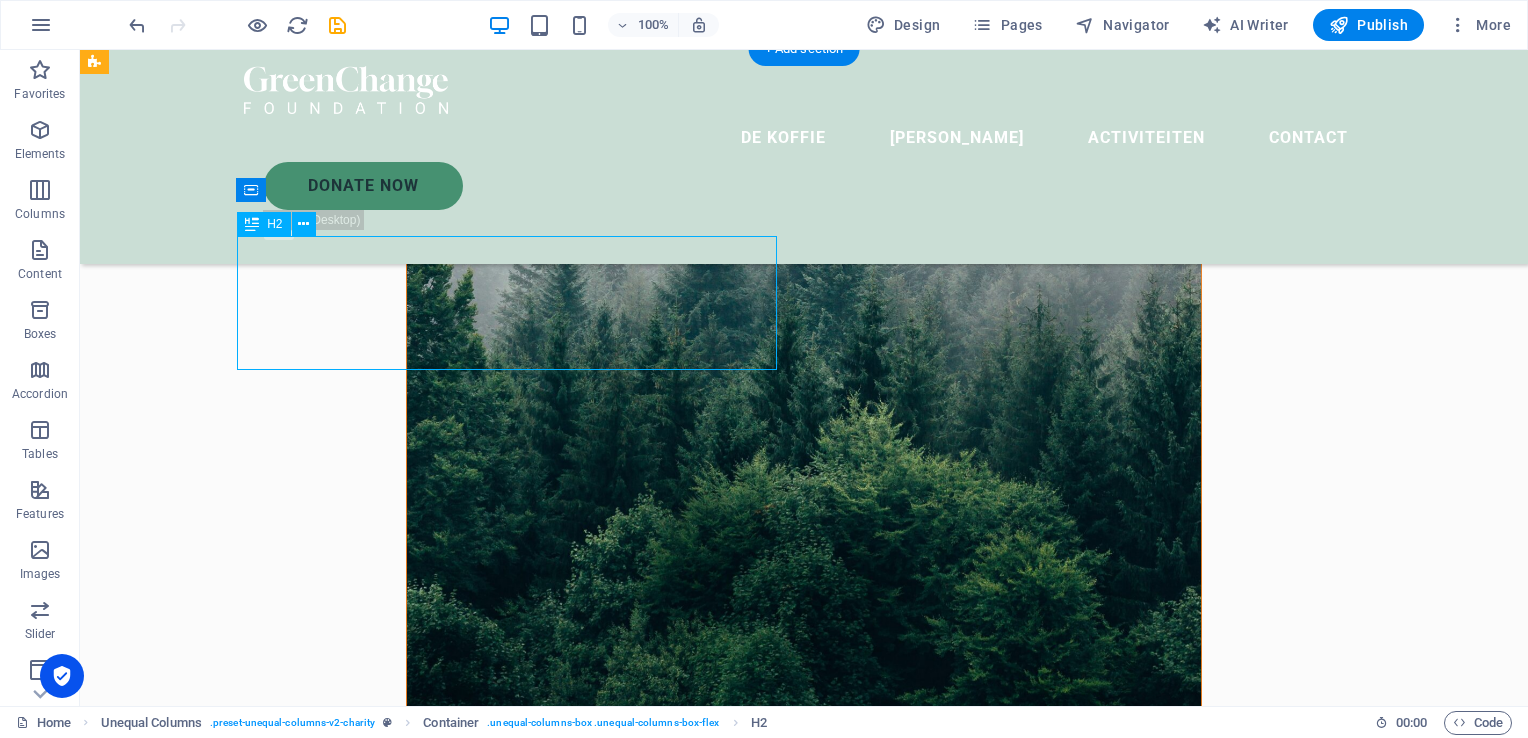 click on "Help for the Earth is the help for all of us" at bounding box center (664, 1074) 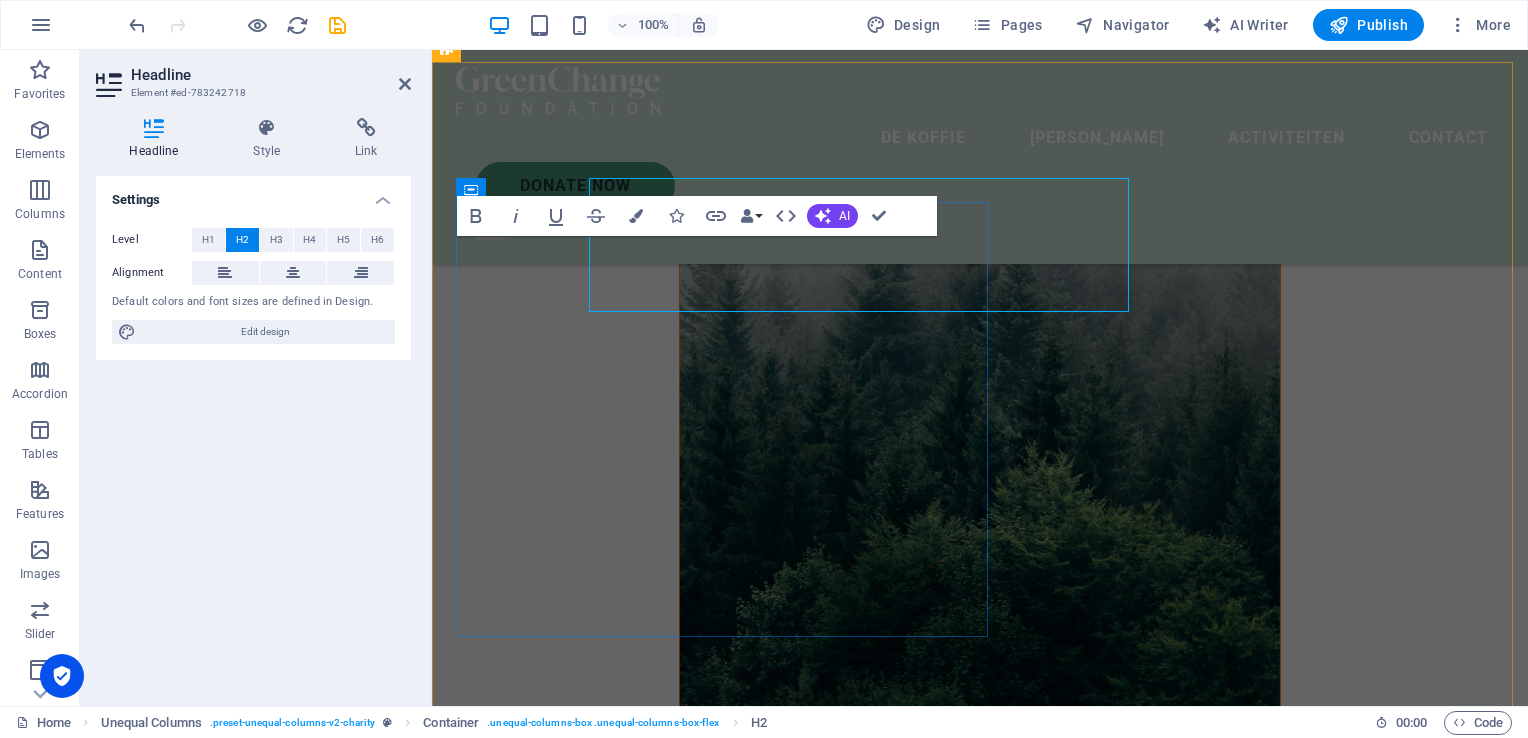 scroll, scrollTop: 1447, scrollLeft: 0, axis: vertical 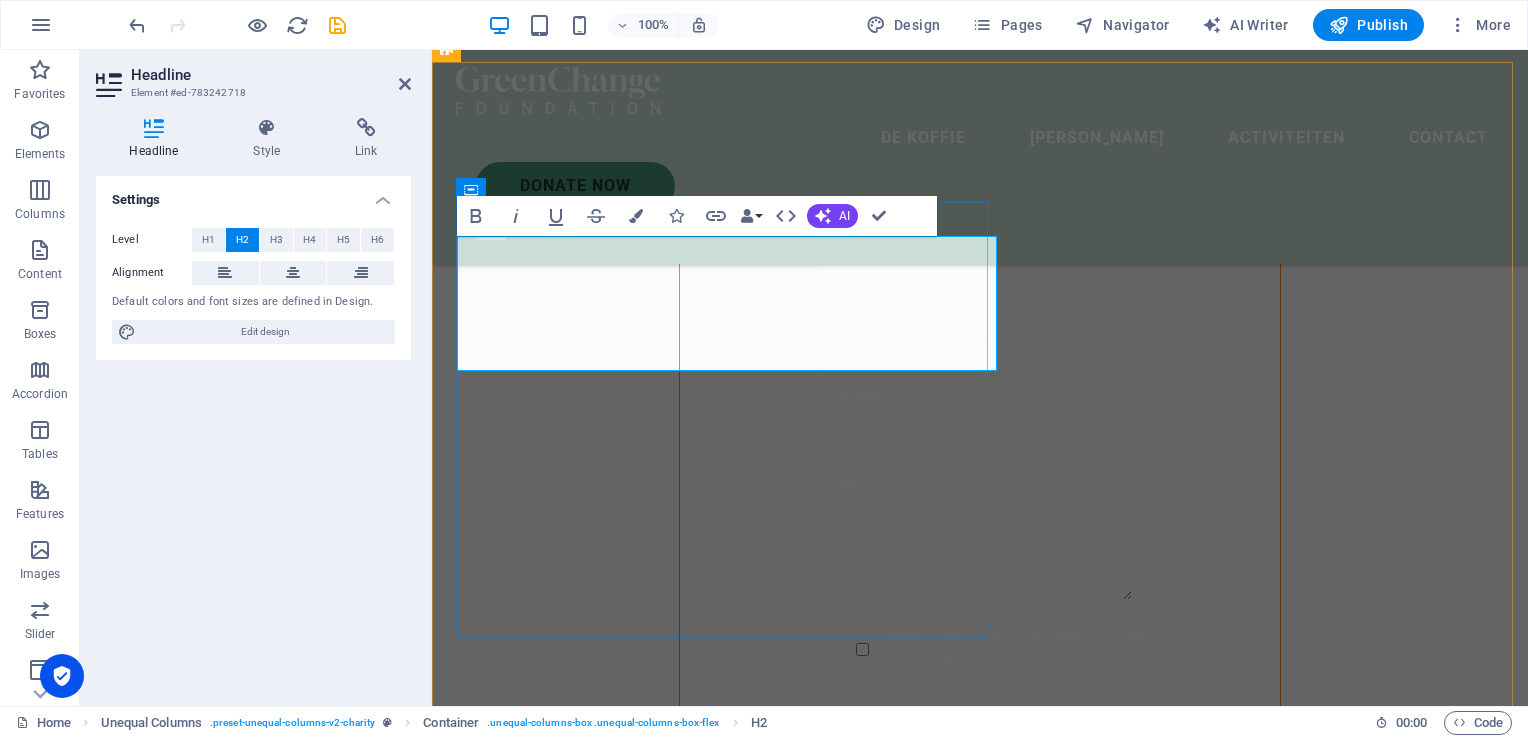 type 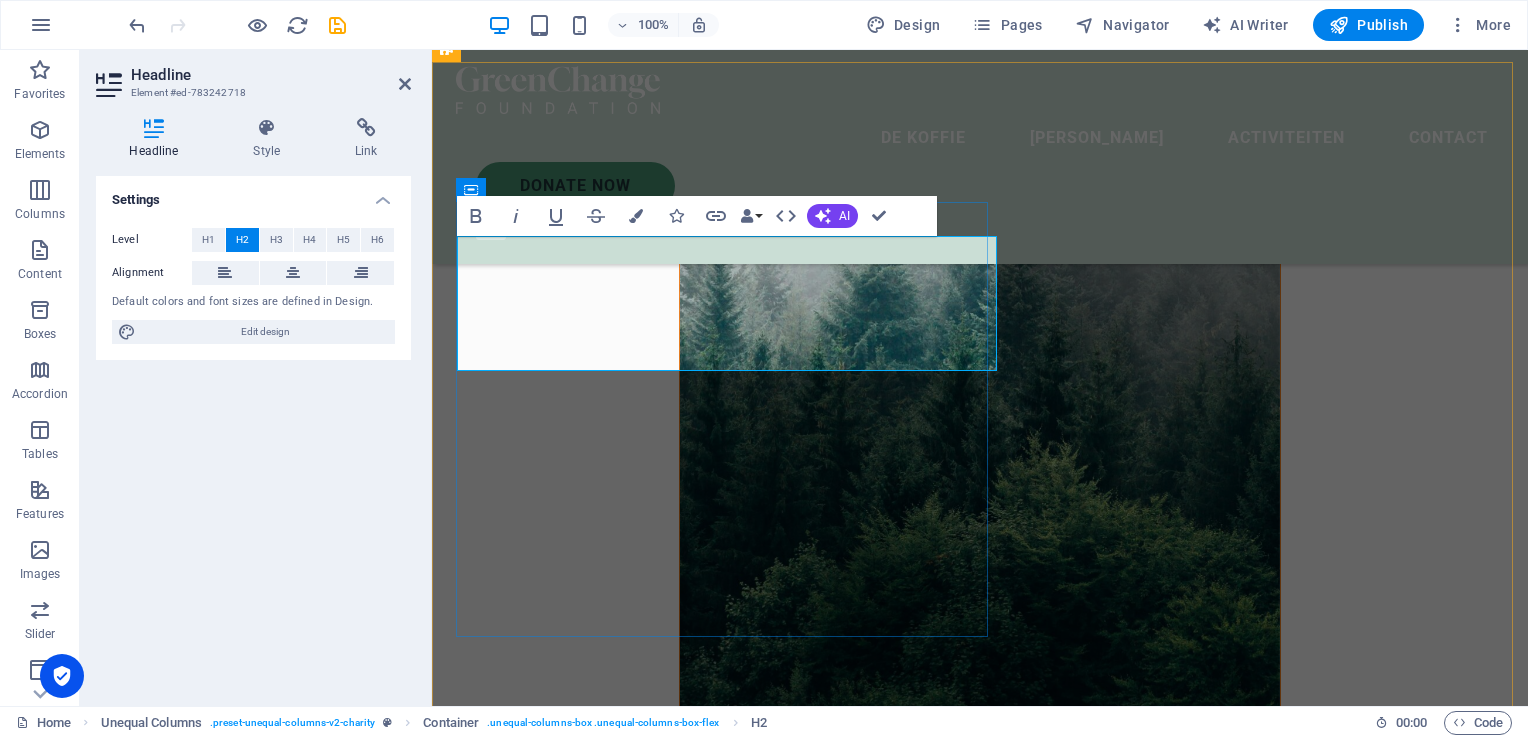 scroll, scrollTop: 1473, scrollLeft: 0, axis: vertical 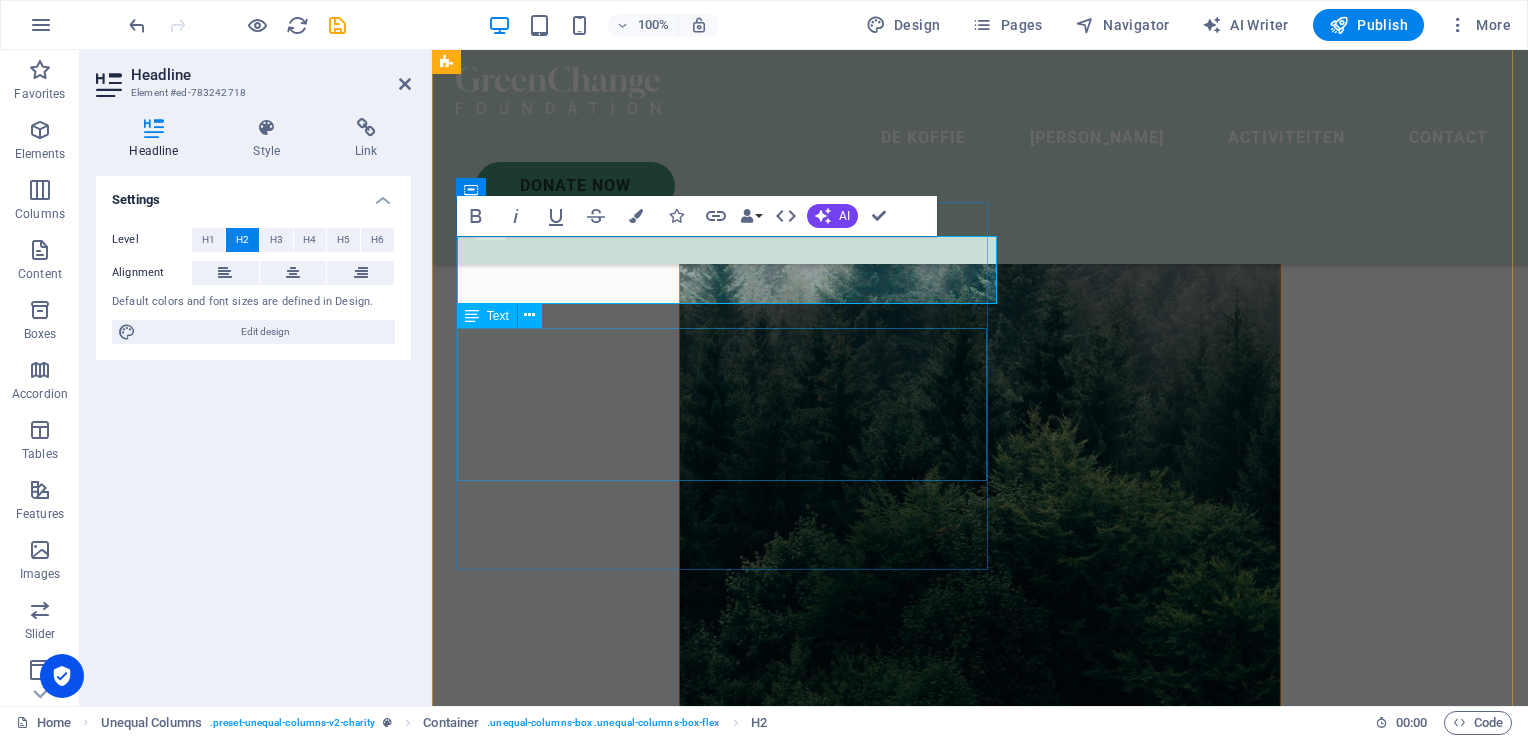 click on "Lorem ipsum dolor sit amet consectetur. Bibendum adipiscing morbi orci nibh eget posuere arcu volutpat nulla. Tortor cras suscipit augue sodales risus auctor. Fusce nunc vitae non dui ornare tellus nibh purus lectus. Lorem ipsum dolor sit amet consectetur. Bibendum adipiscing morbi orci nibh eget posuere arcu volutpat nulla. Tortor cras suscipit augue sodales risus auctor. Fusce nunc vitae non dui ornare tellus nibh purus lectus." at bounding box center (980, 1228) 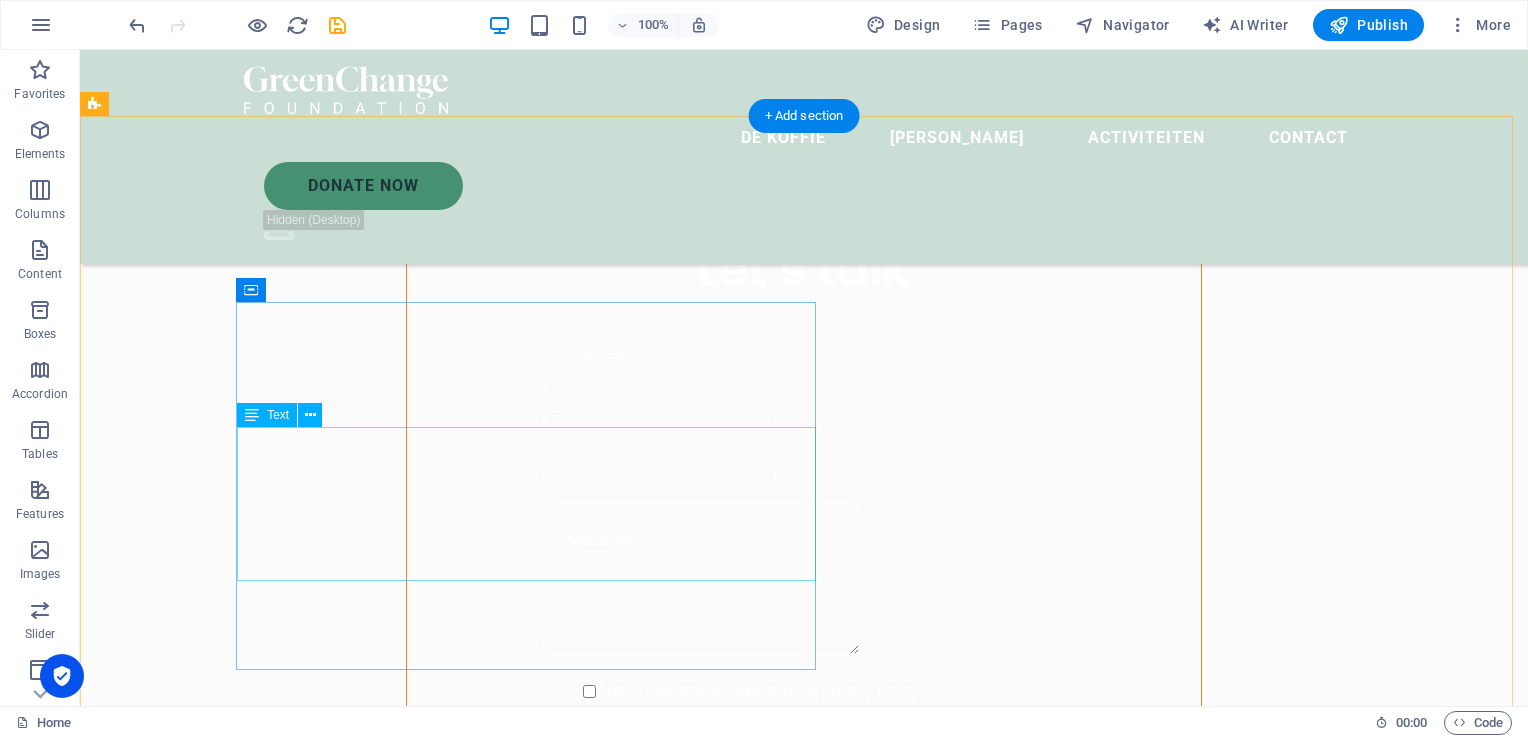 scroll, scrollTop: 1495, scrollLeft: 0, axis: vertical 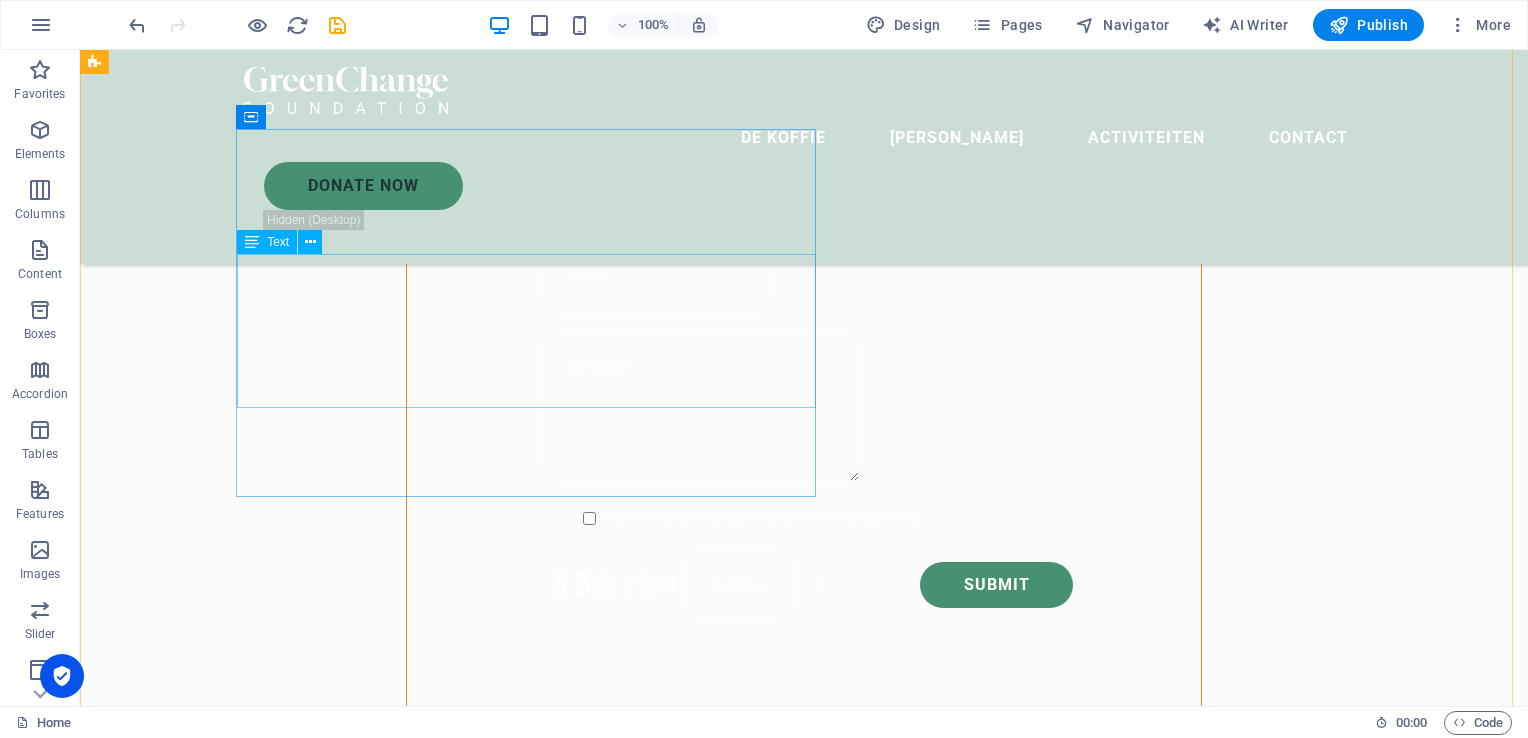 click on "Lorem ipsum dolor sit amet consectetur. Bibendum adipiscing morbi orci nibh eget posuere arcu volutpat nulla. Tortor cras suscipit augue sodales risus auctor. Fusce nunc vitae non dui ornare tellus nibh purus lectus. Lorem ipsum dolor sit amet consectetur. Bibendum adipiscing morbi orci nibh eget posuere arcu volutpat nulla. Tortor cras suscipit augue sodales risus auctor. Fusce nunc vitae non dui ornare tellus nibh purus lectus." at bounding box center (664, 1063) 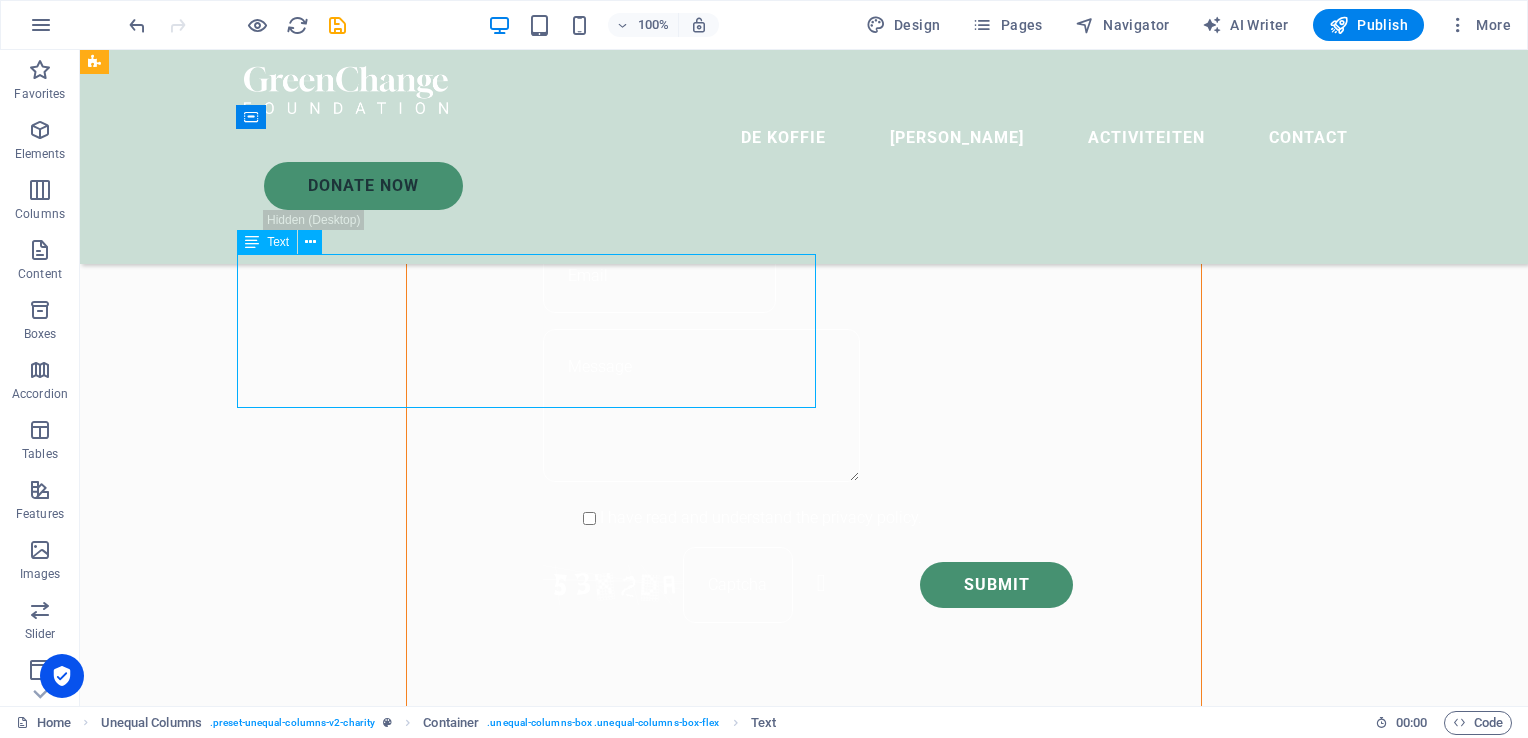 click on "Lorem ipsum dolor sit amet consectetur. Bibendum adipiscing morbi orci nibh eget posuere arcu volutpat nulla. Tortor cras suscipit augue sodales risus auctor. Fusce nunc vitae non dui ornare tellus nibh purus lectus. Lorem ipsum dolor sit amet consectetur. Bibendum adipiscing morbi orci nibh eget posuere arcu volutpat nulla. Tortor cras suscipit augue sodales risus auctor. Fusce nunc vitae non dui ornare tellus nibh purus lectus." at bounding box center [664, 1063] 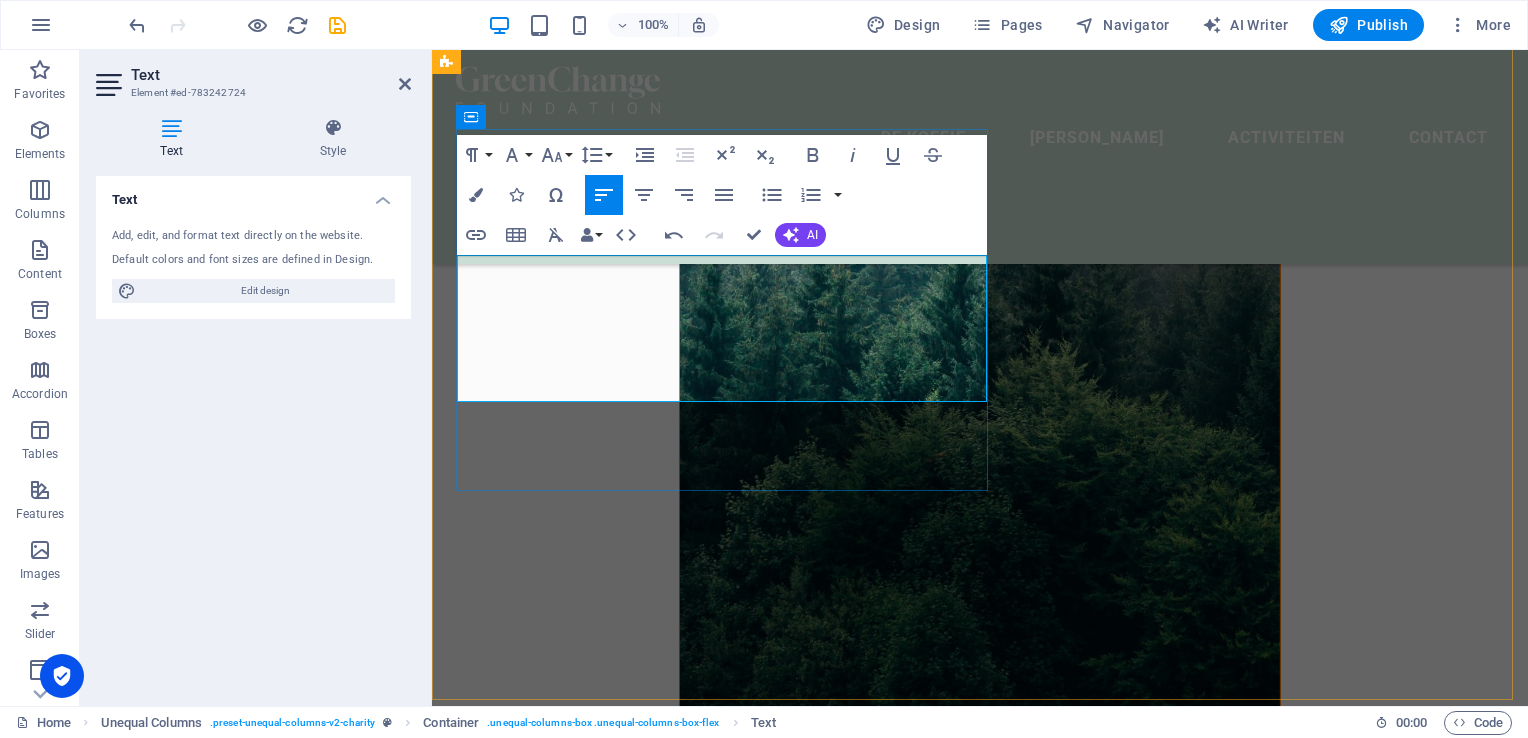 scroll, scrollTop: 1546, scrollLeft: 0, axis: vertical 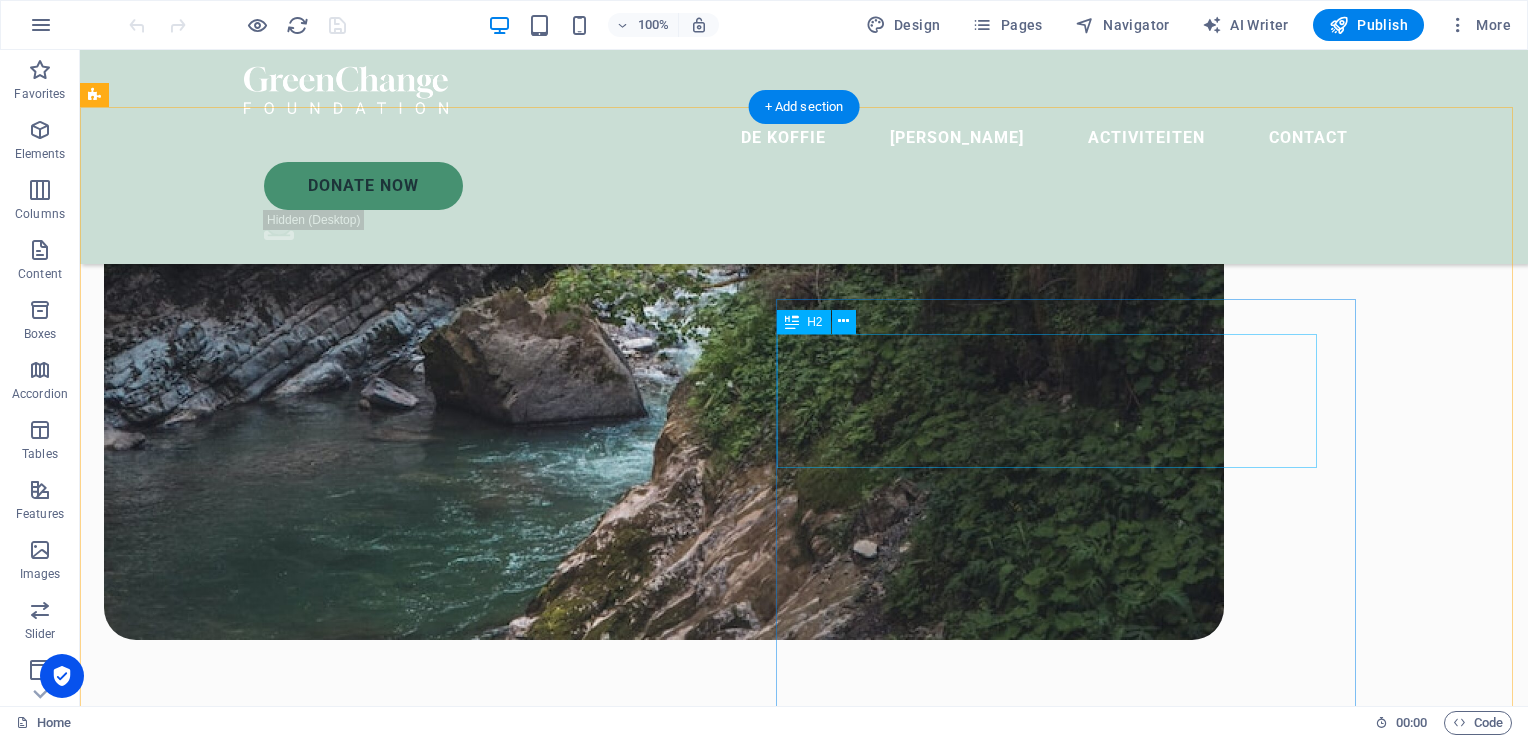 click on "Our mission is to help Earth to breath again" at bounding box center (664, 3555) 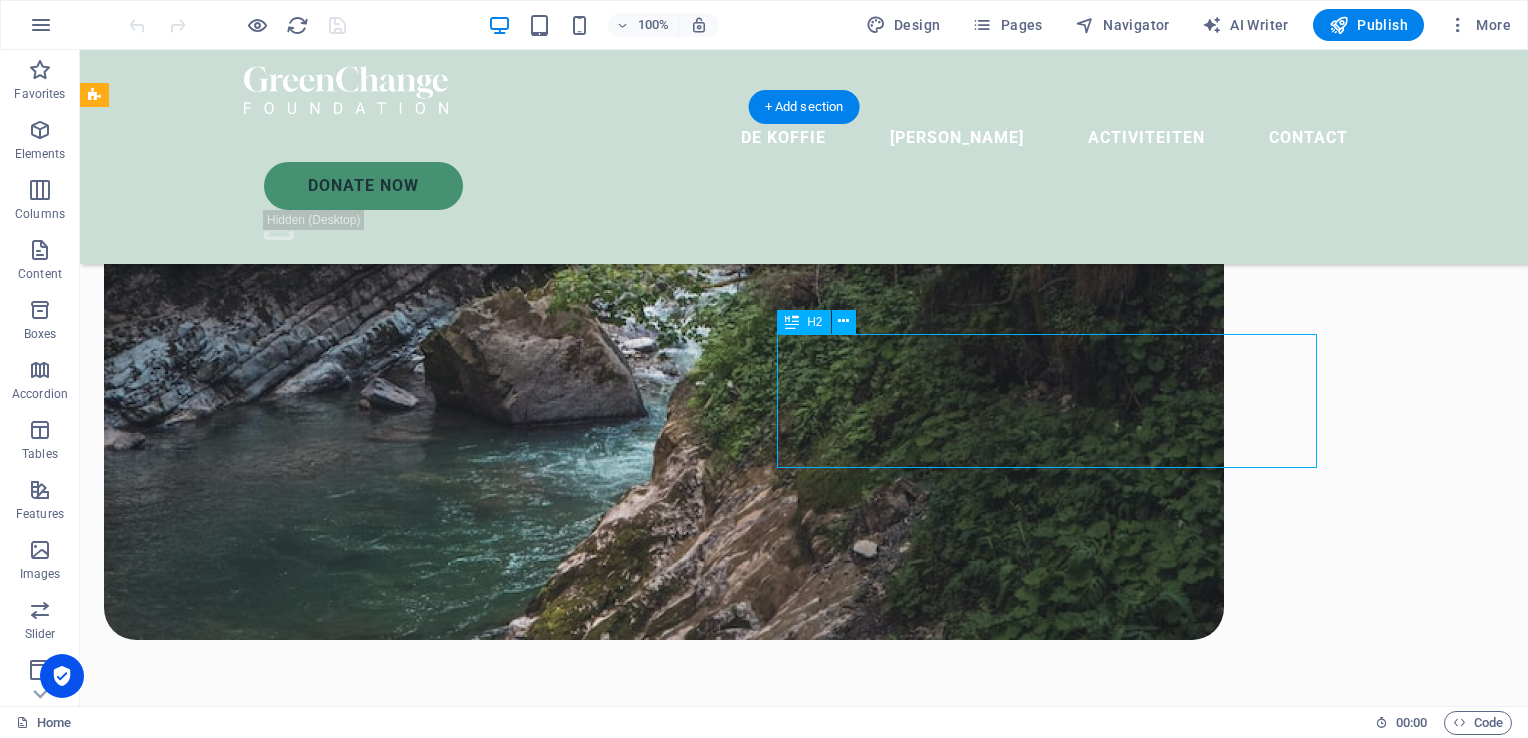 click on "Our mission is to help Earth to breath again" at bounding box center [664, 3555] 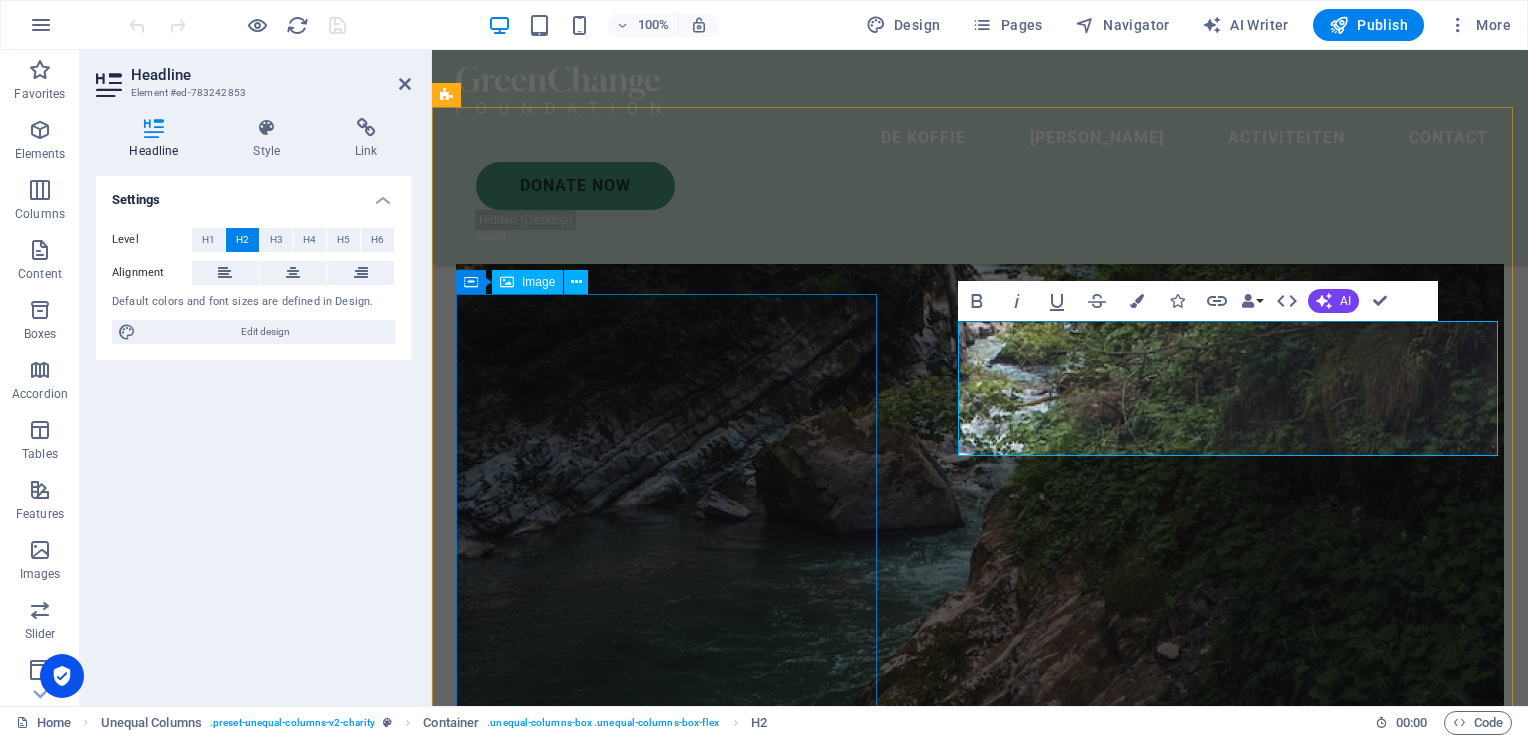 scroll, scrollTop: 3364, scrollLeft: 0, axis: vertical 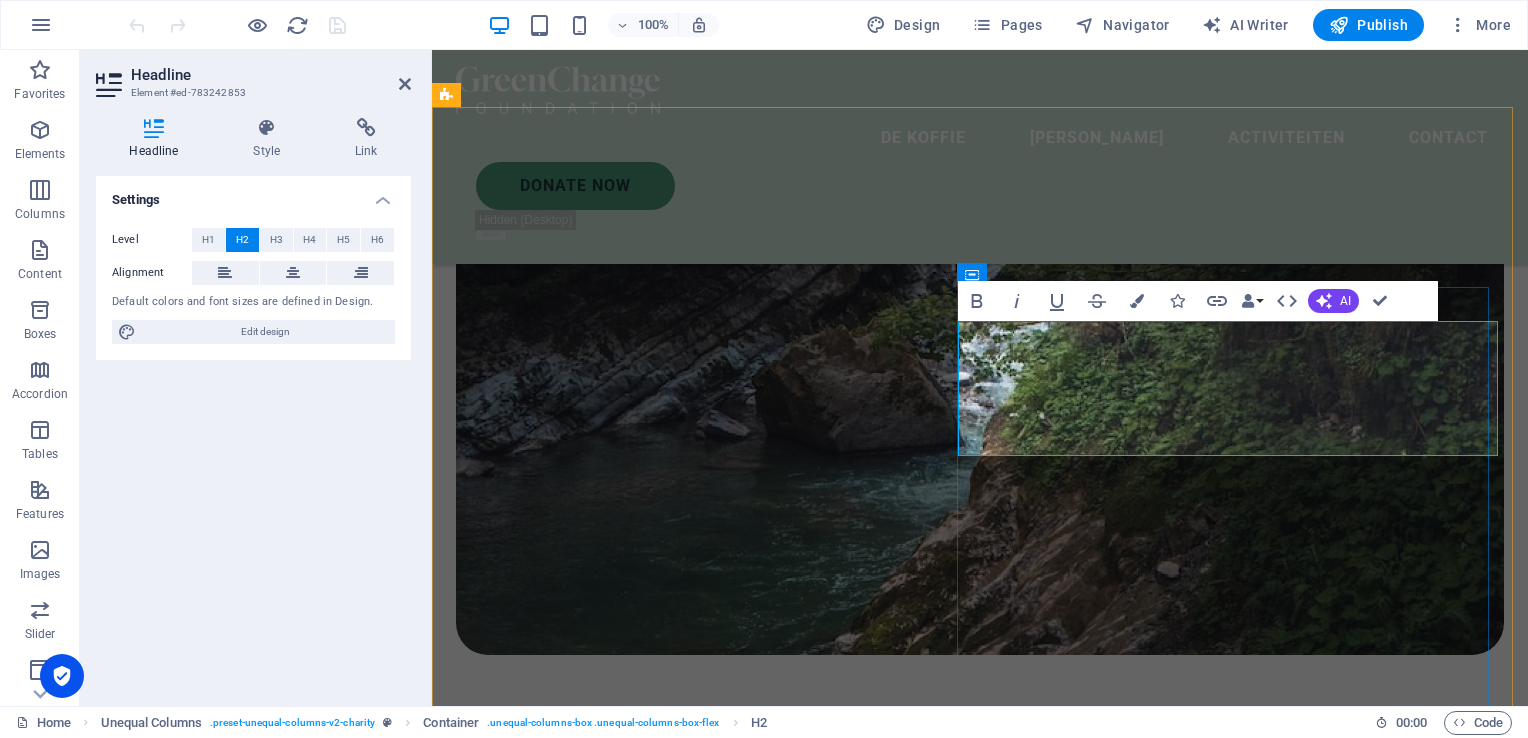 type 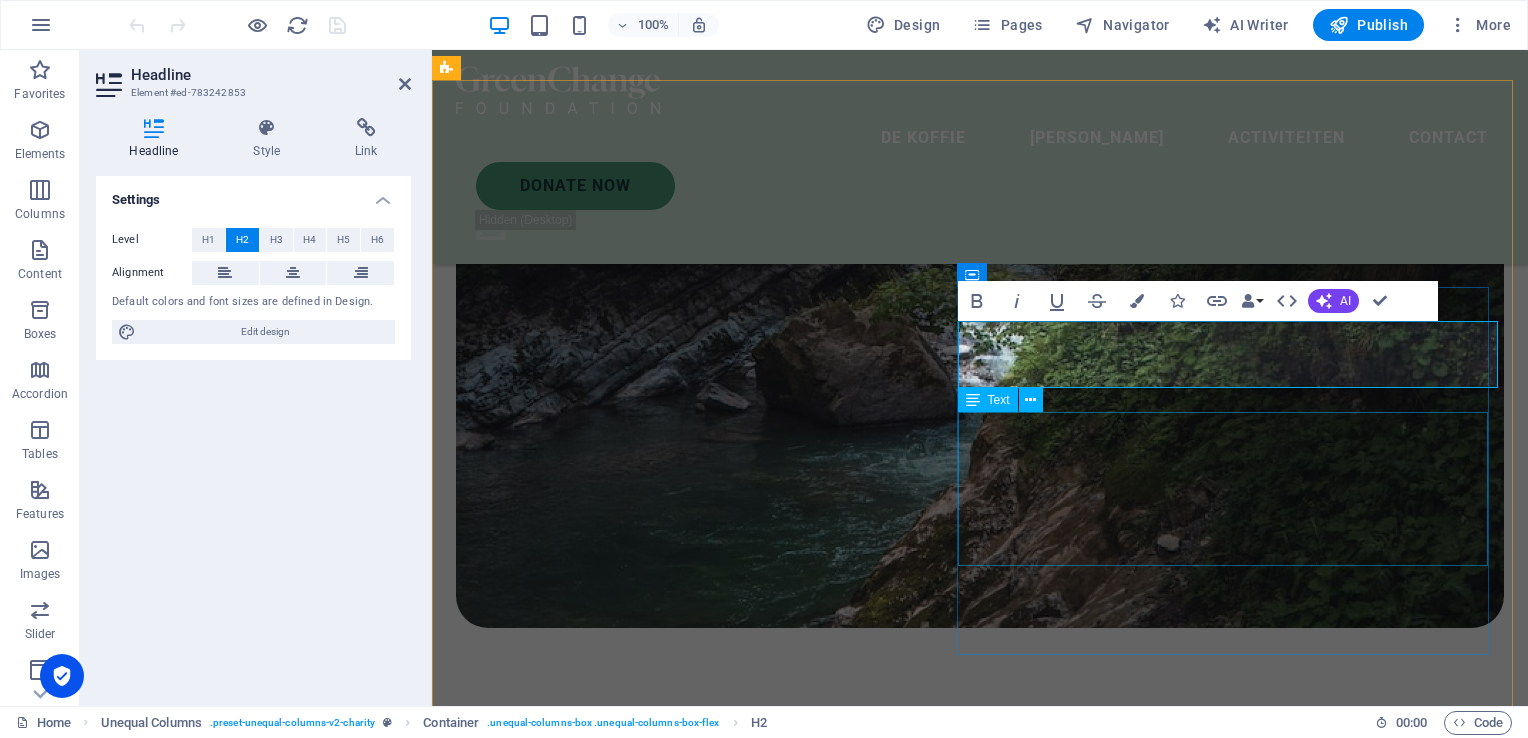 click on "Lorem ipsum dolor sit amet consectetur. Bibendum adipiscing morbi orci nibh eget posuere arcu volutpat nulla. Tortor cras suscipit augue sodales risus auctor. Fusce nunc vitae non dui ornare tellus nibh purus lectus. Lorem ipsum dolor sit amet consectetur. Bibendum adipiscing morbi orci nibh eget posuere arcu volutpat nulla. Tortor cras suscipit augue sodales risus auctor. Fusce nunc vitae non dui ornare tellus nibh purus lectus." at bounding box center (980, 3498) 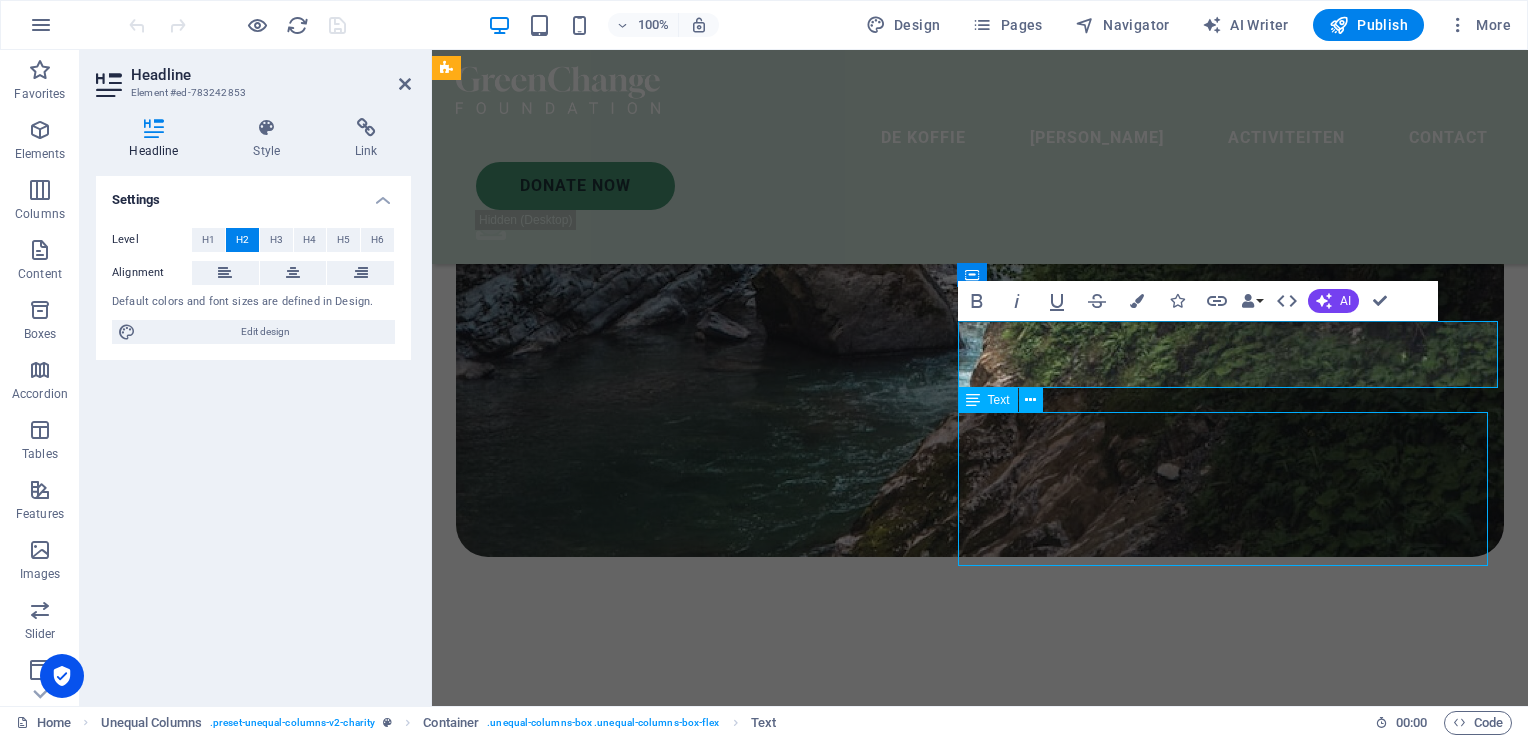 scroll, scrollTop: 3309, scrollLeft: 0, axis: vertical 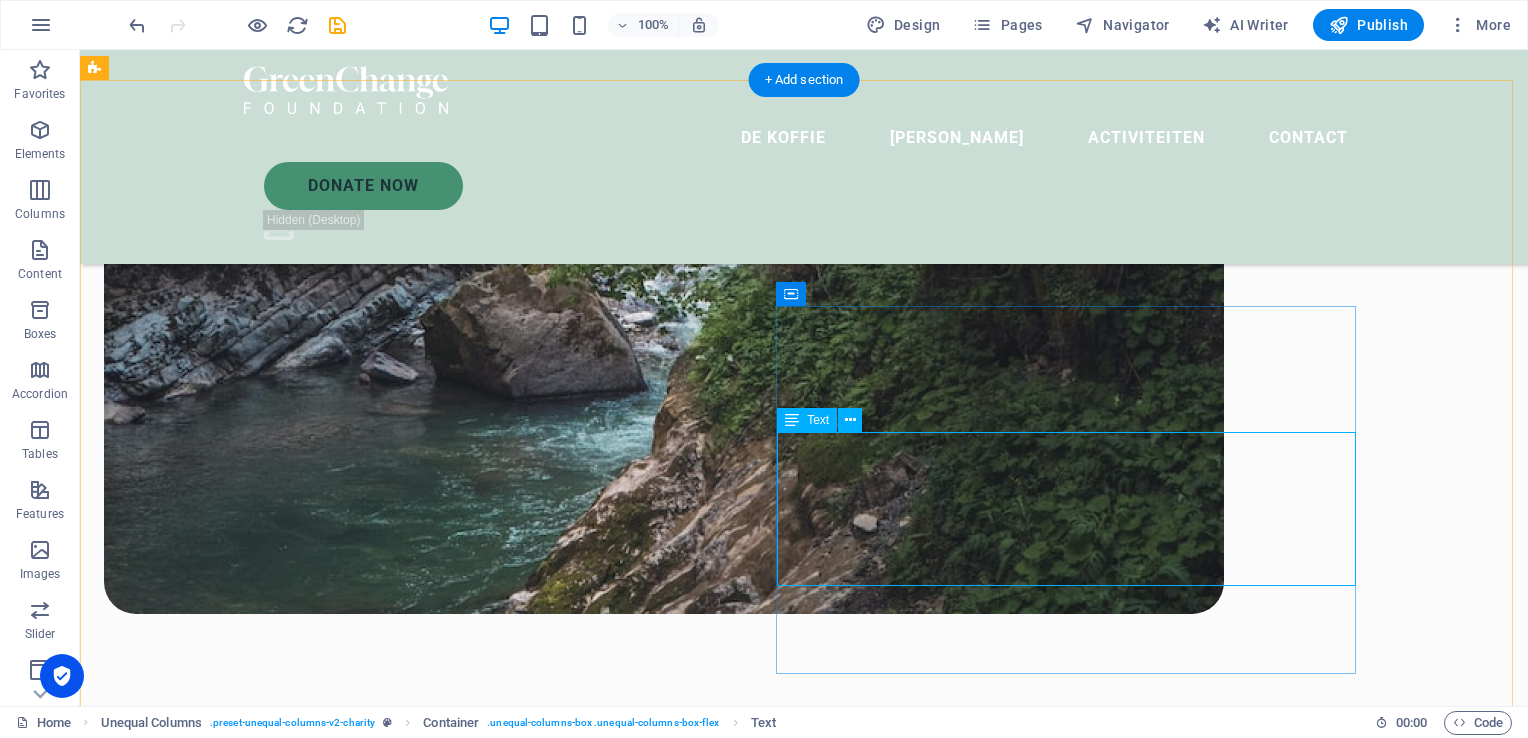 click on "Lorem ipsum dolor sit amet consectetur. Bibendum adipiscing morbi orci nibh eget posuere arcu volutpat nulla. Tortor cras suscipit augue sodales risus auctor. Fusce nunc vitae non dui ornare tellus nibh purus lectus. Lorem ipsum dolor sit amet consectetur. Bibendum adipiscing morbi orci nibh eget posuere arcu volutpat nulla. Tortor cras suscipit augue sodales risus auctor. Fusce nunc vitae non dui ornare tellus nibh purus lectus." at bounding box center [664, 3625] 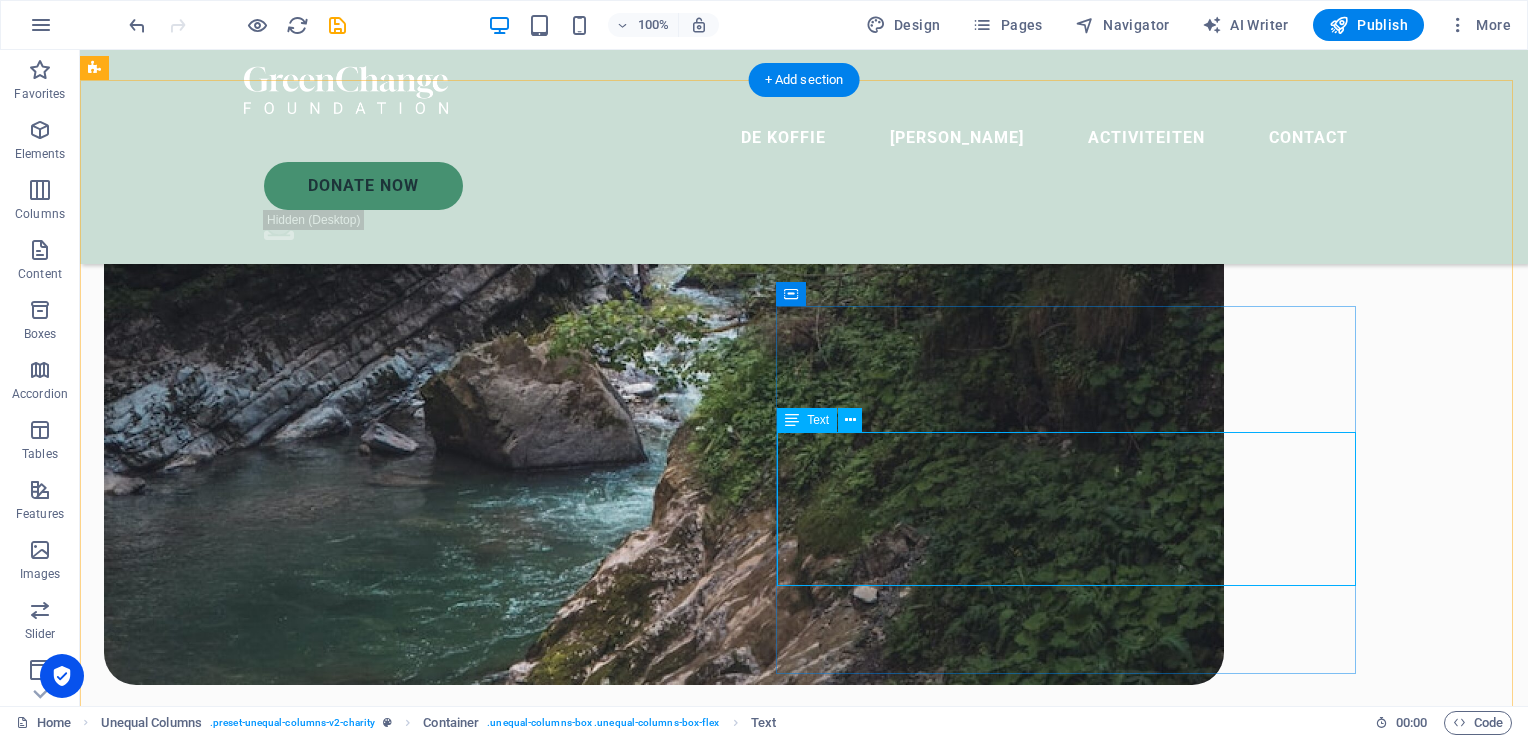 click at bounding box center (664, 4424) 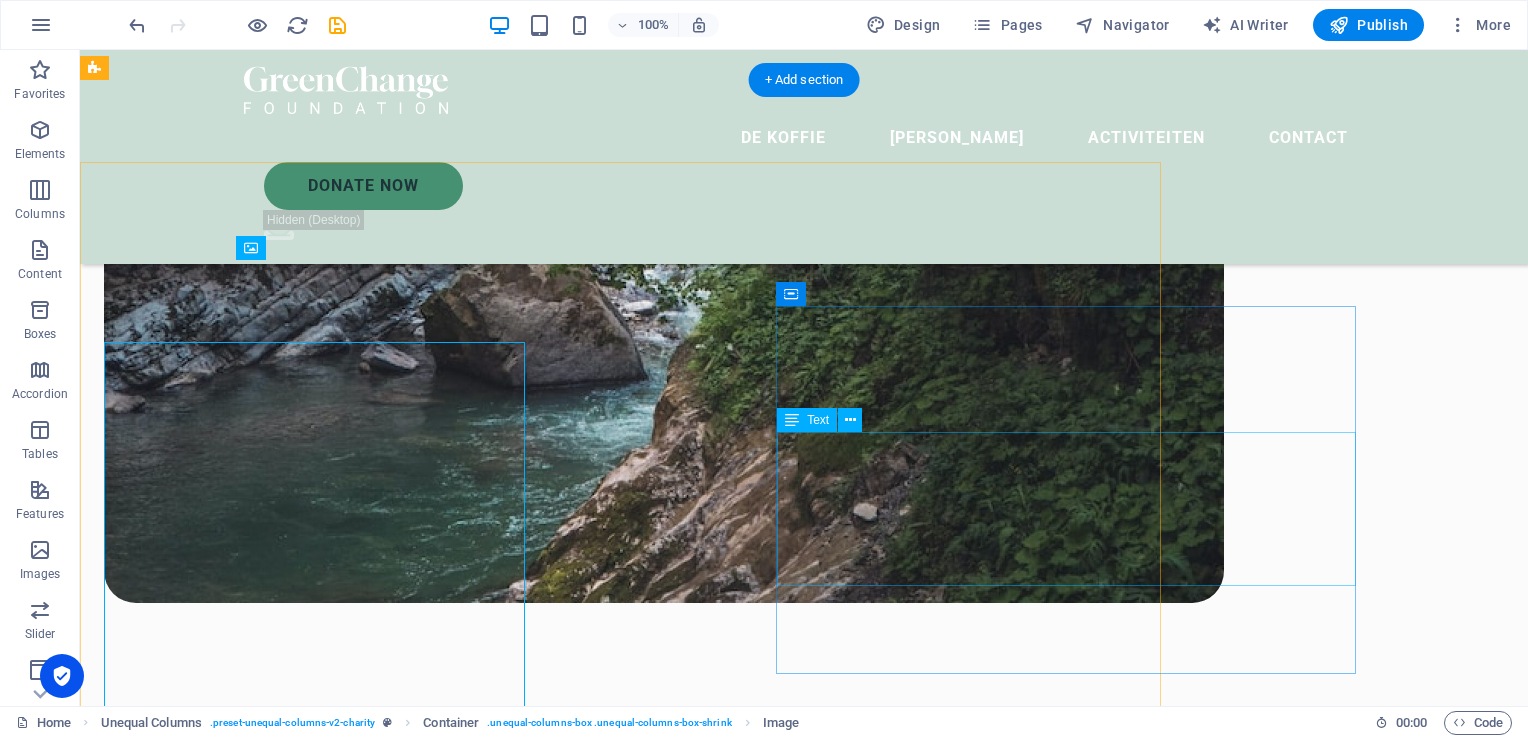 scroll, scrollTop: 3309, scrollLeft: 0, axis: vertical 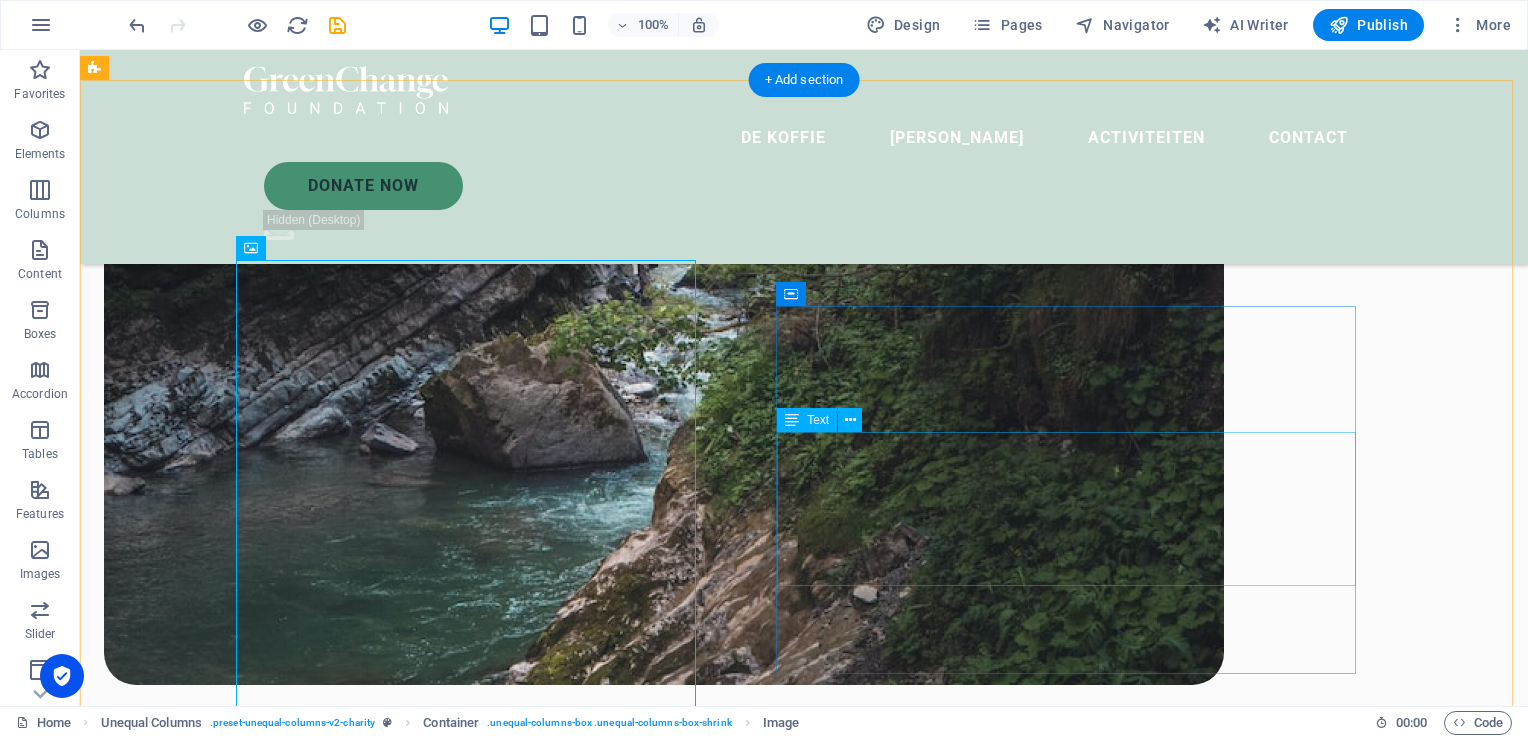 click on "Lorem ipsum dolor sit amet consectetur. Bibendum adipiscing morbi orci nibh eget posuere arcu volutpat nulla. Tortor cras suscipit augue sodales risus auctor. Fusce nunc vitae non dui ornare tellus nibh purus lectus. Lorem ipsum dolor sit amet consectetur. Bibendum adipiscing morbi orci nibh eget posuere arcu volutpat nulla. Tortor cras suscipit augue sodales risus auctor. Fusce nunc vitae non dui ornare tellus nibh purus lectus." at bounding box center [664, 3696] 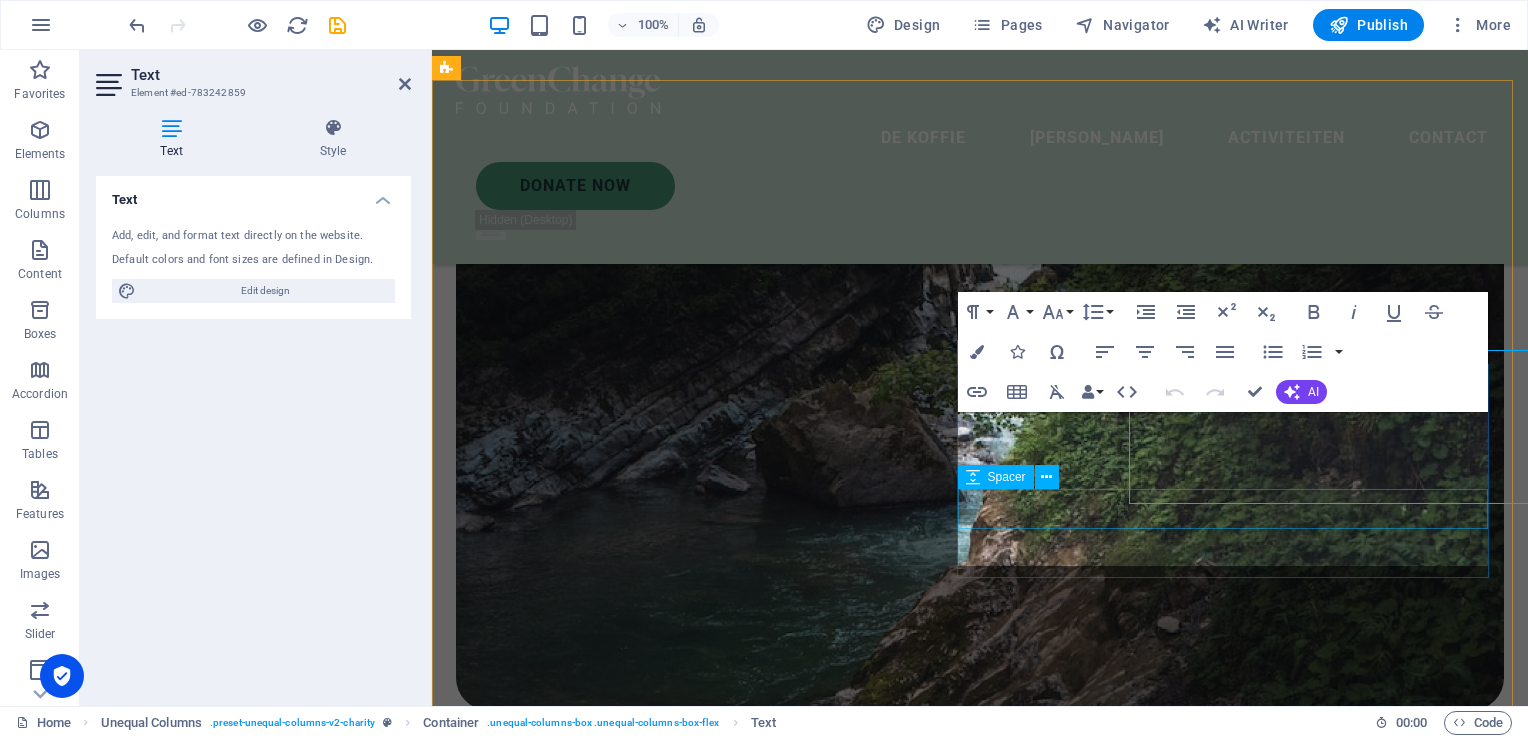 scroll, scrollTop: 3391, scrollLeft: 0, axis: vertical 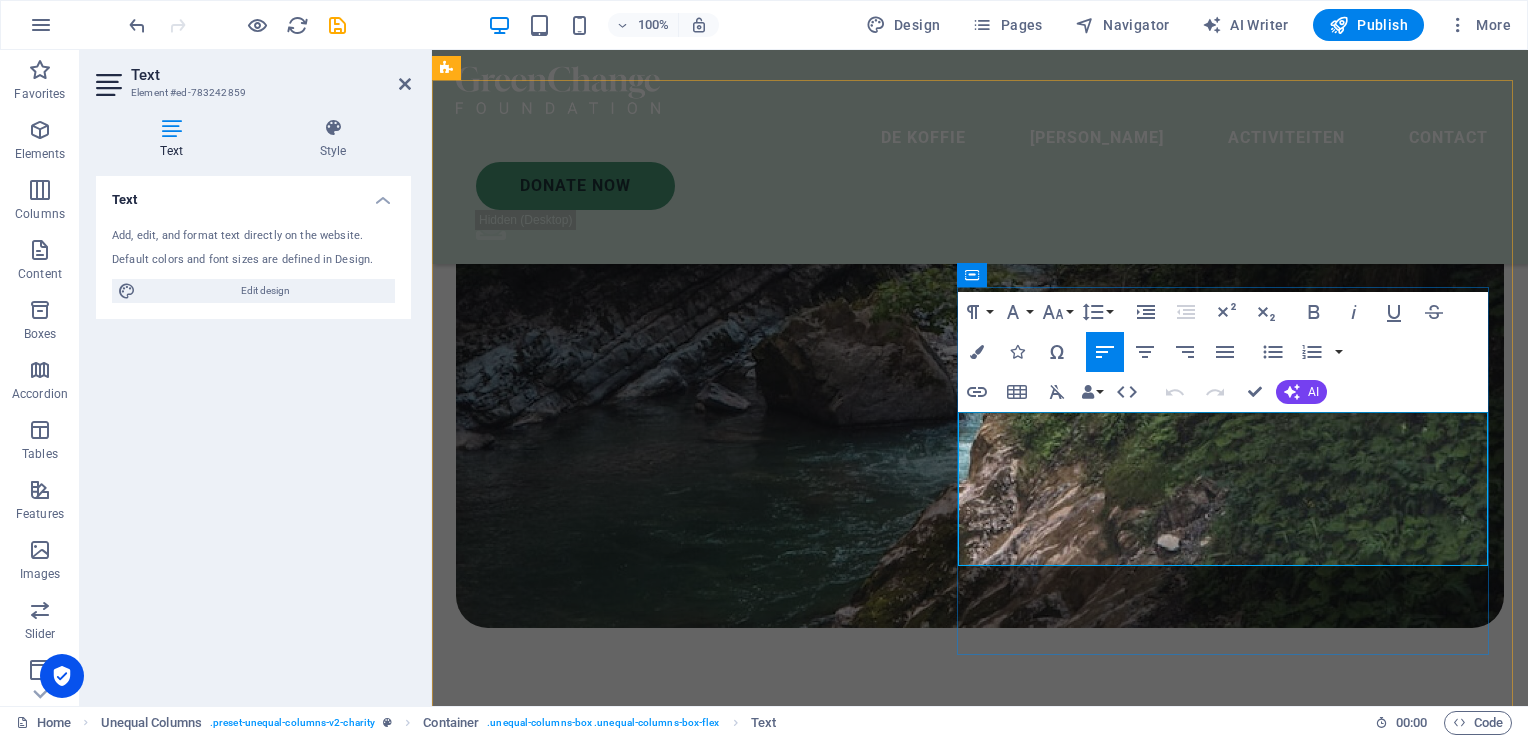 click on "Lorem ipsum dolor sit amet consectetur. Bibendum adipiscing morbi orci nibh eget posuere arcu volutpat nulla. Tortor cras suscipit augue sodales risus auctor. Fusce nunc vitae non dui ornare tellus nibh purus lectus. Lorem ipsum dolor sit amet consectetur. Bibendum adipiscing morbi orci nibh eget posuere arcu volutpat nulla. Tortor cras suscipit augue sodales risus auctor. Fusce nunc vitae non dui ornare tellus nibh purus lectus." at bounding box center [980, 3498] 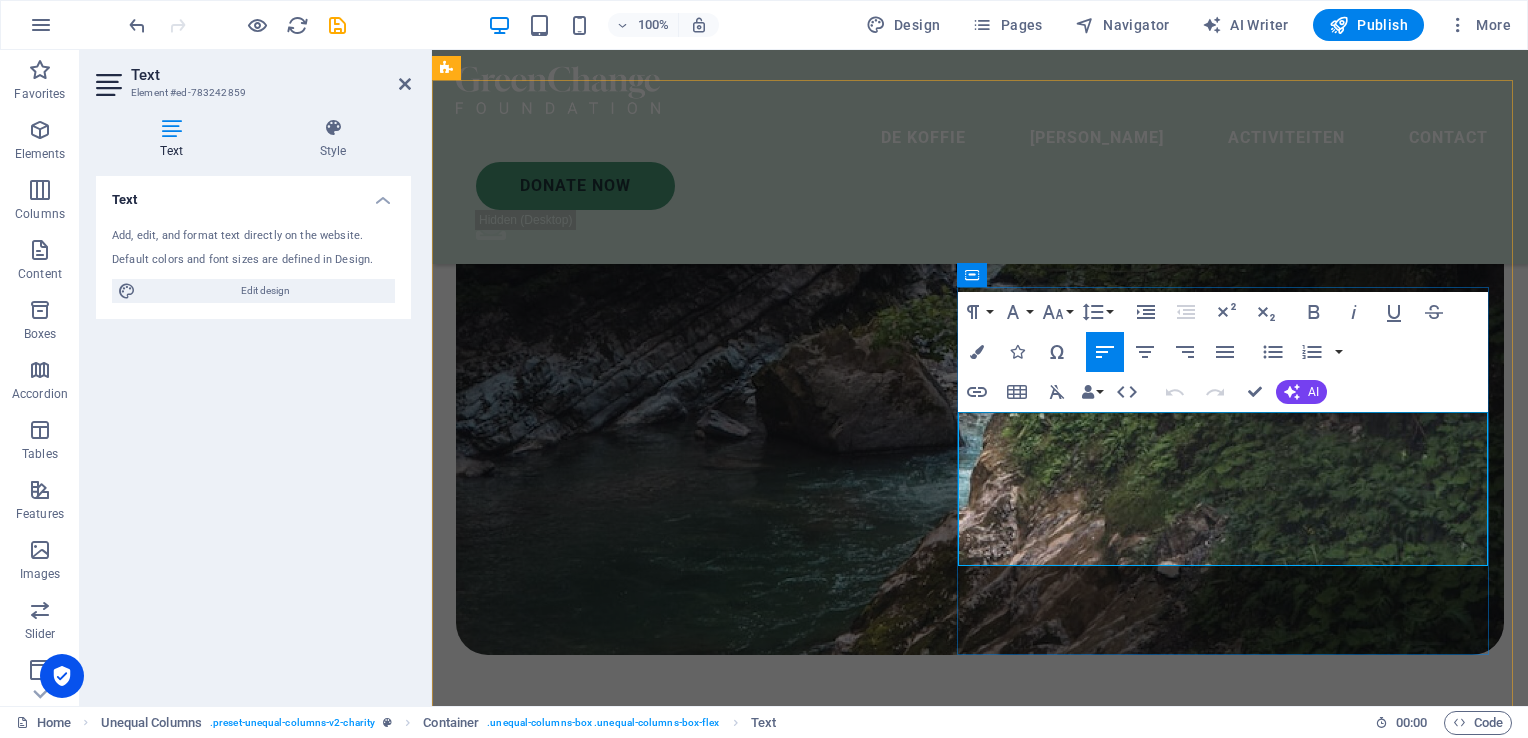 scroll, scrollTop: 16724, scrollLeft: 2, axis: both 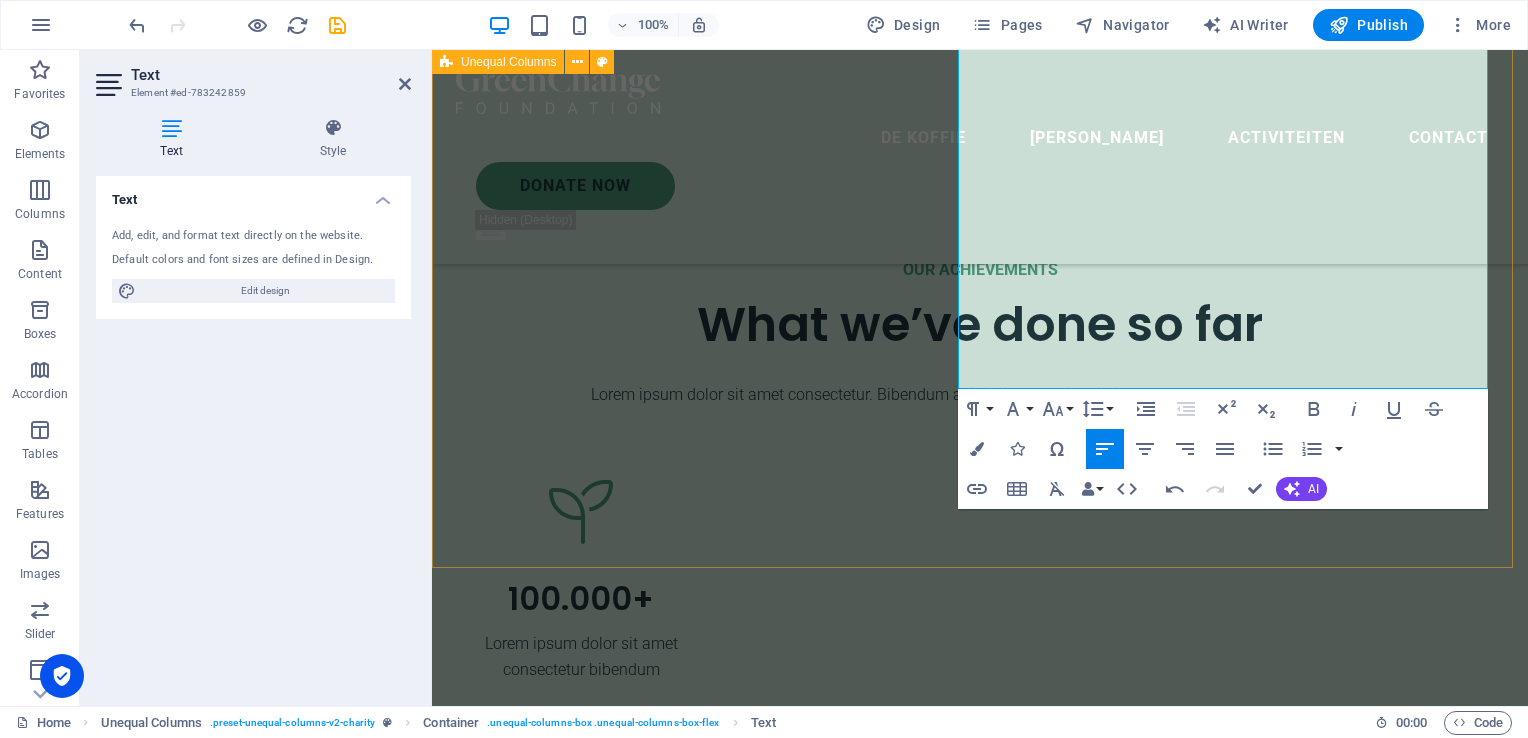 click on "OUR MISSION De Boeren • Semendo ([GEOGRAPHIC_DATA]) Hooggelegen velden, mistige ochtenden, sterke vrouwen en generaties werk. De boer (Petani hier werken vaak samen binnen hun dusun (dorpen) en hebben een sterke traditie in koffie fermentatie.   • Pagar Alam – [PERSON_NAME] & Dempo Hier ademt de berg. Families combineren koffie met kruidentuin en thee. De koffie wordt met de hand geplukt en soms op bananenbladeren gedroogd.   • Empat Lawang & OKU Hier wordt robuuste koffie met de hand geoogst op kleine percelen. Veel petani zijn lid van koperasi en delen machines en kennis in komunitasvorm.   • Selangit (Musi Rawas) Een jonge koffie-regio met experimenterende petani-collectieven. Veel enthousiasme voor nieuwe processen en lokale branding.   • [GEOGRAPHIC_DATA] ([GEOGRAPHIC_DATA]) Aan de rand van het meer leven families deels van visvangst, deels van koffie. Vrouwen zijn vaak de drijvende kracht in het verwerkingsproces (solar drying, sortering). • [GEOGRAPHIC_DATA] ([GEOGRAPHIC_DATA])   • Pagar Alam – [PERSON_NAME] & [PERSON_NAME]" at bounding box center (980, 3318) 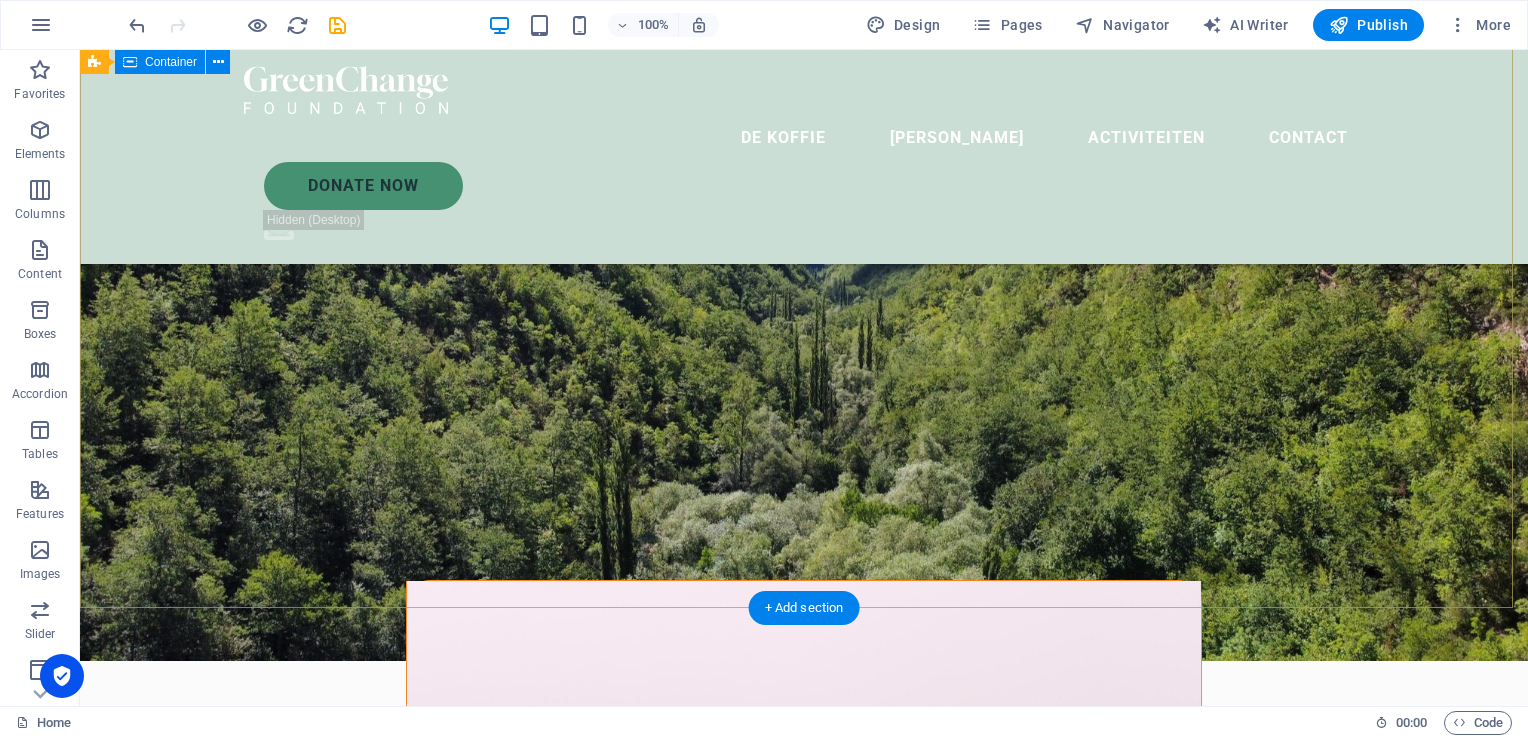 scroll, scrollTop: 71, scrollLeft: 0, axis: vertical 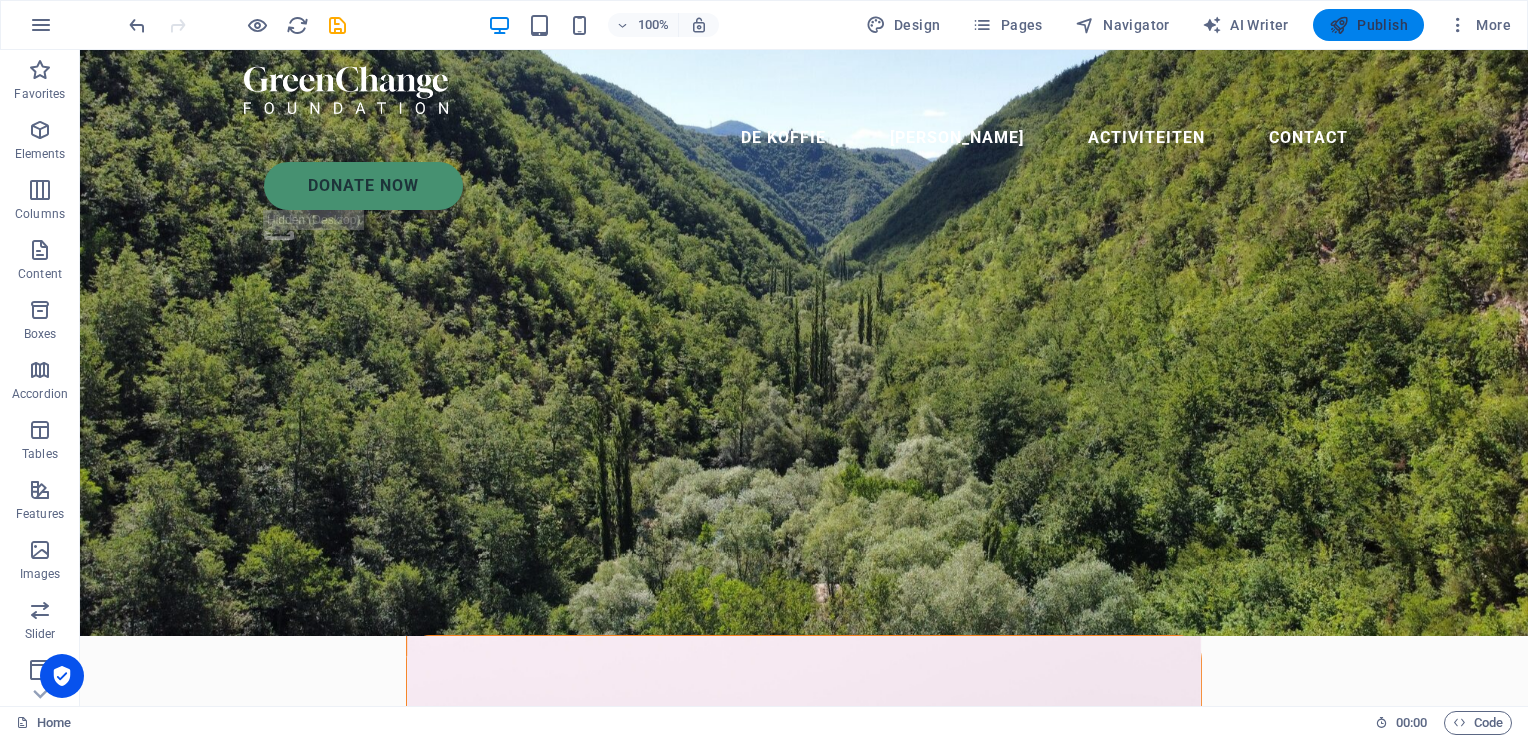 click on "Publish" at bounding box center [1368, 25] 